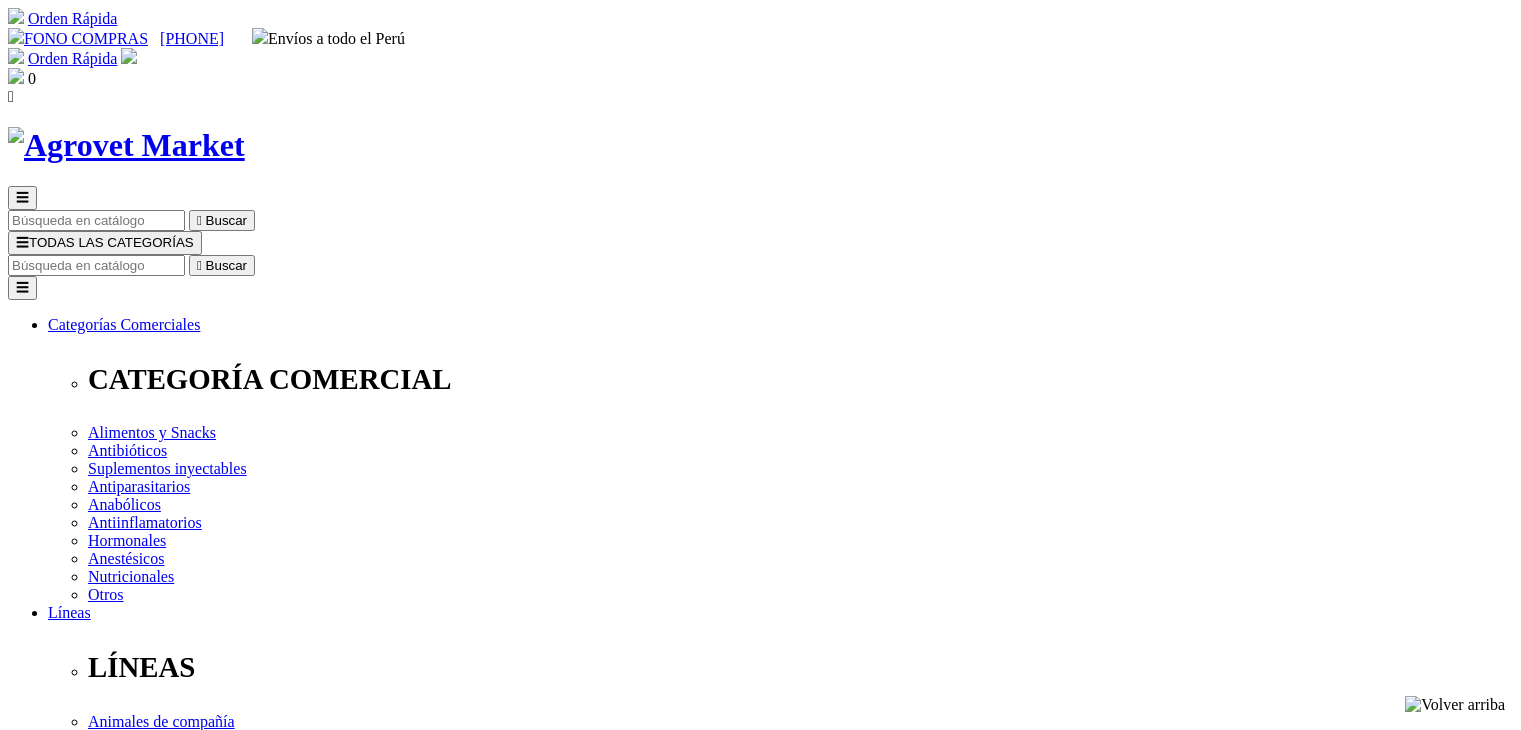 scroll, scrollTop: 0, scrollLeft: 0, axis: both 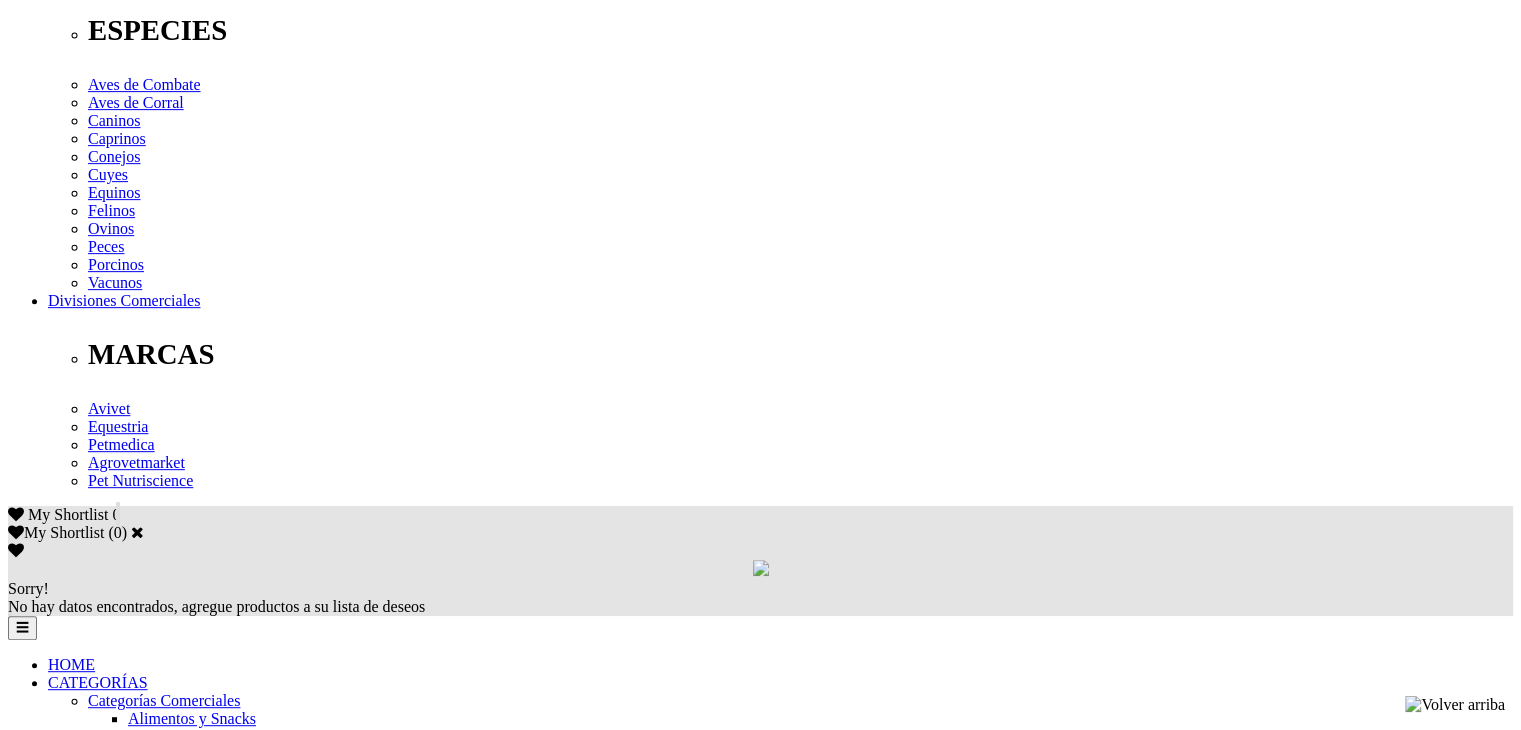 click at bounding box center [75, 3849] 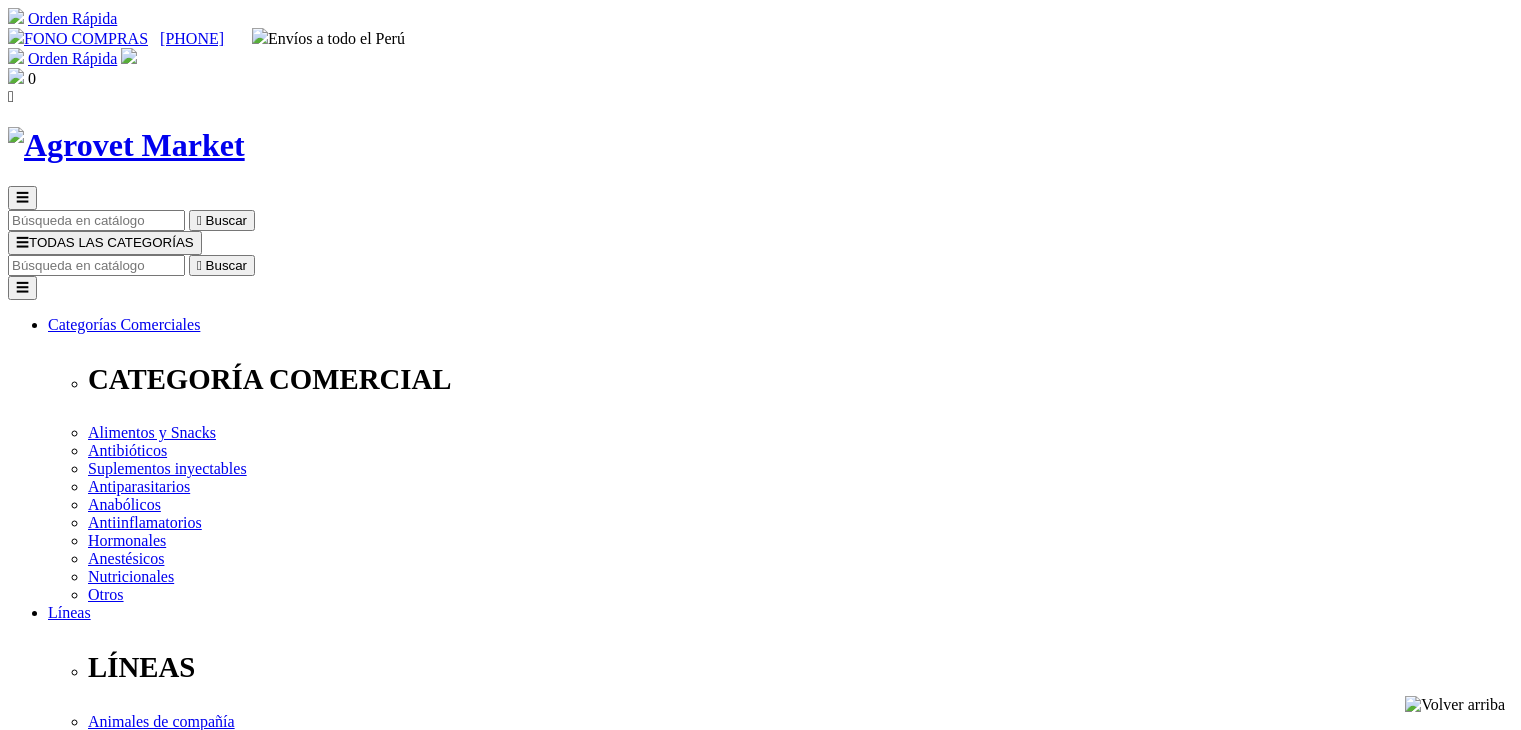 scroll, scrollTop: 0, scrollLeft: 0, axis: both 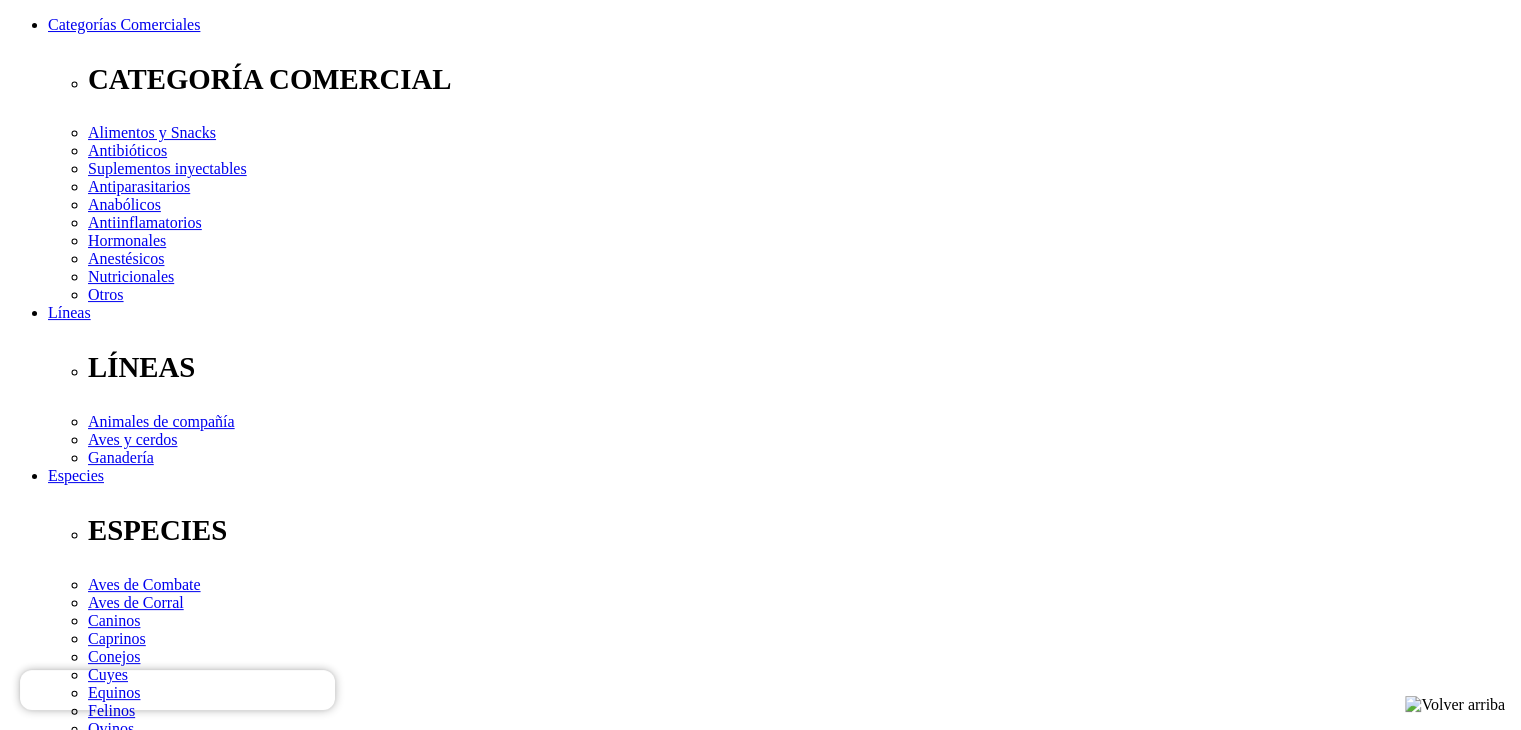 click on "Elige la presentación comercial que deseas
Frasco x 50 mL
Frasco x 100 mL
Frasco x 250 mL
Frasco x 20 mL
Frasco x 500 mL" at bounding box center [148, 2600] 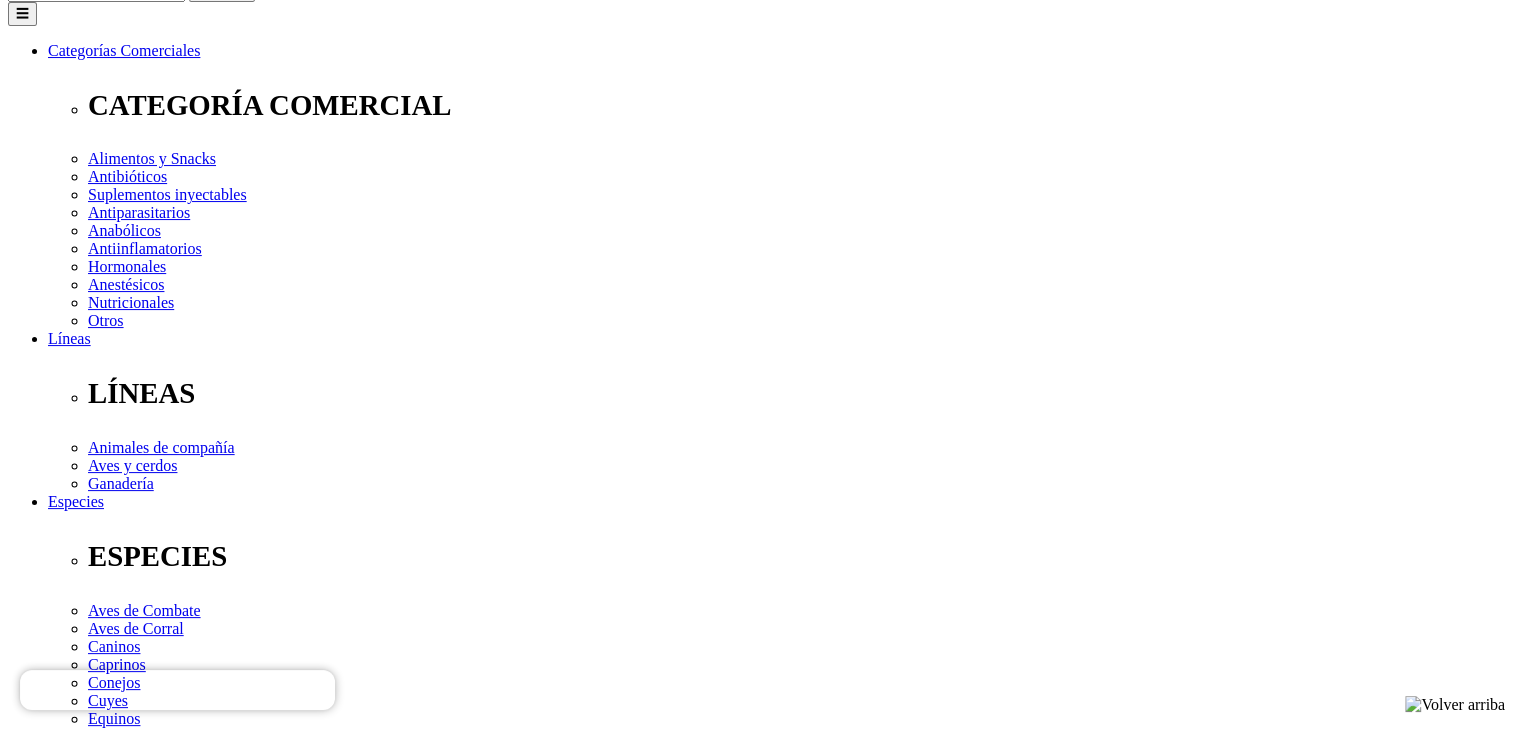 scroll, scrollTop: 240, scrollLeft: 0, axis: vertical 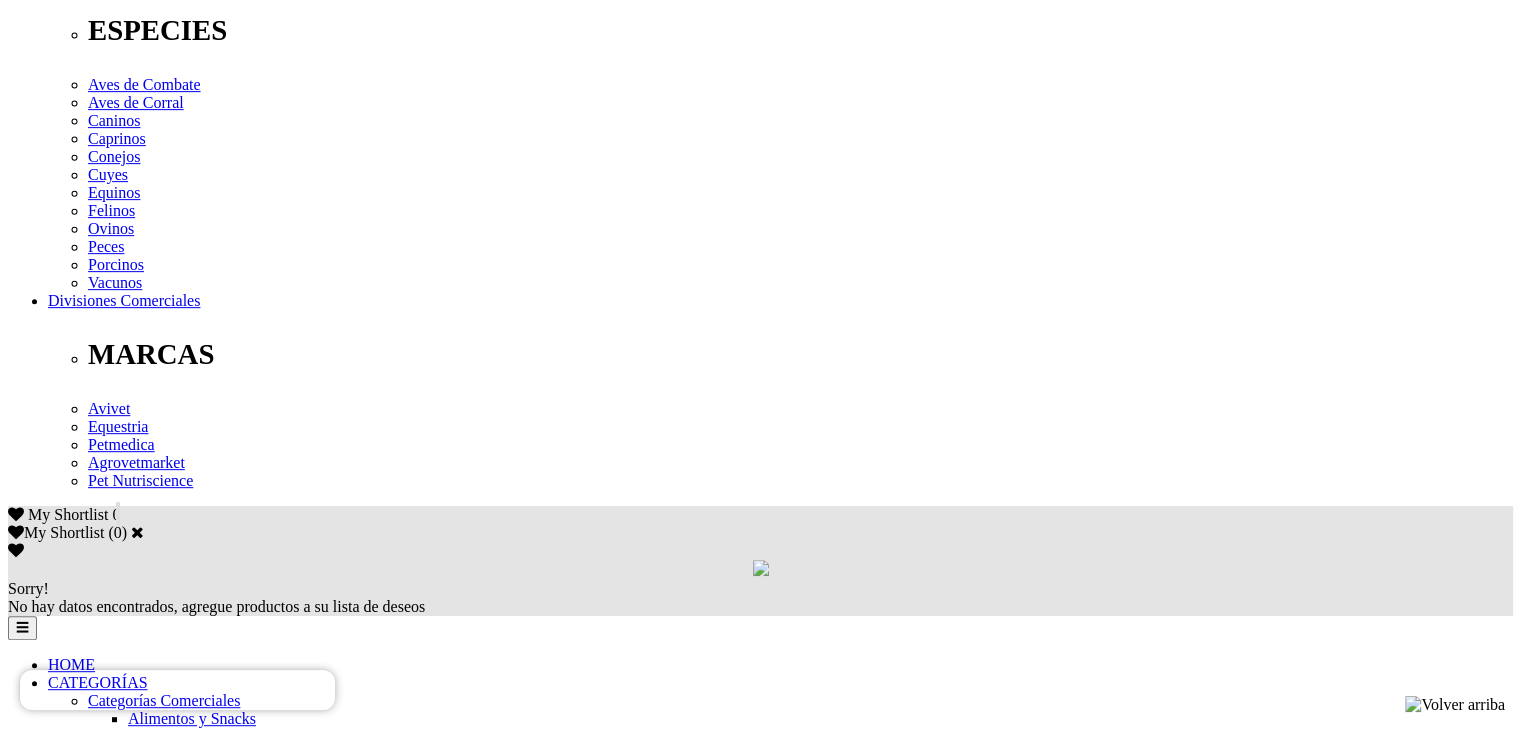 click at bounding box center (760, 2511) 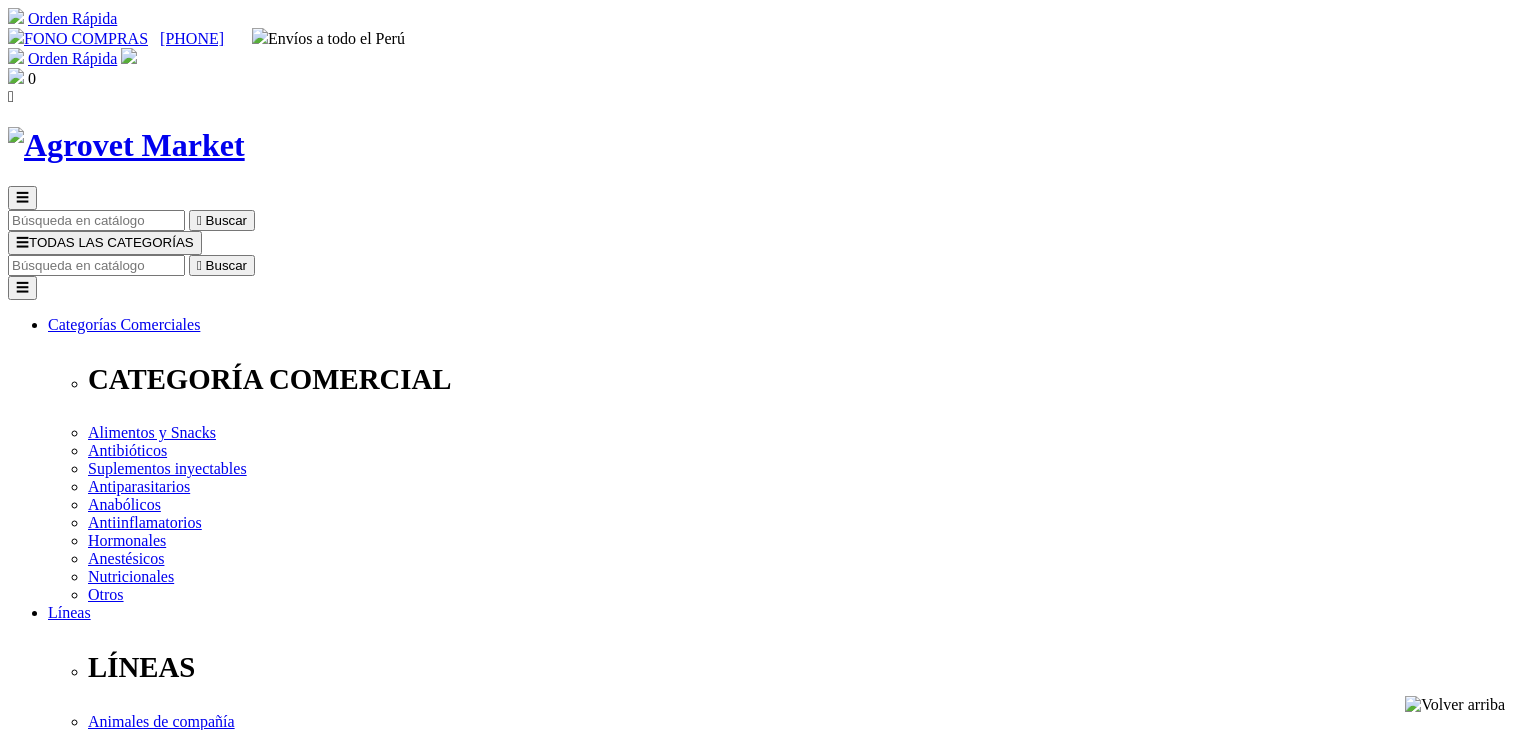 scroll, scrollTop: 0, scrollLeft: 0, axis: both 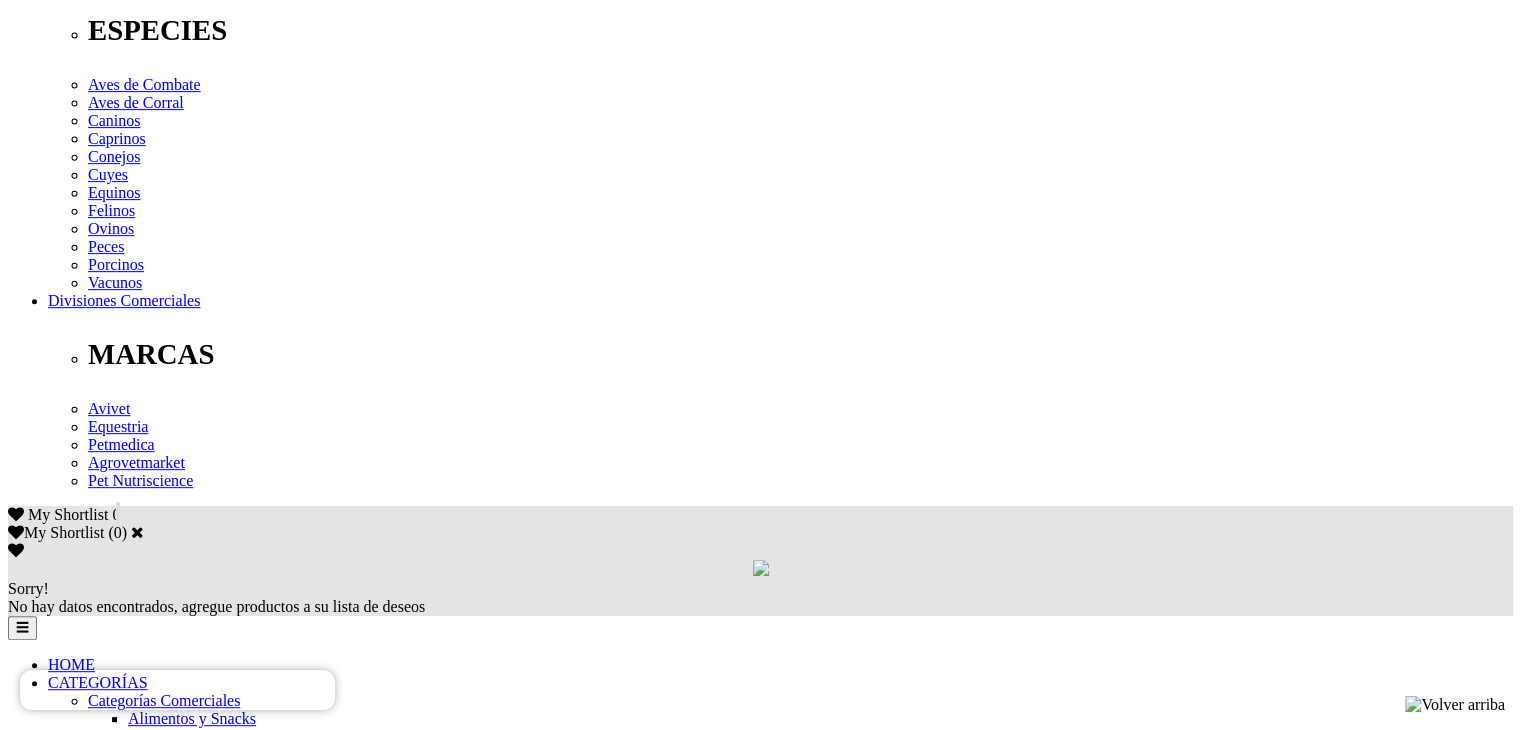 click at bounding box center [180, 3640] 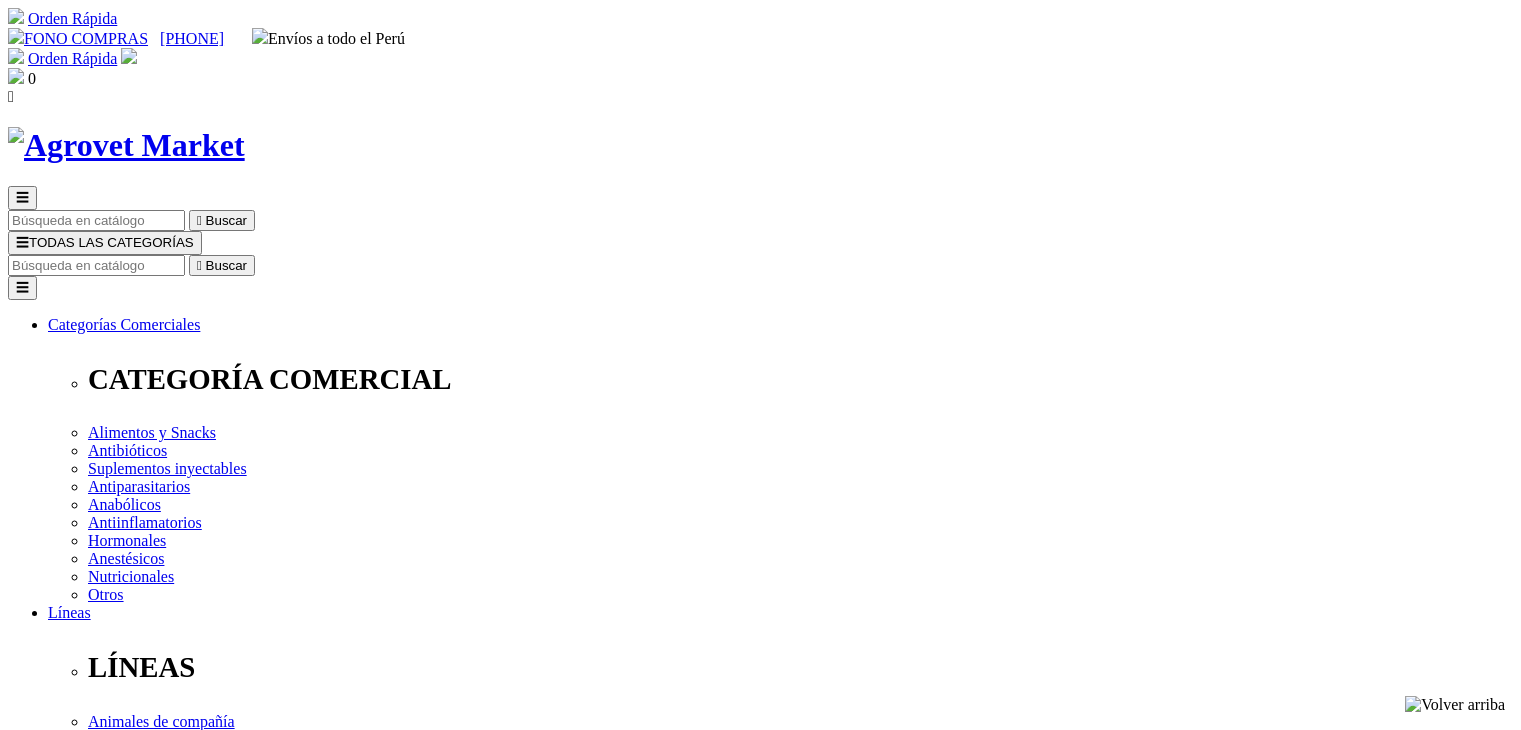 scroll, scrollTop: 0, scrollLeft: 0, axis: both 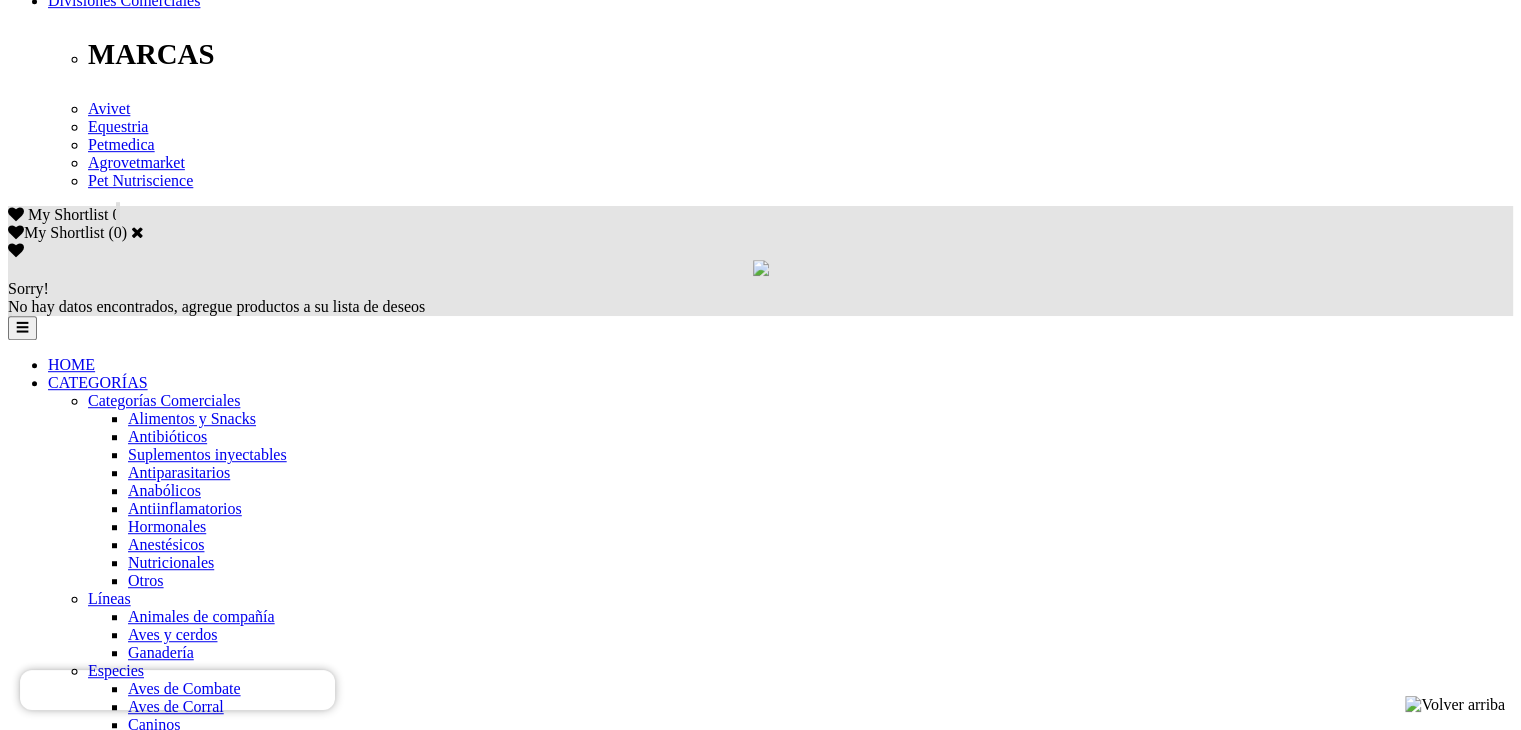 click on "Siguiente " at bounding box center [81, 5435] 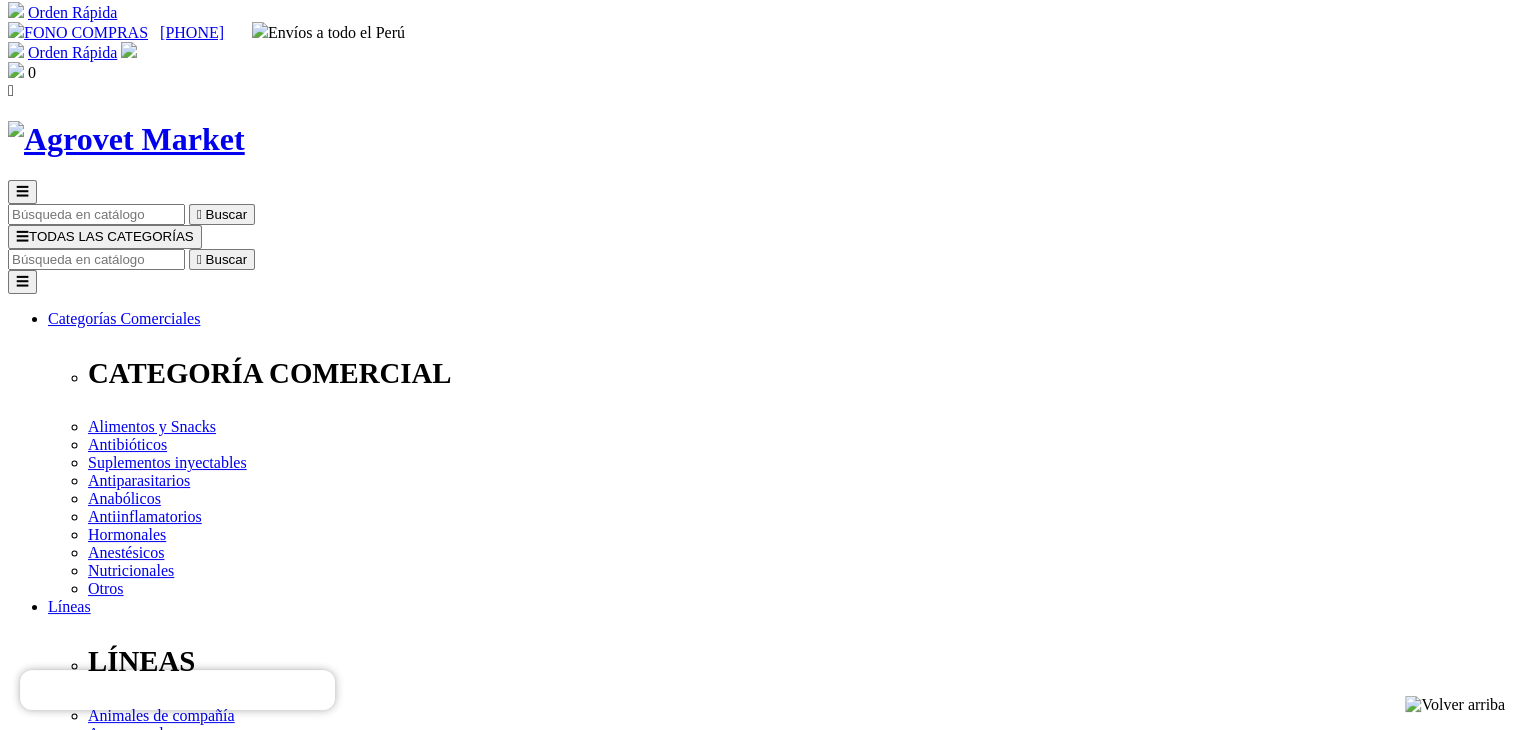 scroll, scrollTop: 0, scrollLeft: 0, axis: both 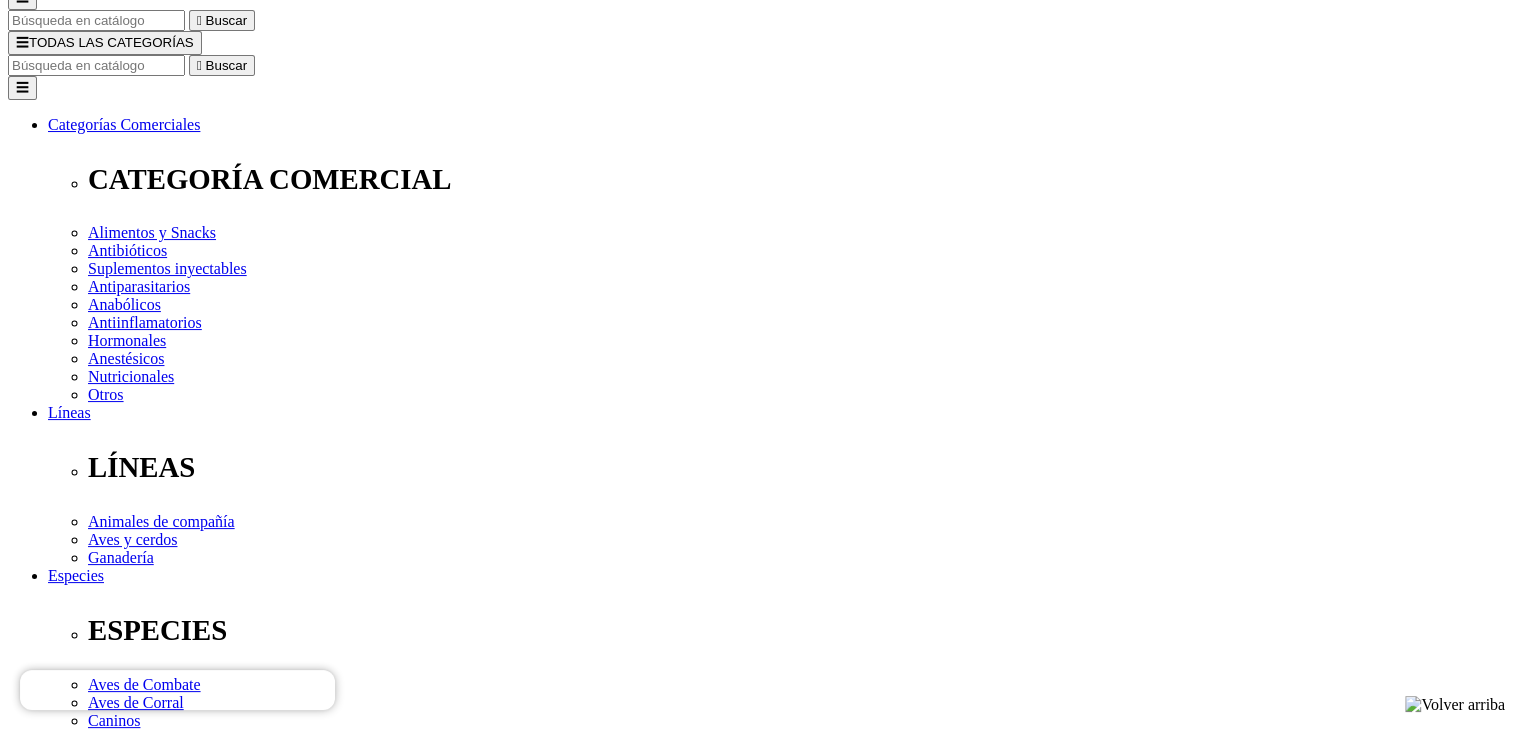 click at bounding box center [49, 3272] 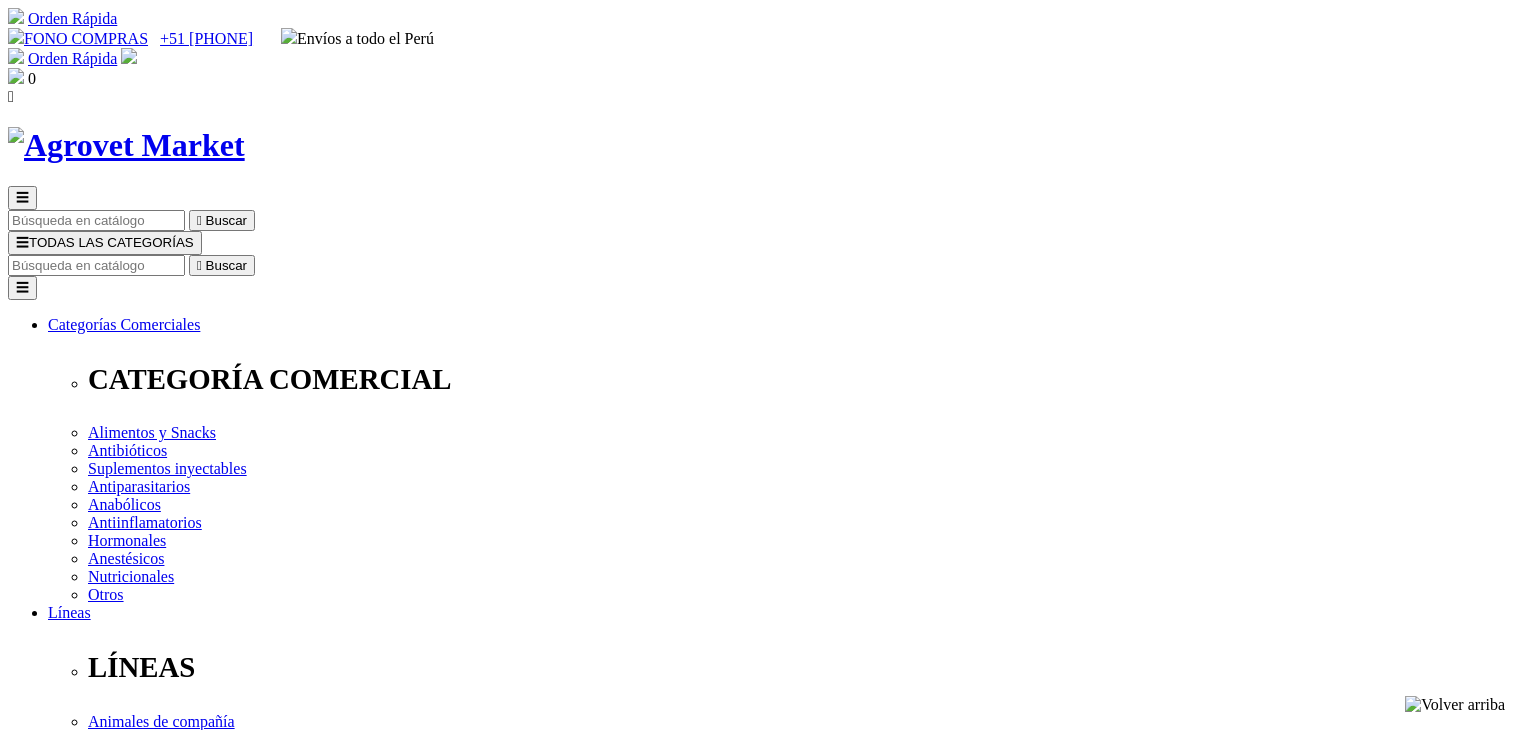 scroll, scrollTop: 0, scrollLeft: 0, axis: both 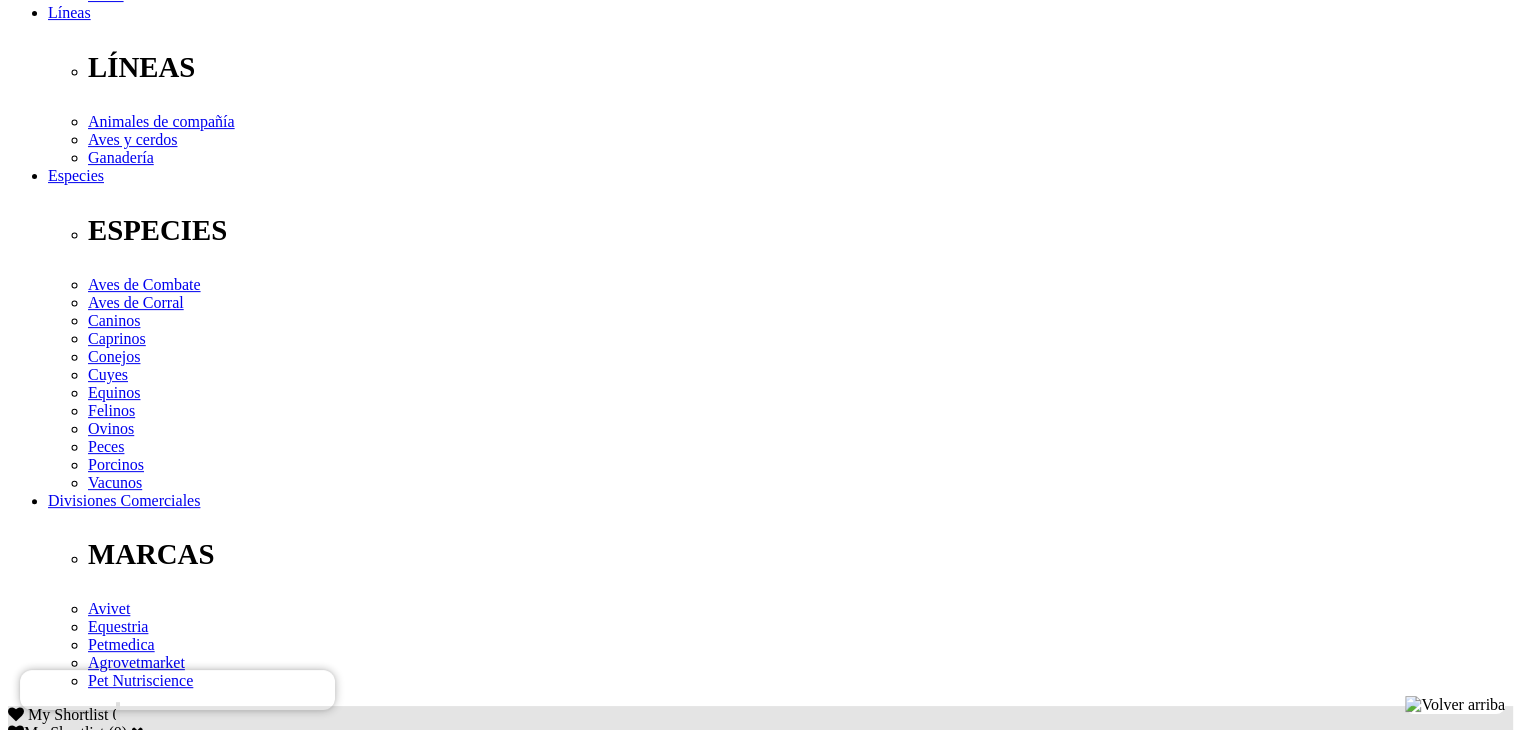click on "Indicaciones" at bounding box center (88, 2669) 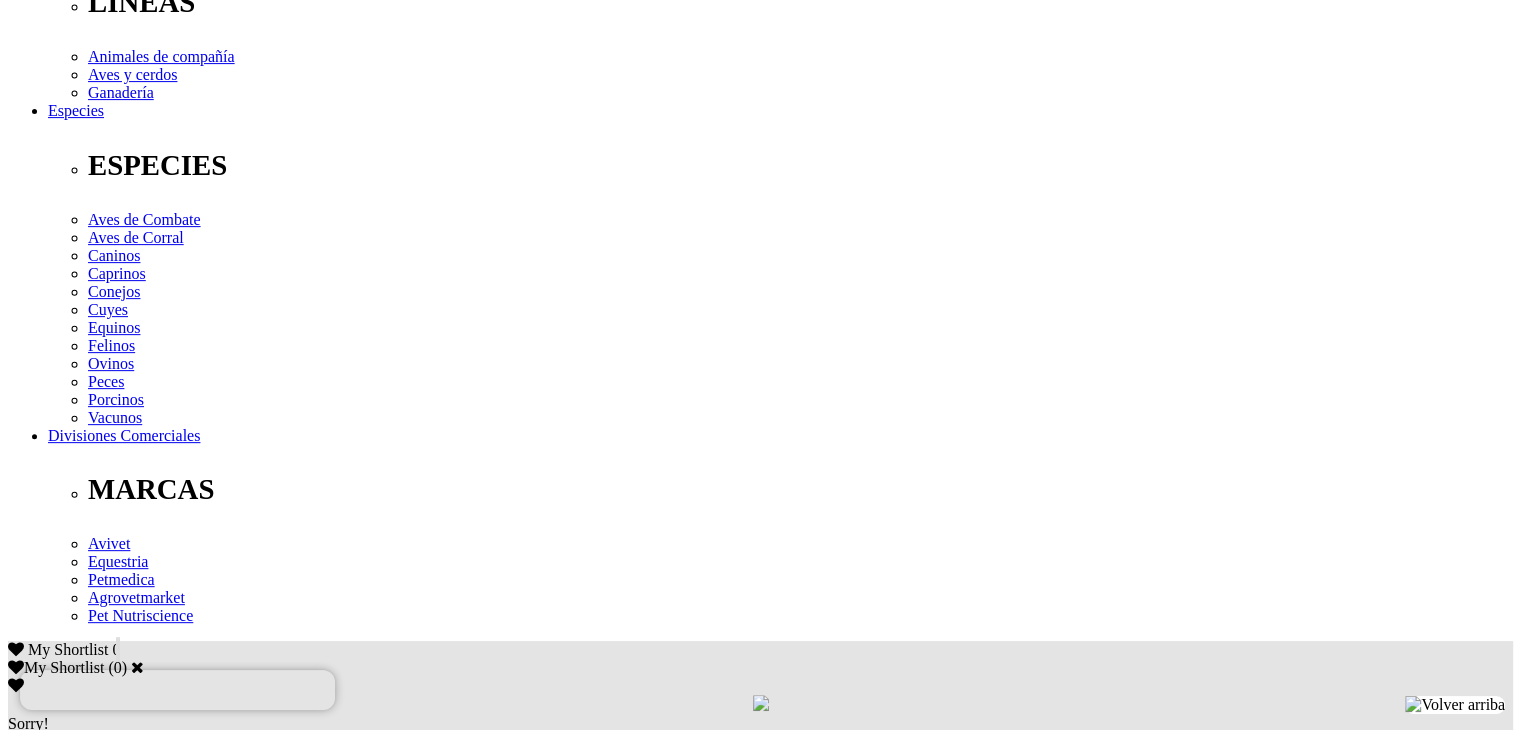 scroll, scrollTop: 700, scrollLeft: 0, axis: vertical 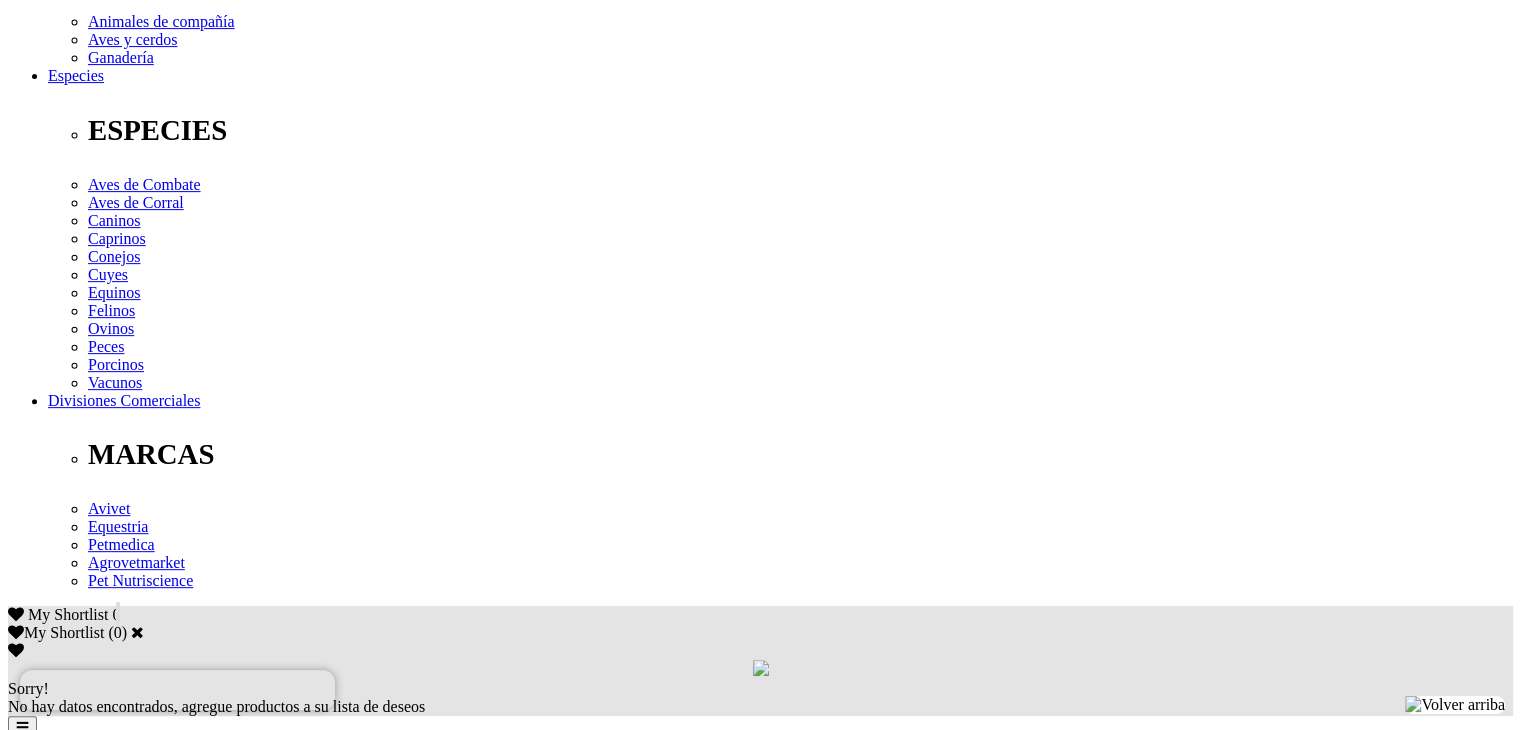 click on "Dosis y Administración" at bounding box center [123, 2587] 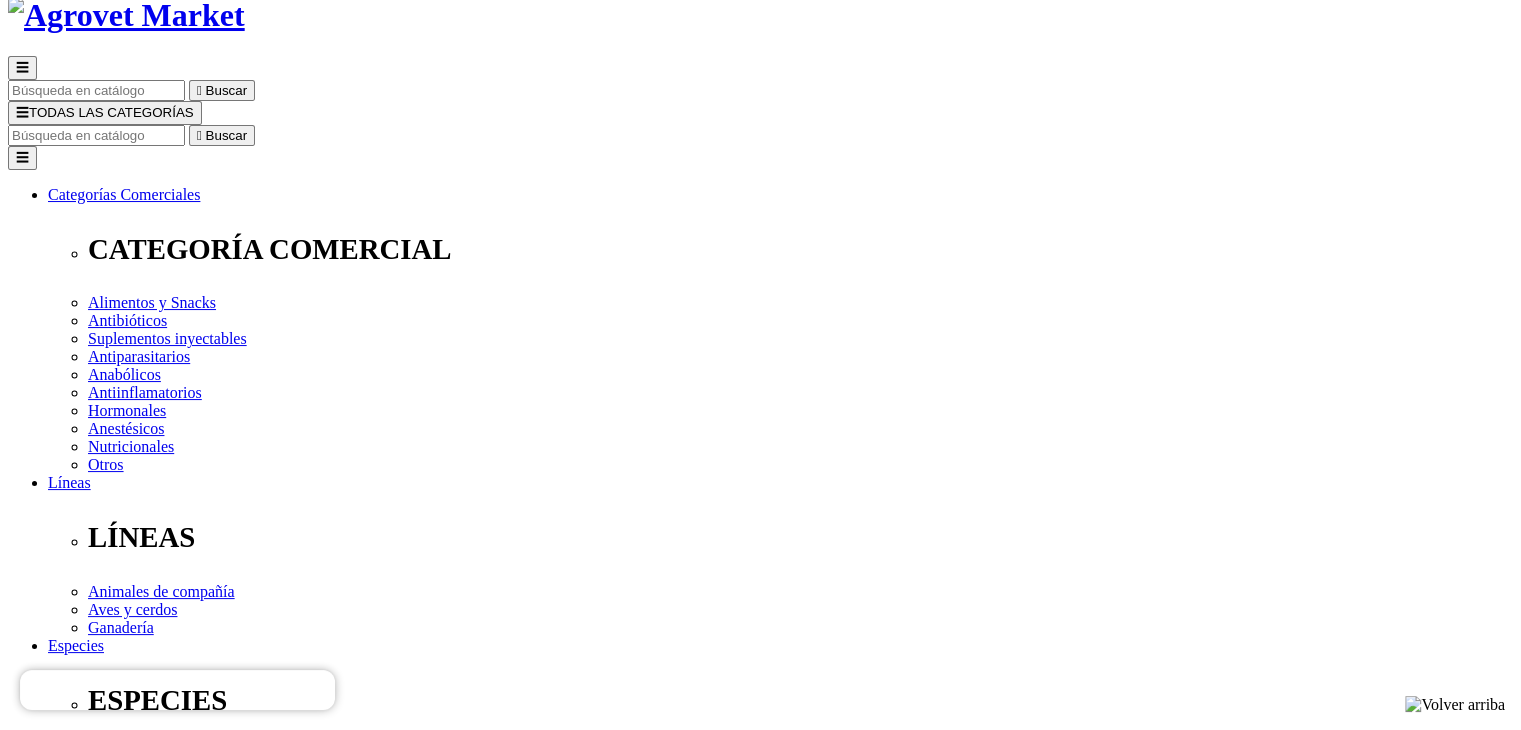 scroll, scrollTop: 100, scrollLeft: 0, axis: vertical 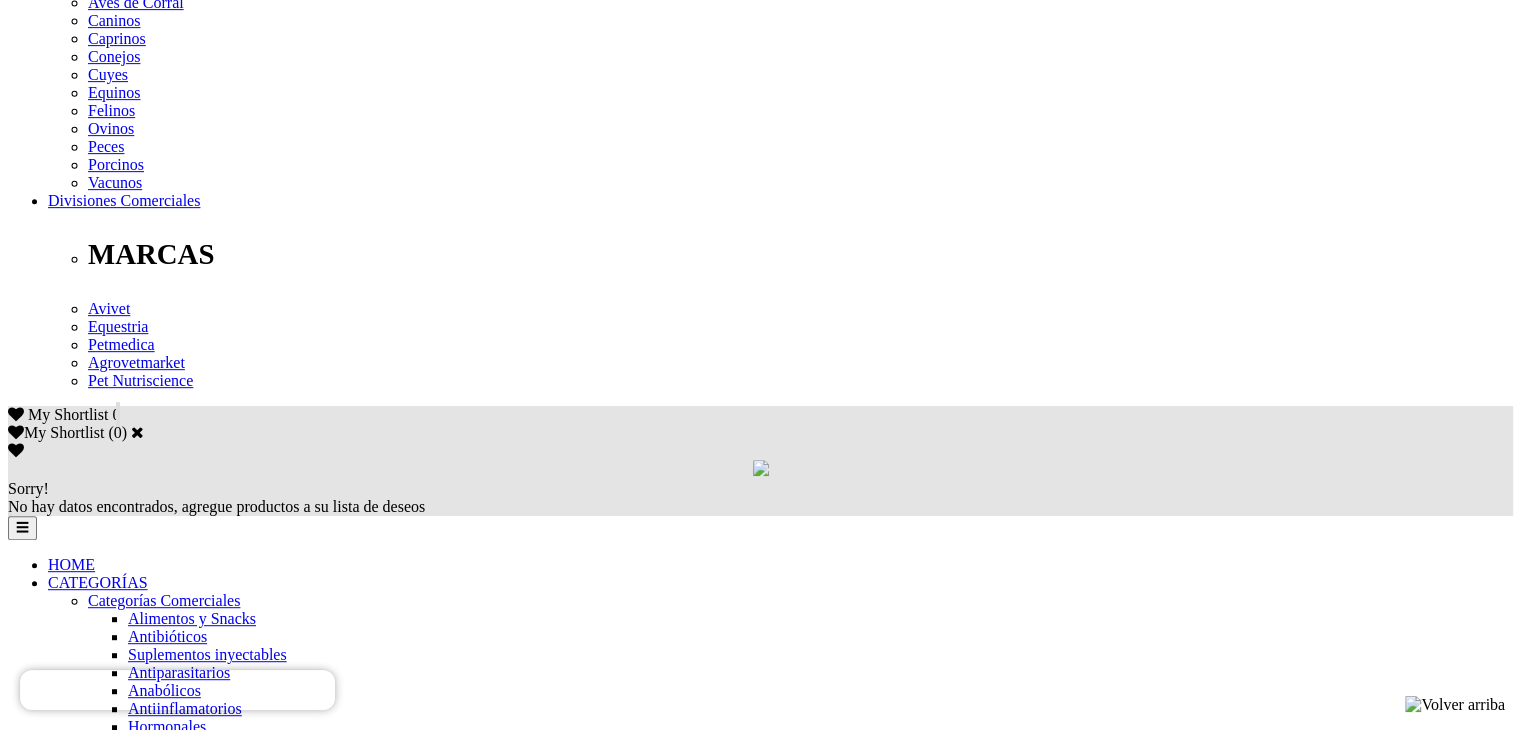 click at bounding box center [75, 5254] 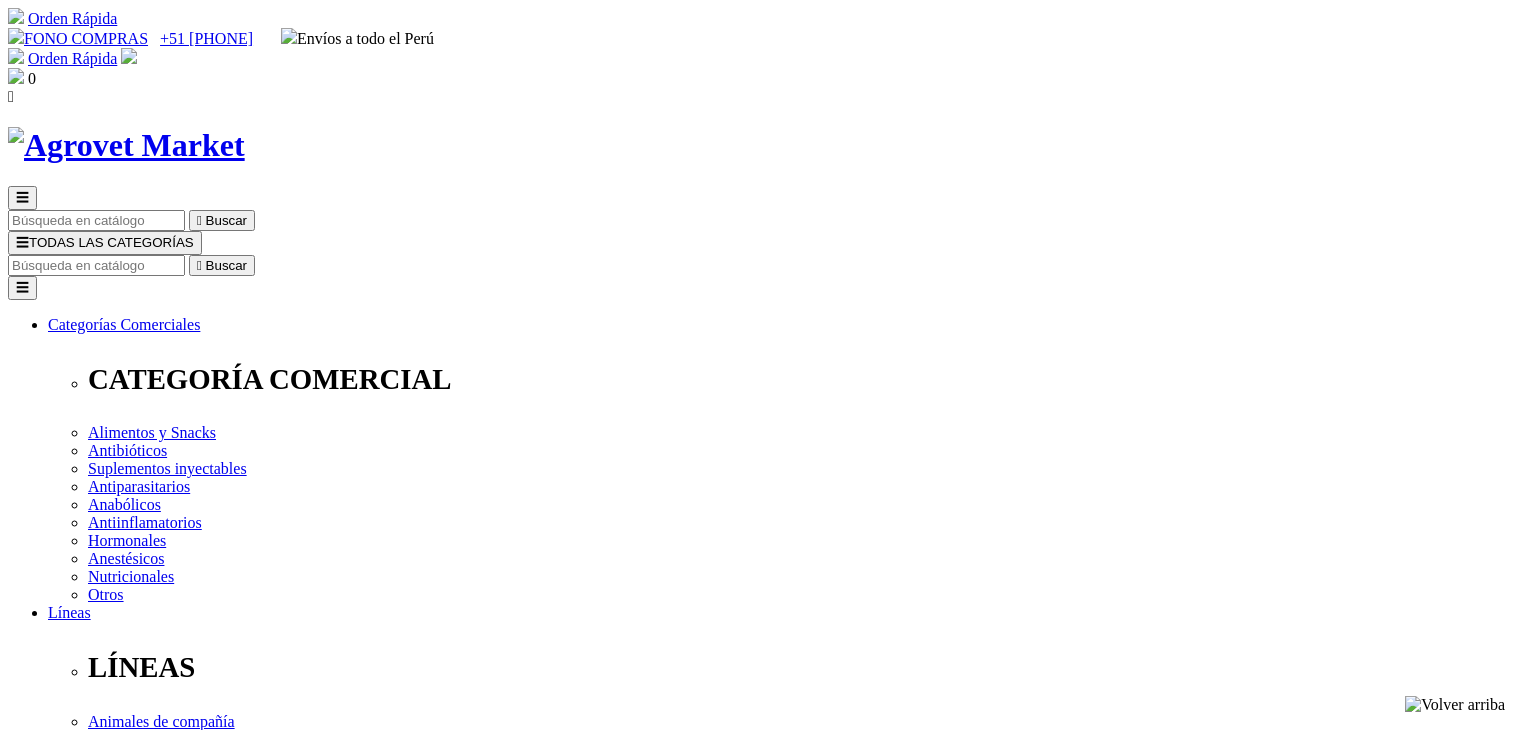 scroll, scrollTop: 0, scrollLeft: 0, axis: both 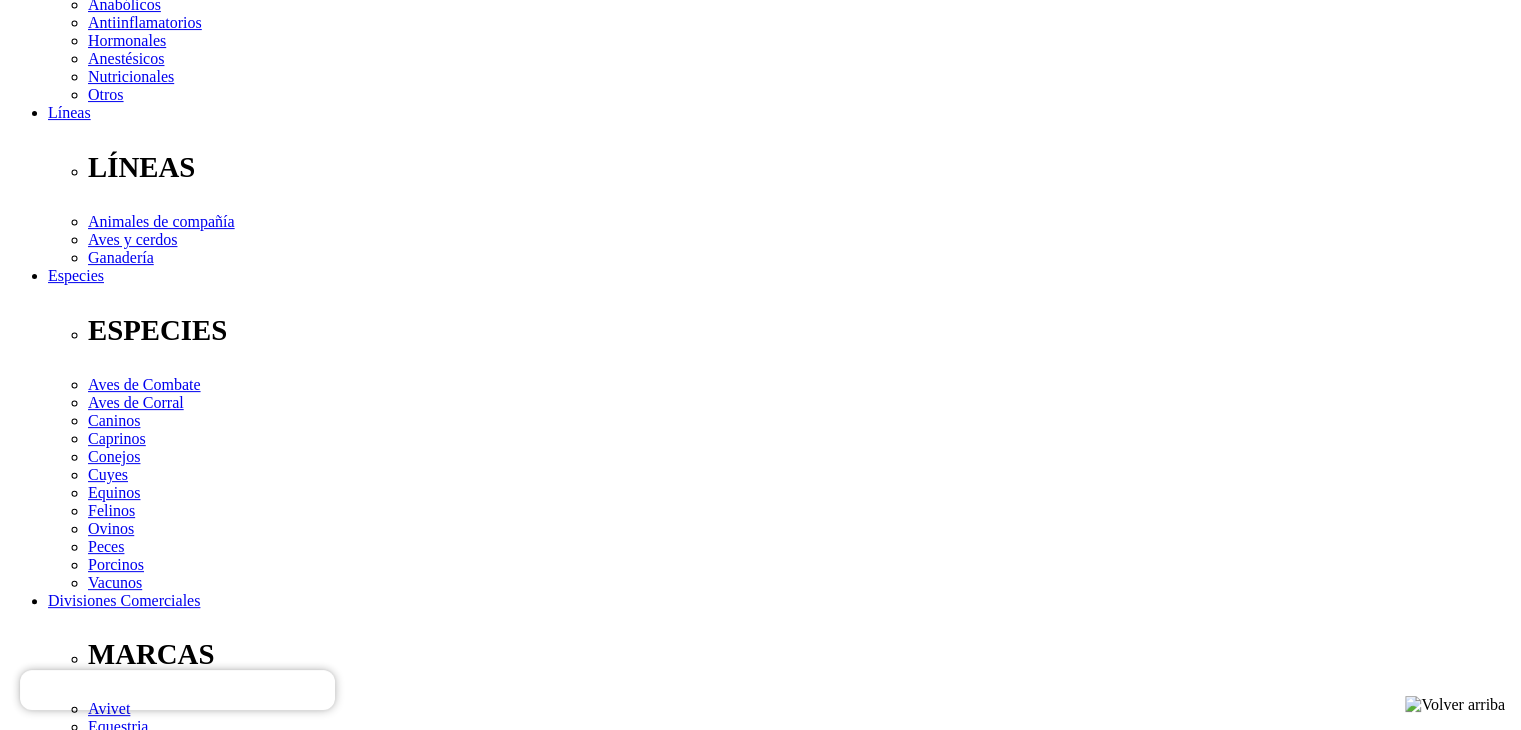 click on "Indicaciones" at bounding box center [88, 2769] 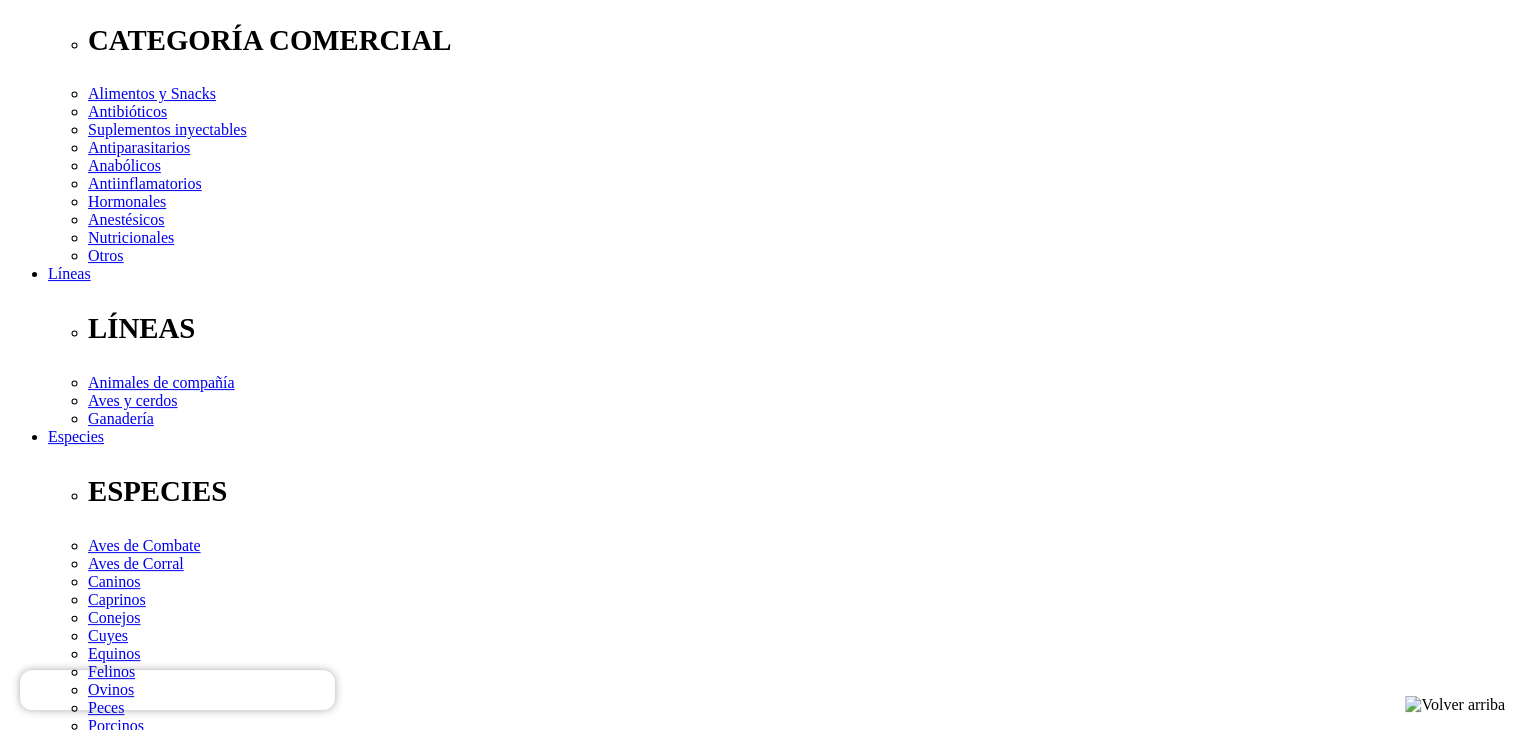 scroll, scrollTop: 300, scrollLeft: 0, axis: vertical 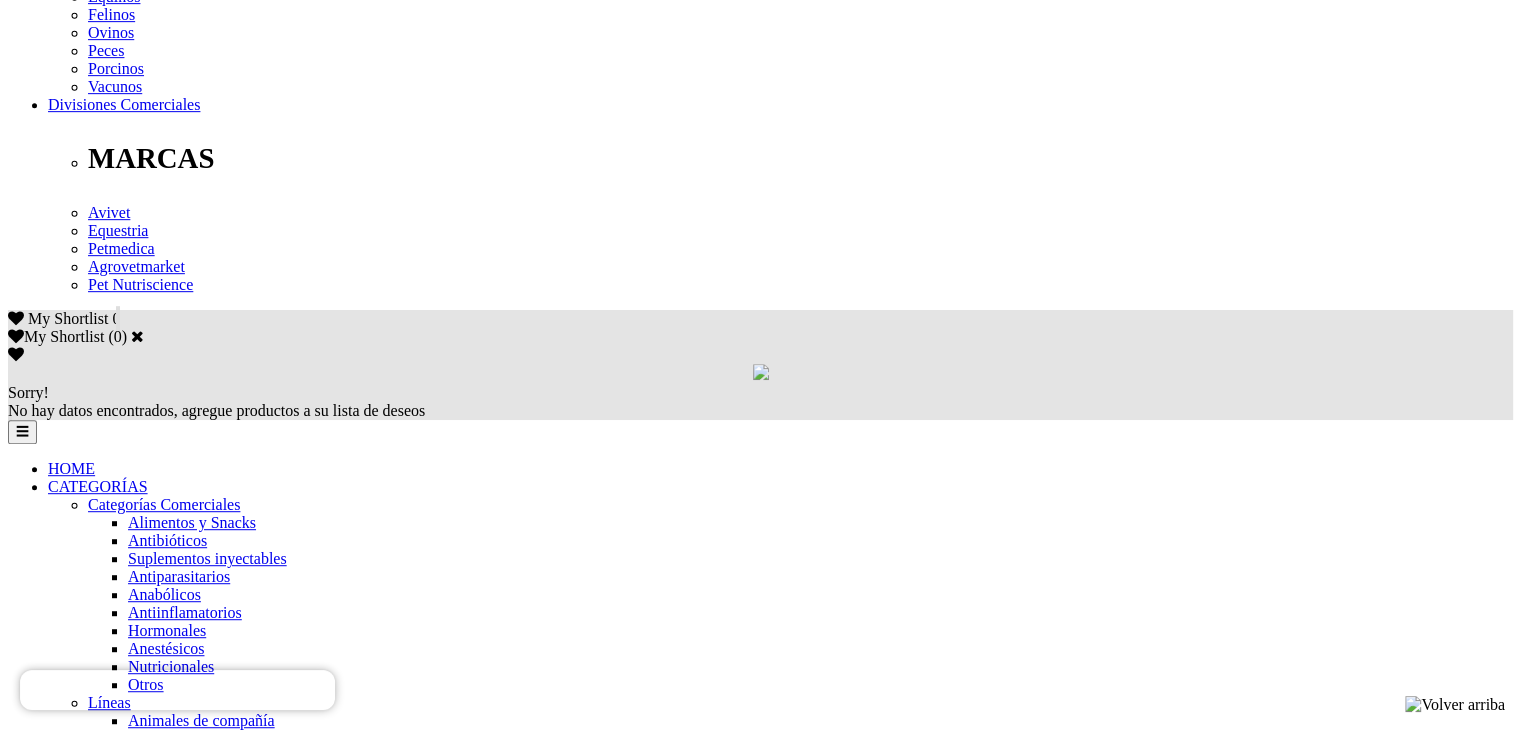 click on "Siguiente " at bounding box center (81, 5478) 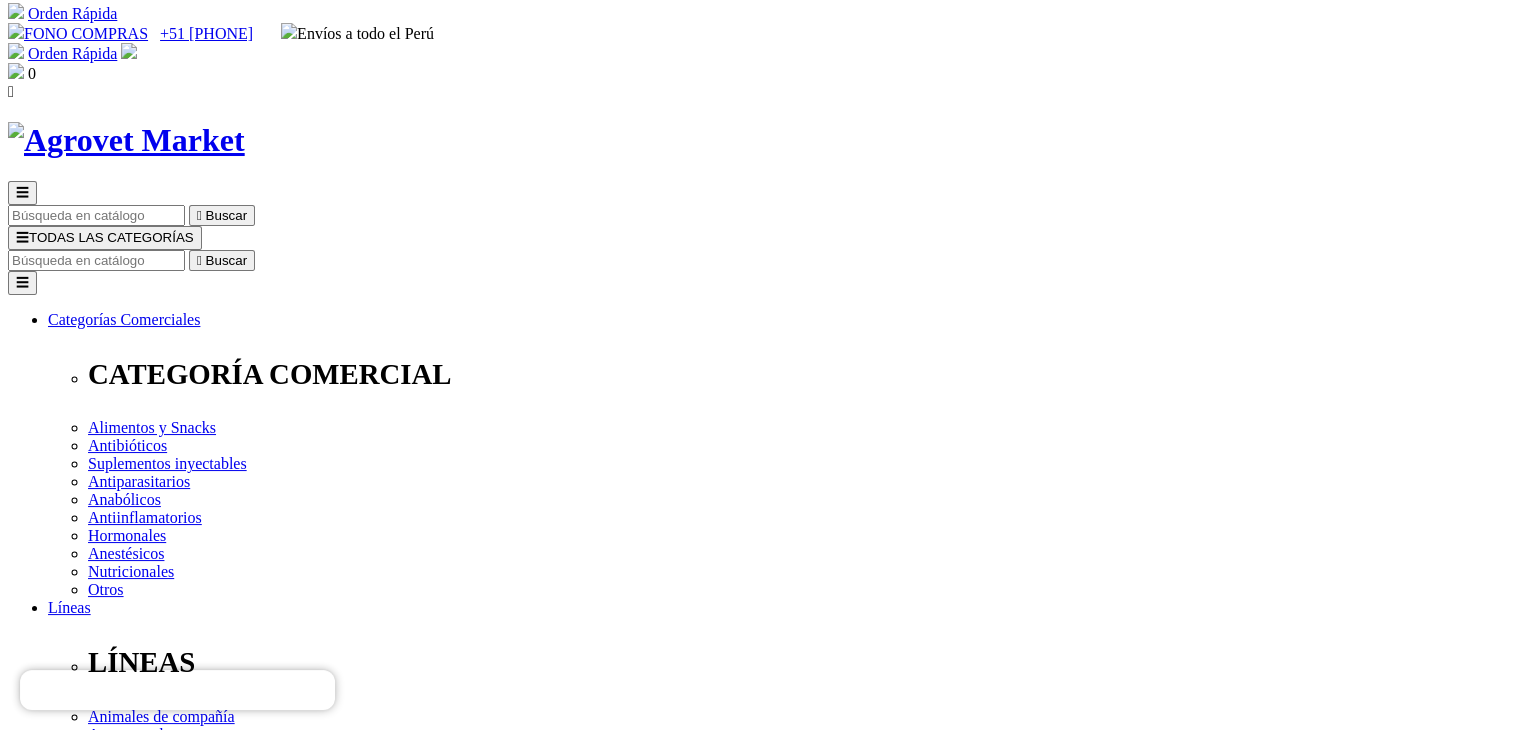scroll, scrollTop: 0, scrollLeft: 0, axis: both 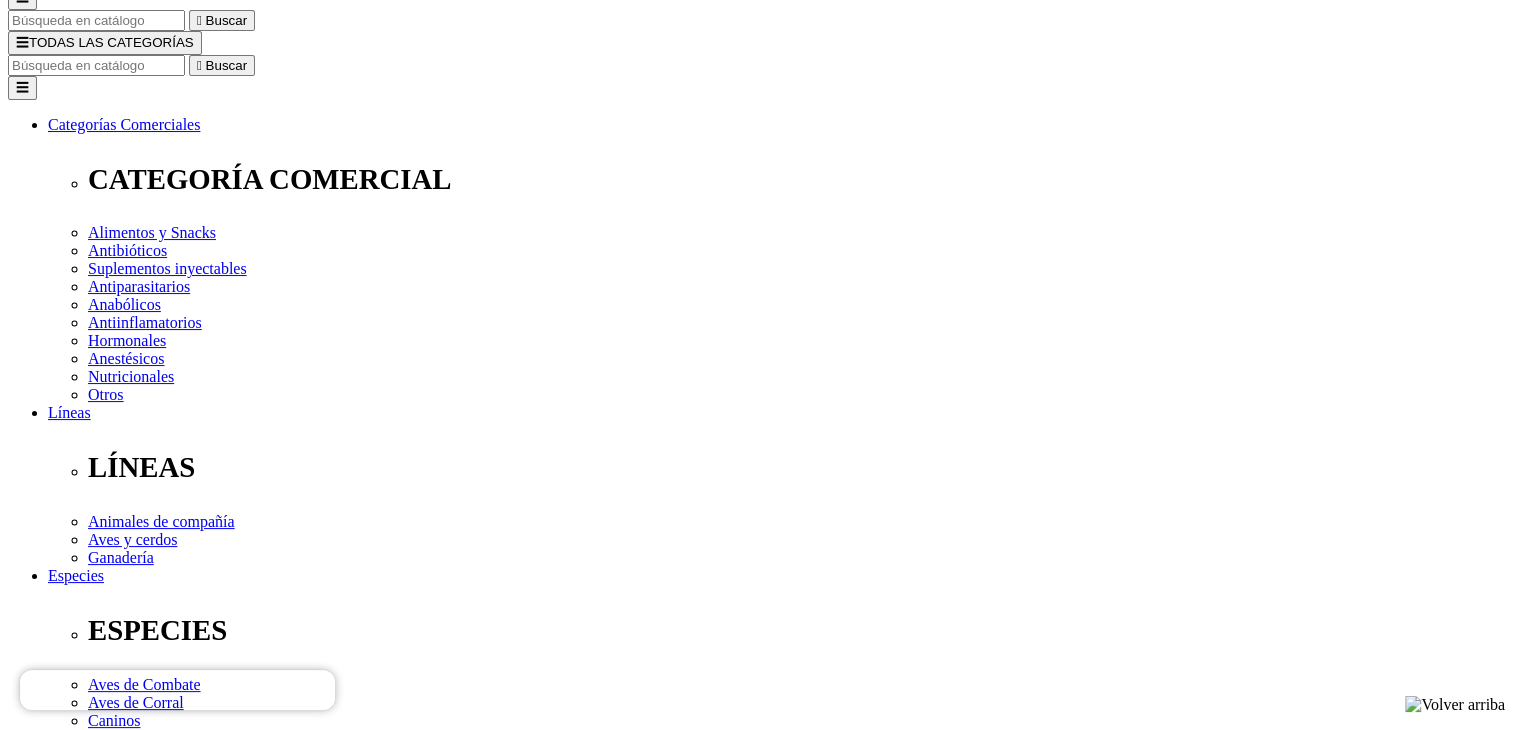 click on "Categoria Comercial" at bounding box center (760, 2445) 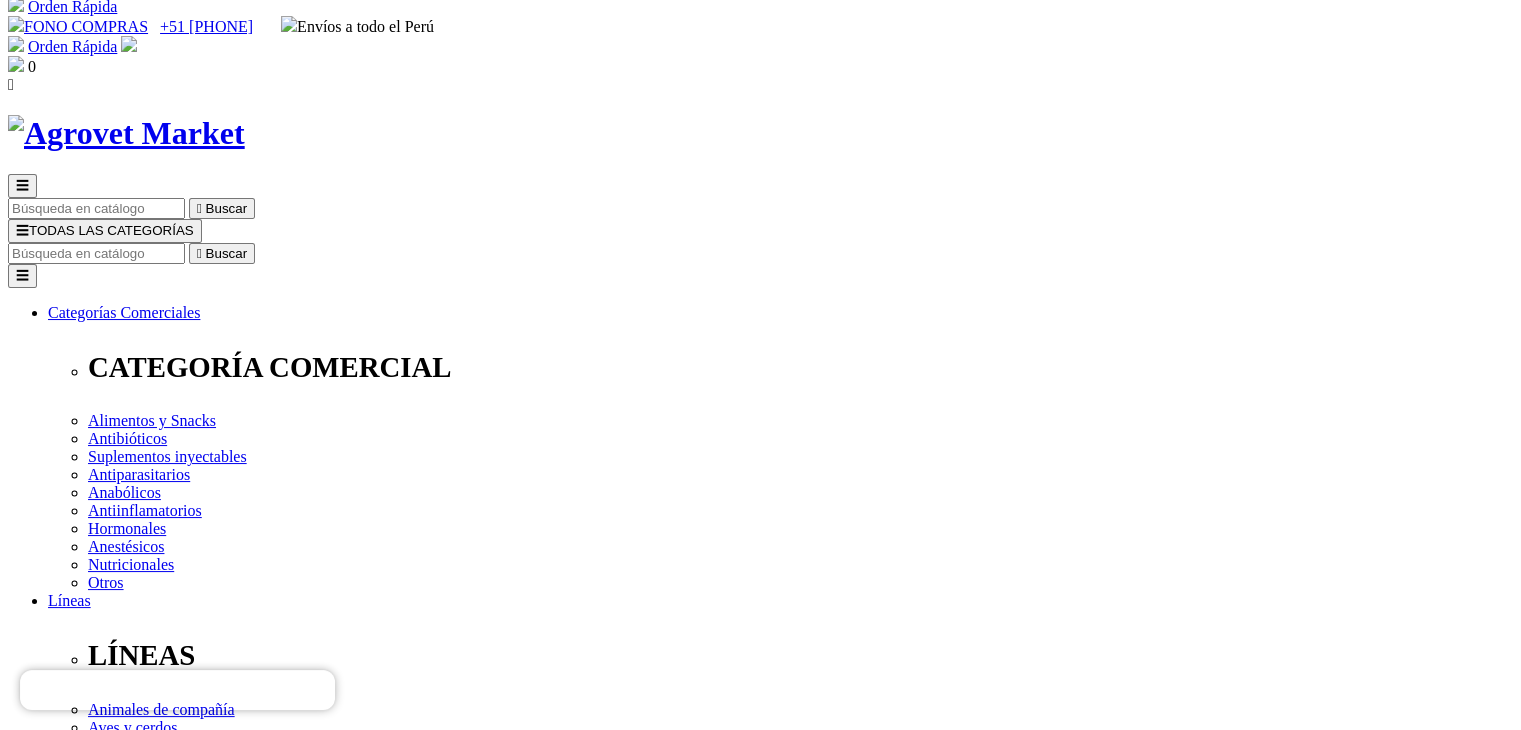 scroll, scrollTop: 0, scrollLeft: 0, axis: both 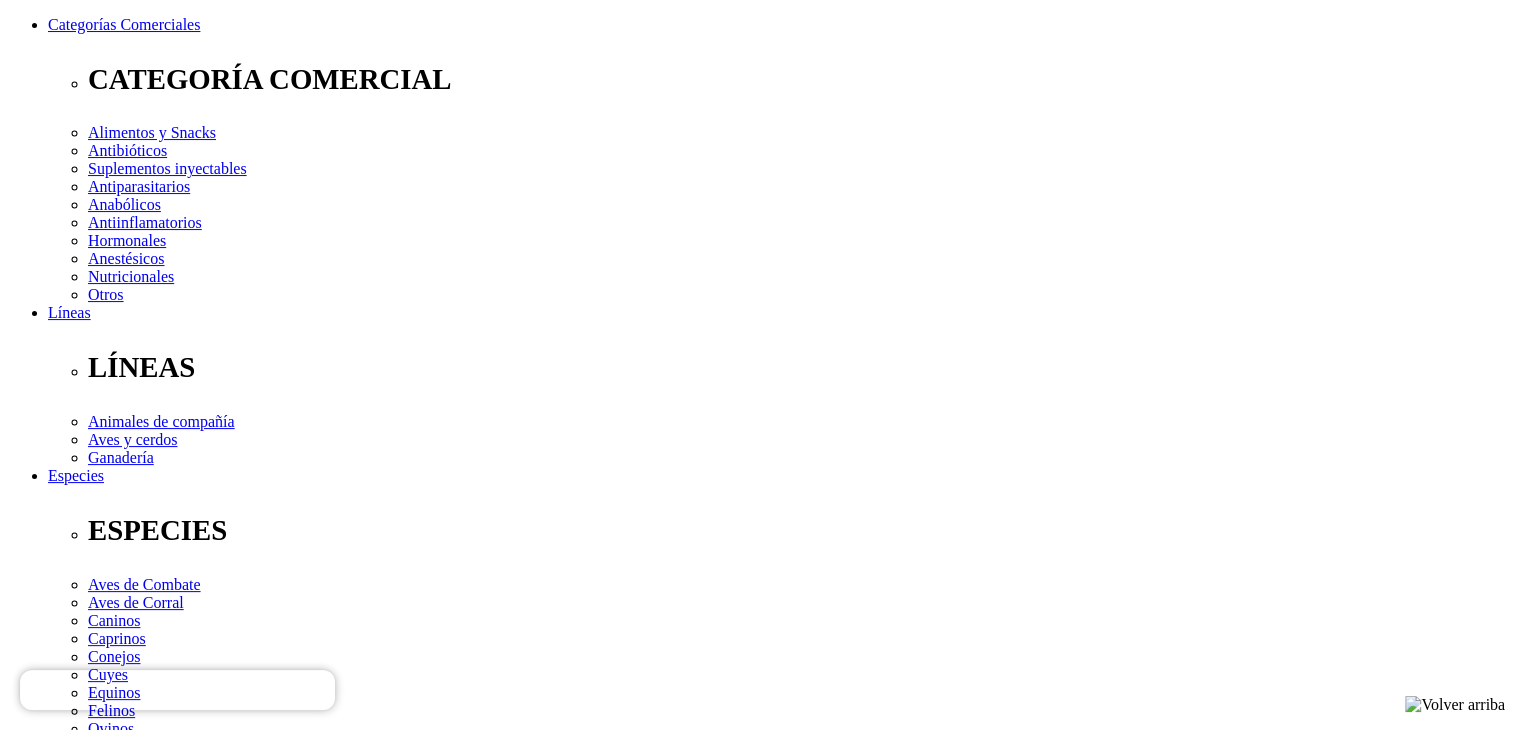 click on "Categoria Comercial" at bounding box center (760, 2345) 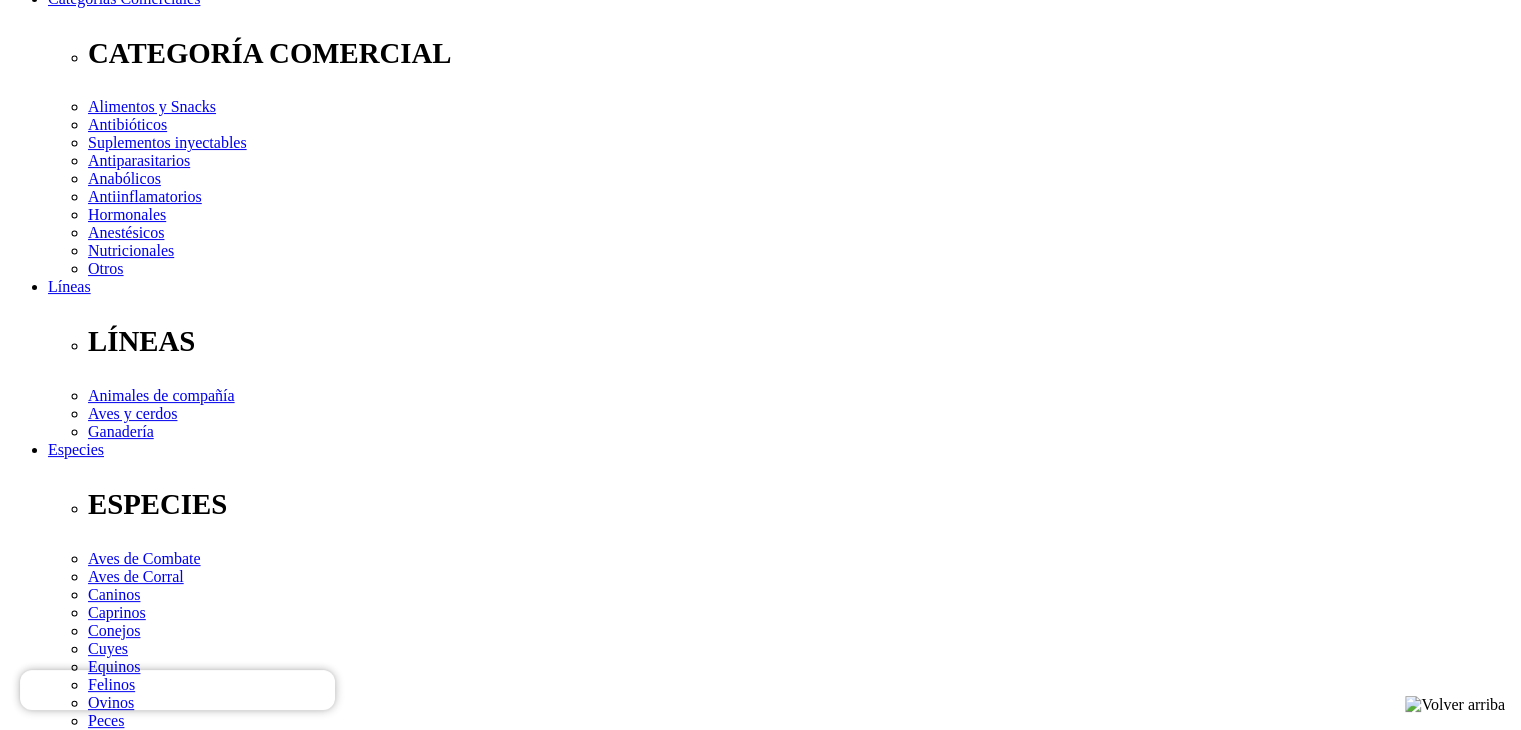 scroll, scrollTop: 400, scrollLeft: 0, axis: vertical 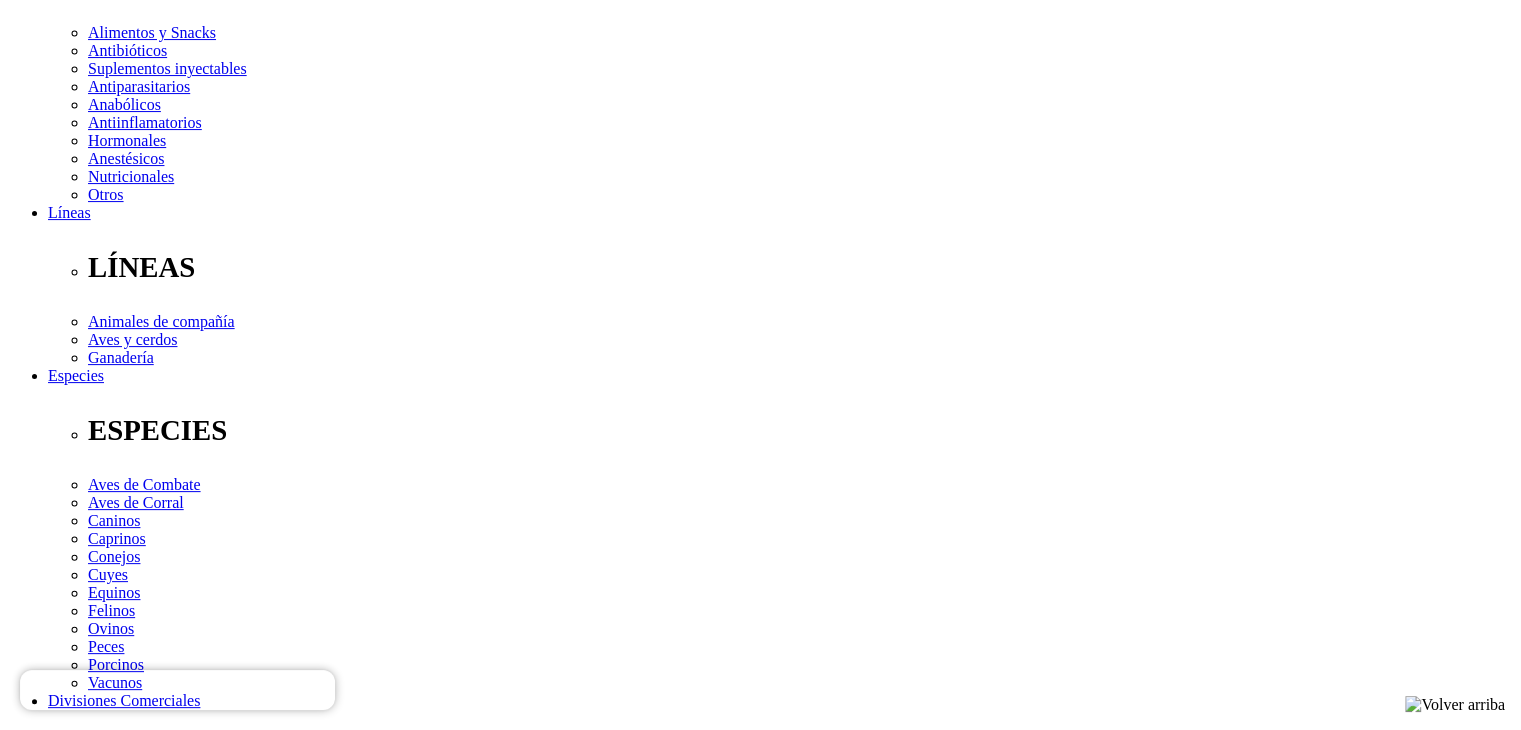 click on "Linea Comercial" at bounding box center [760, 2052] 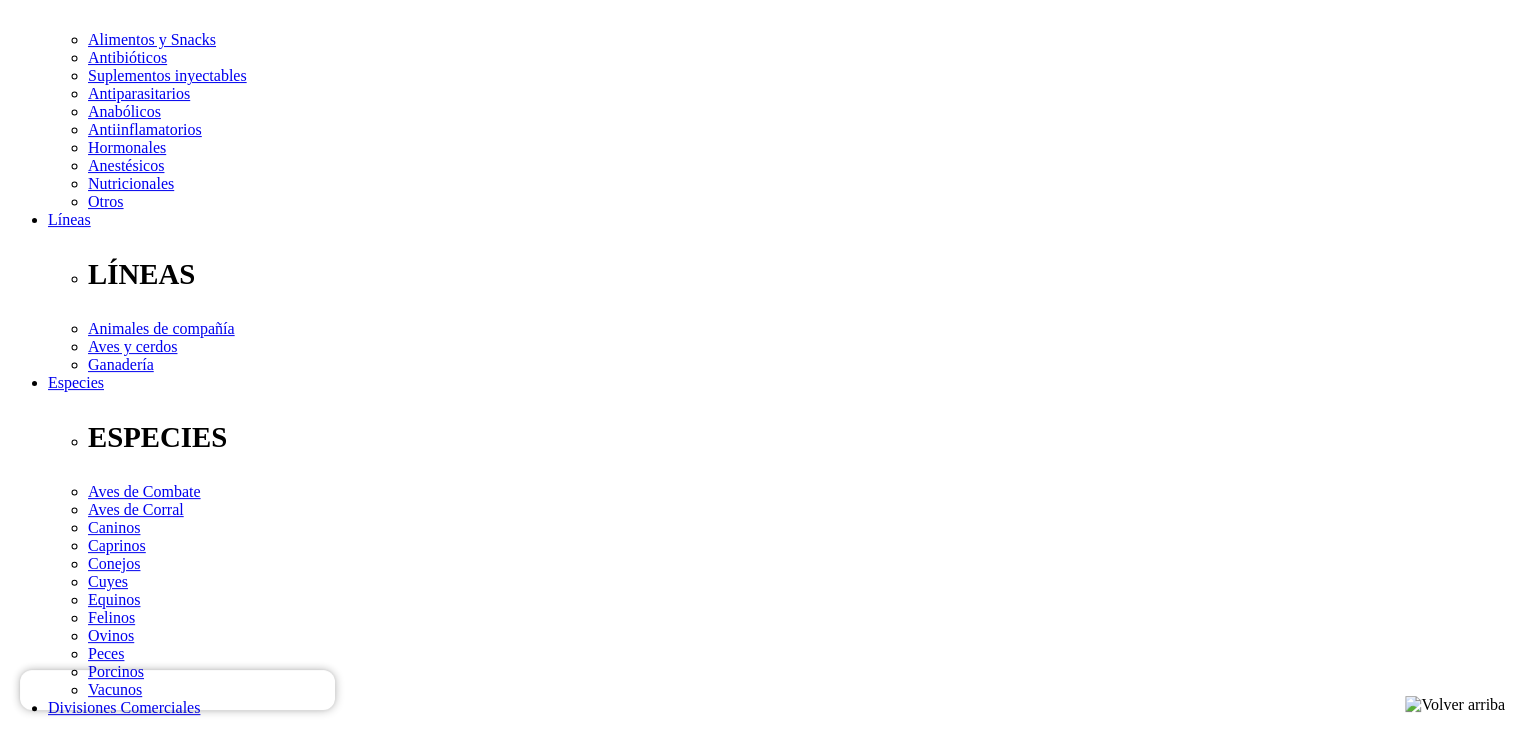 scroll, scrollTop: 0, scrollLeft: 0, axis: both 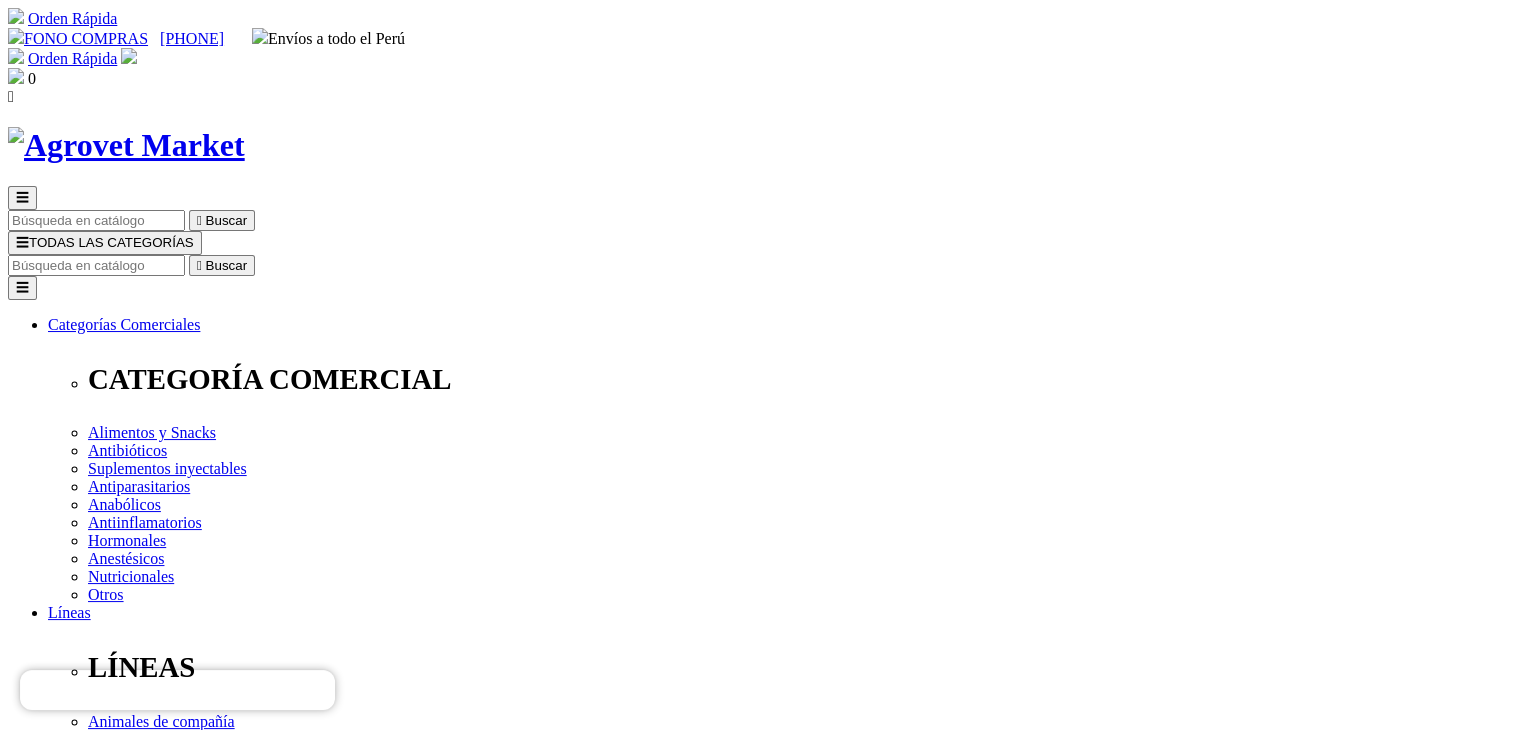 click on "☰" at bounding box center [22, 242] 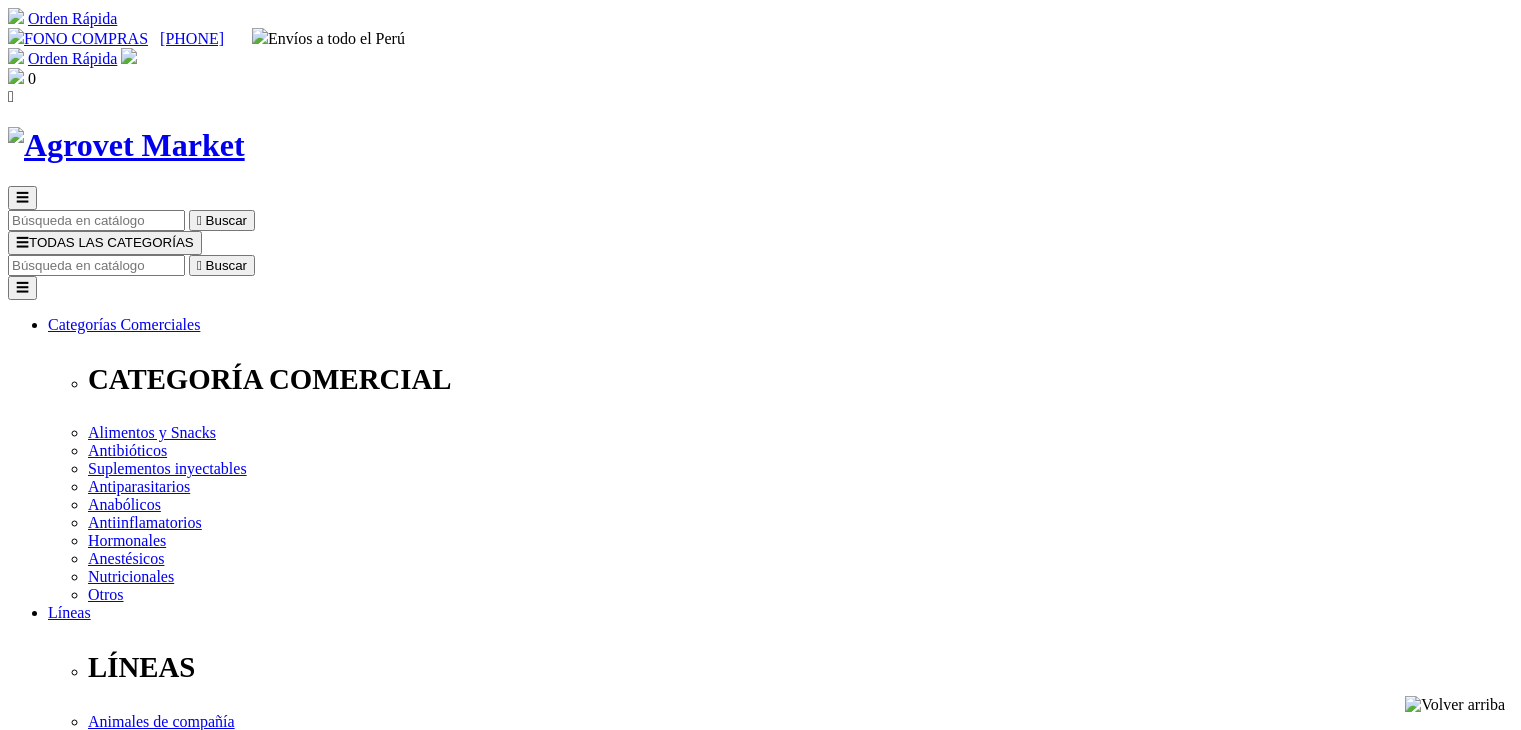 scroll, scrollTop: 0, scrollLeft: 0, axis: both 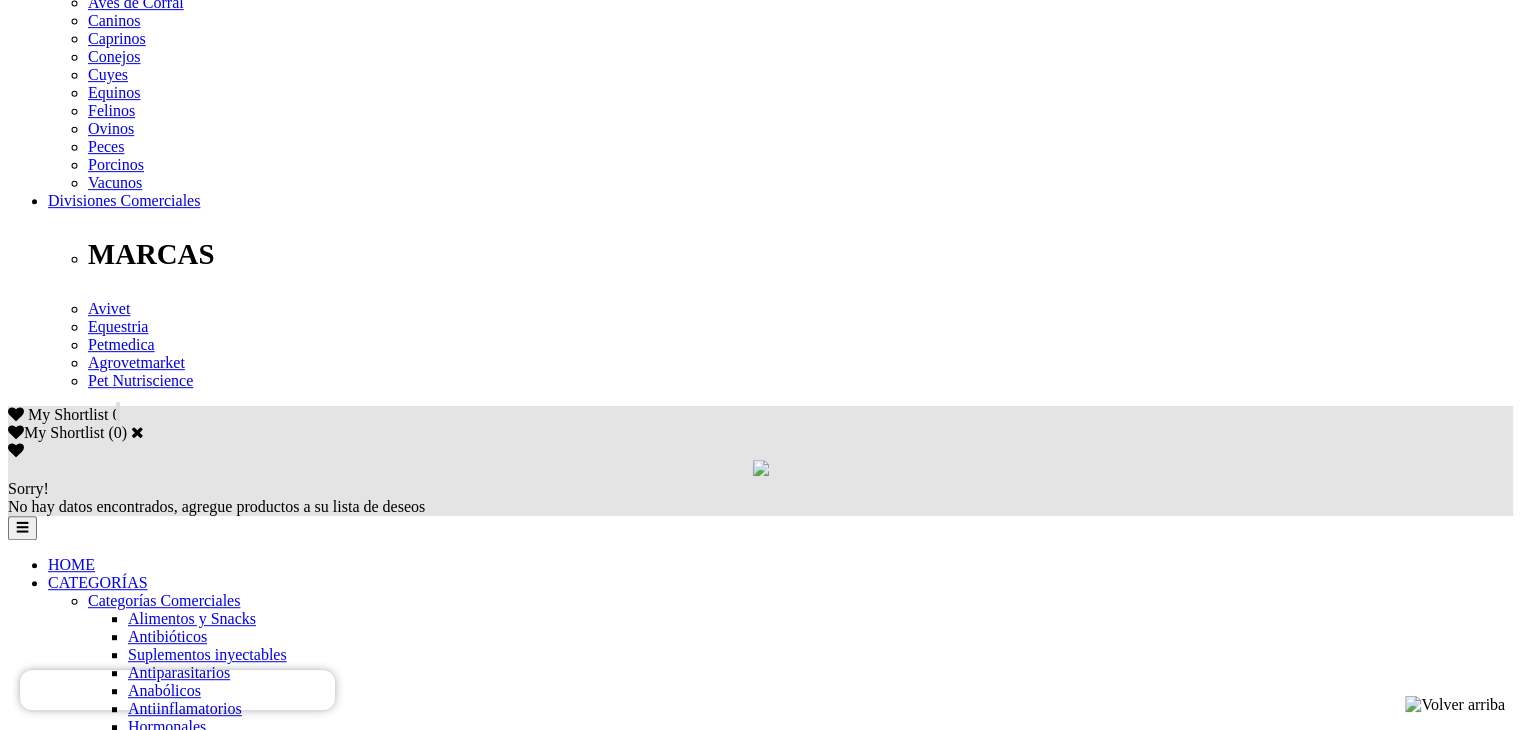 click at bounding box center [180, 3540] 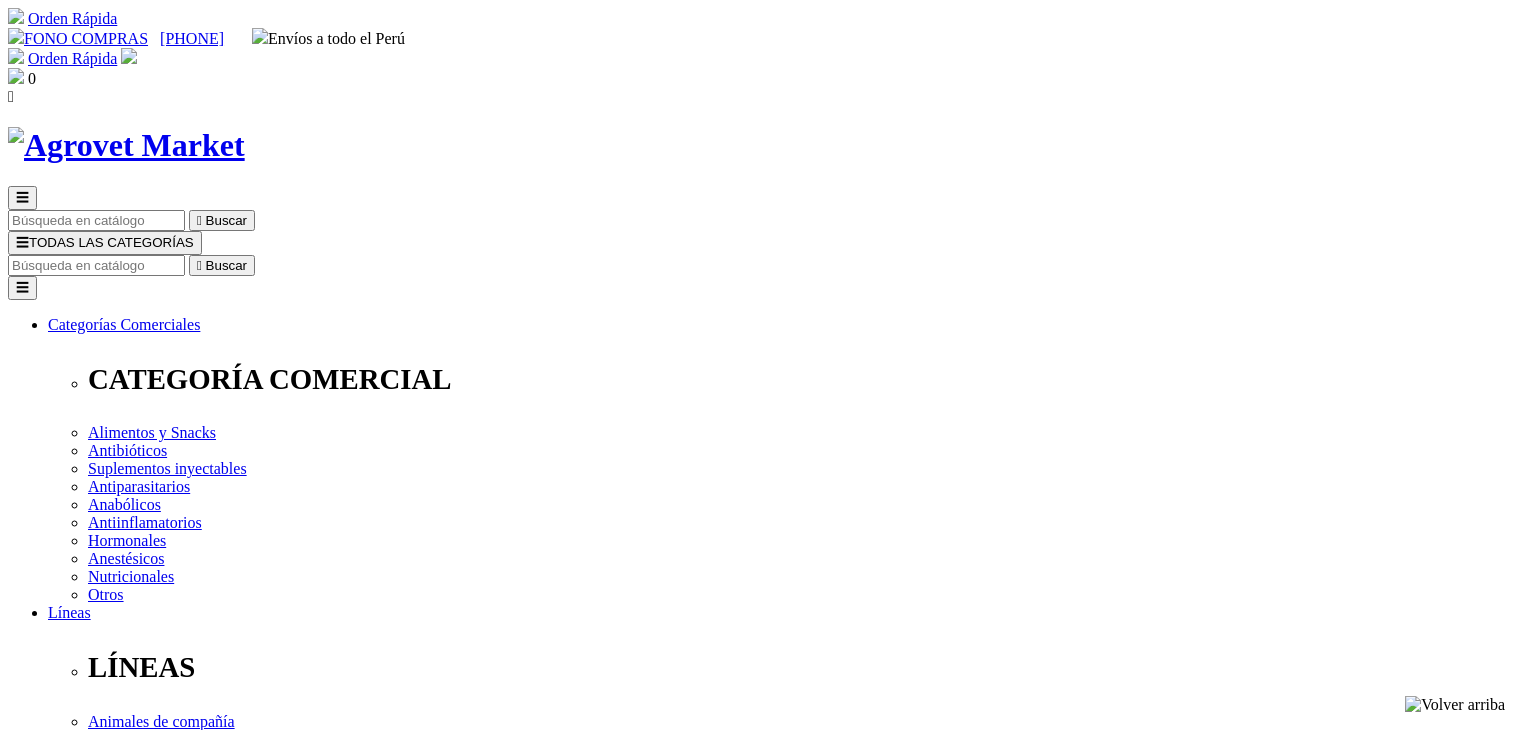 scroll, scrollTop: 0, scrollLeft: 0, axis: both 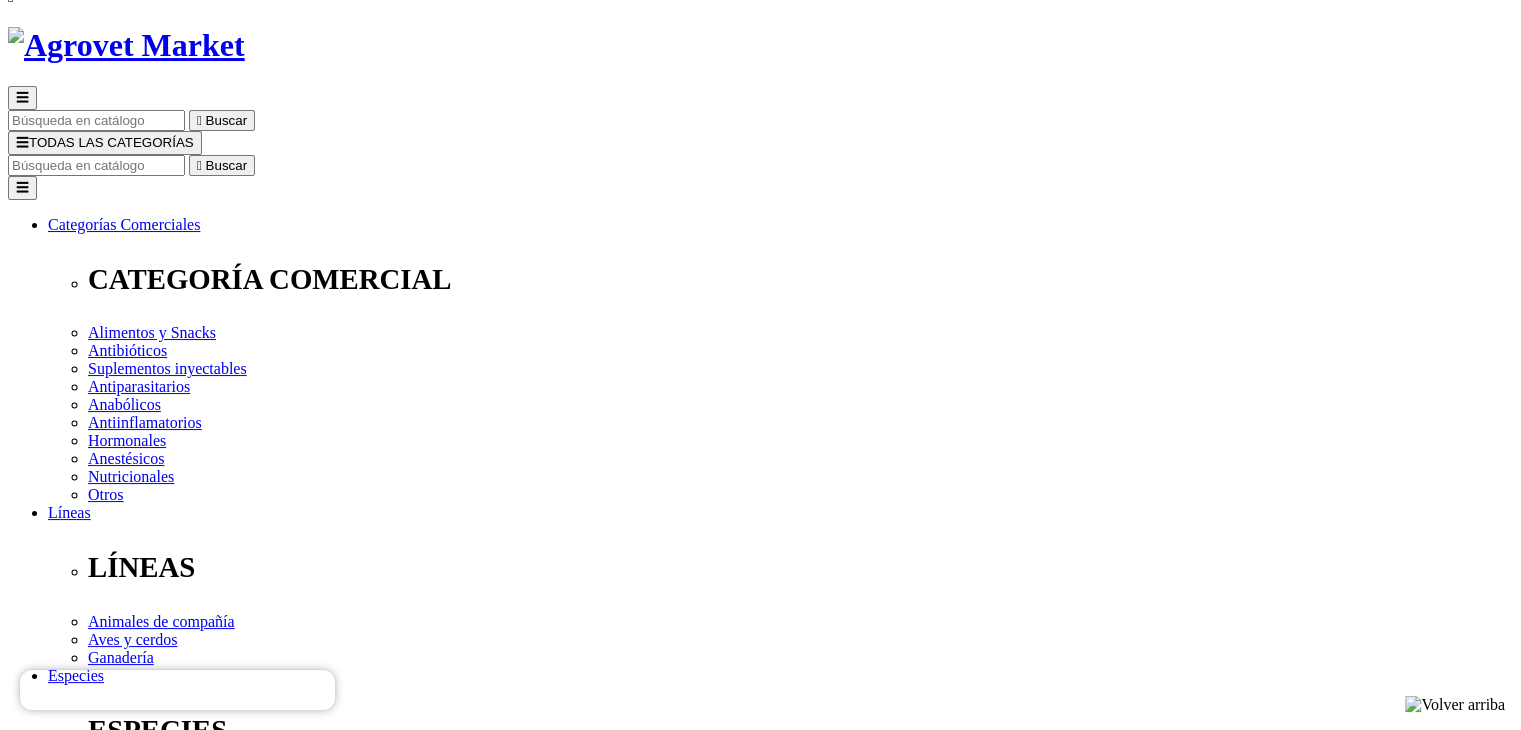 click on "Categoria Comercial" at bounding box center (760, 2545) 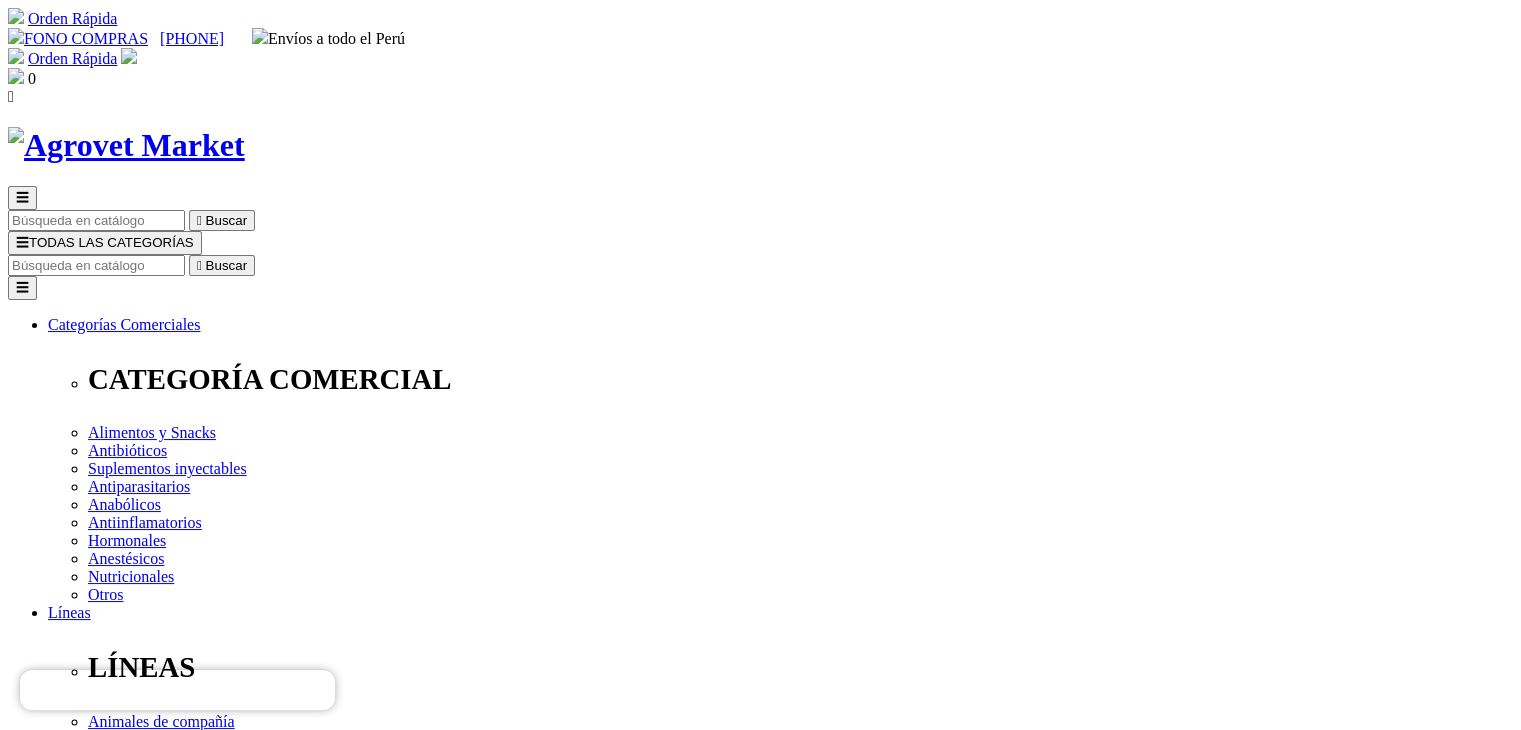 scroll, scrollTop: 100, scrollLeft: 0, axis: vertical 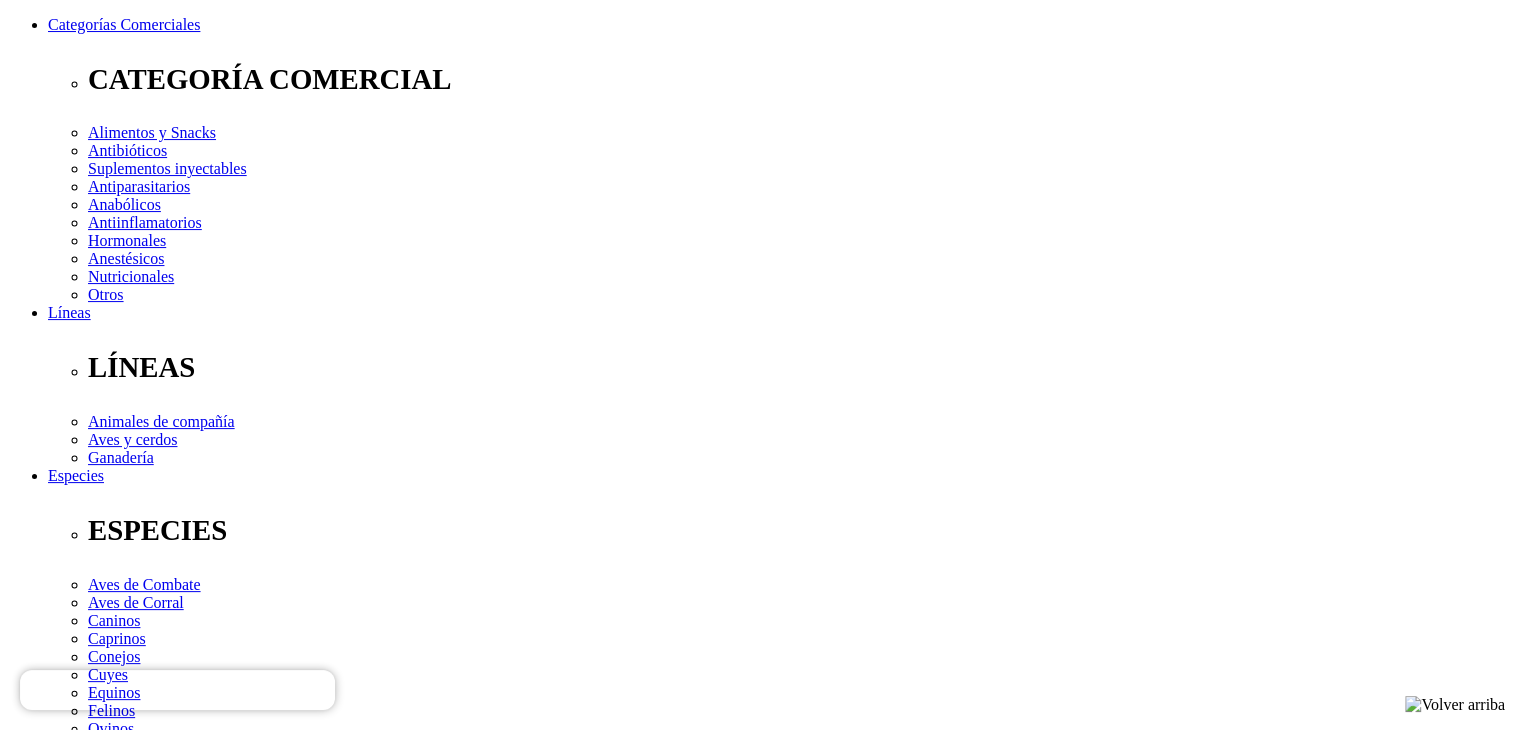 click at bounding box center [117, 3051] 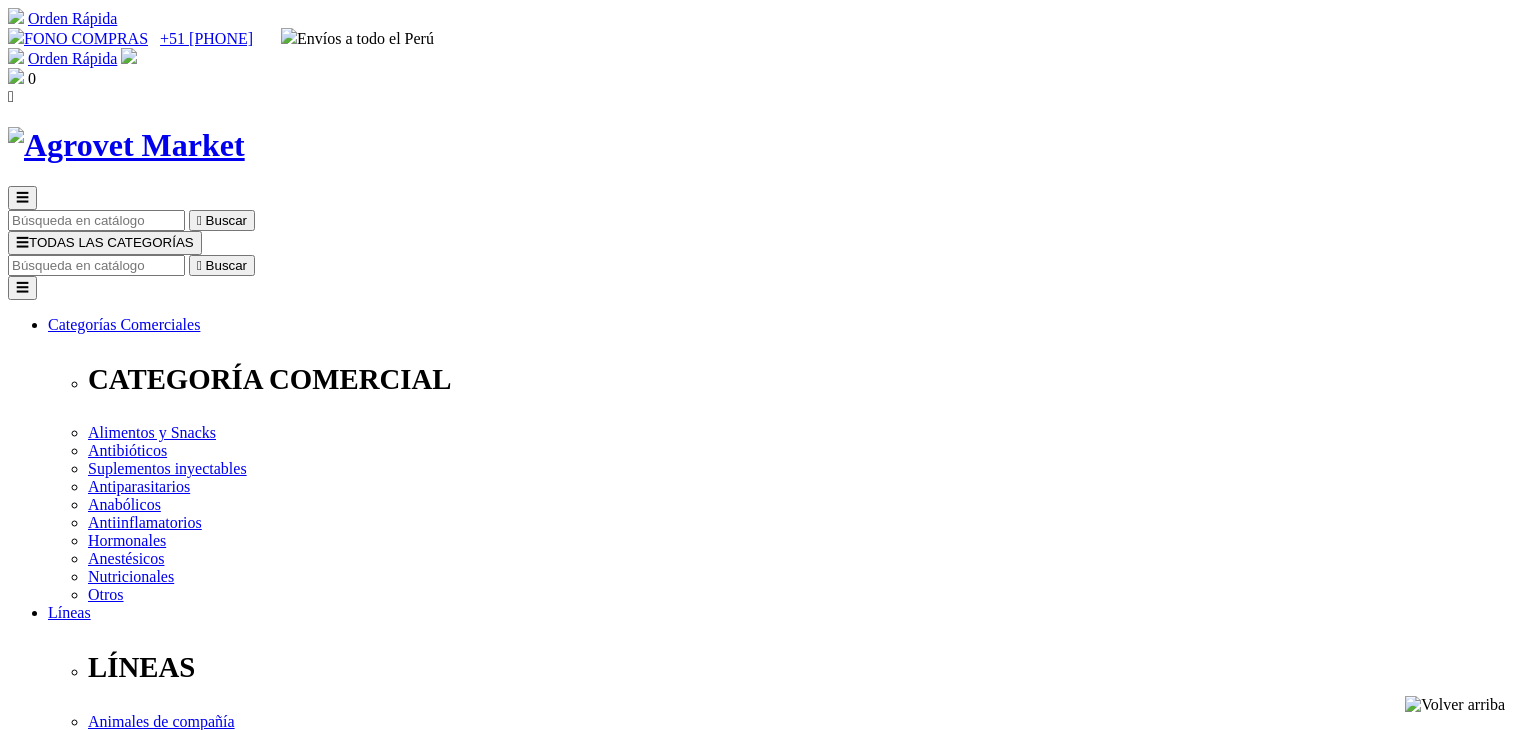 scroll, scrollTop: 0, scrollLeft: 0, axis: both 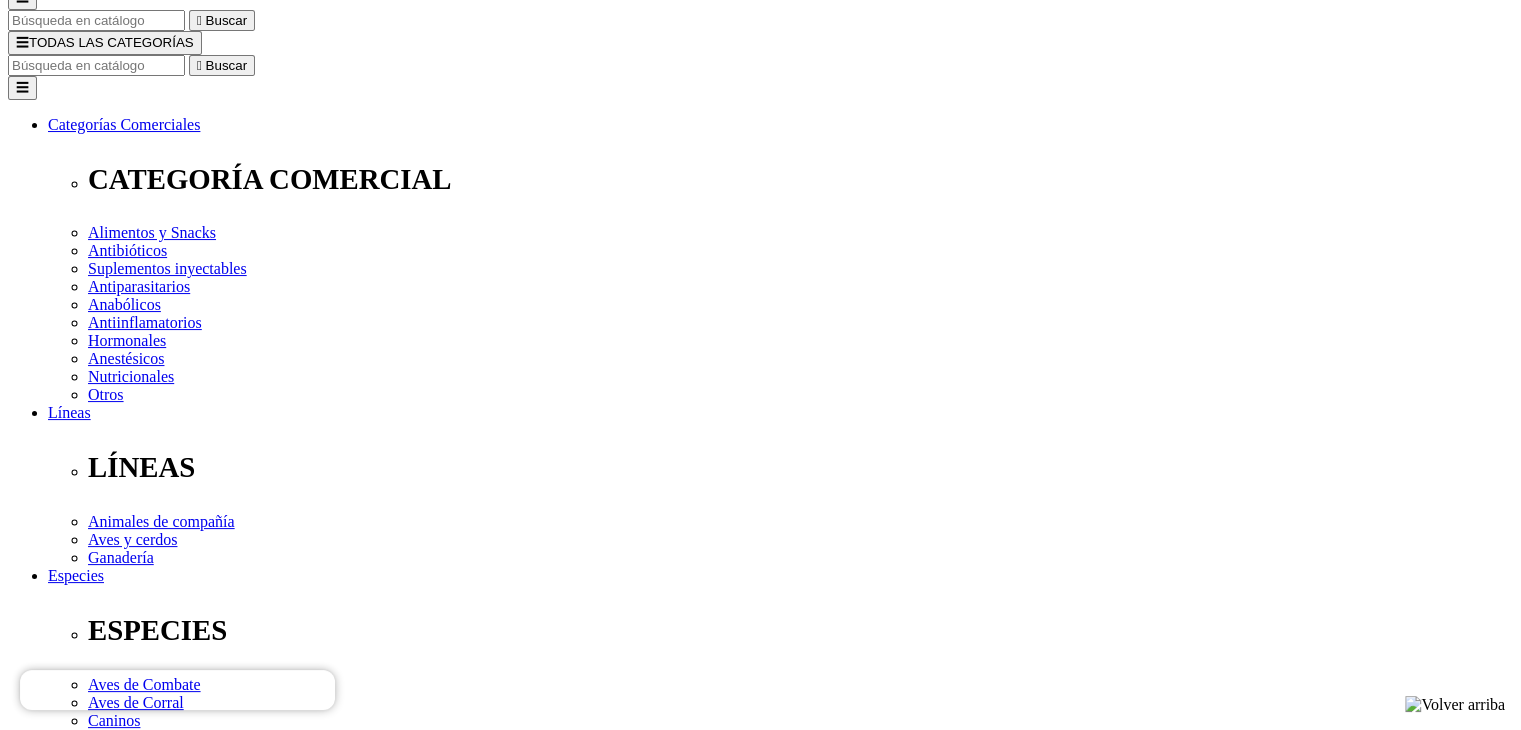 click on "Elige la presentación comercial que deseas
Frasco x 50 tabletas
Frasco x 100 tabletas" at bounding box center (148, 2682) 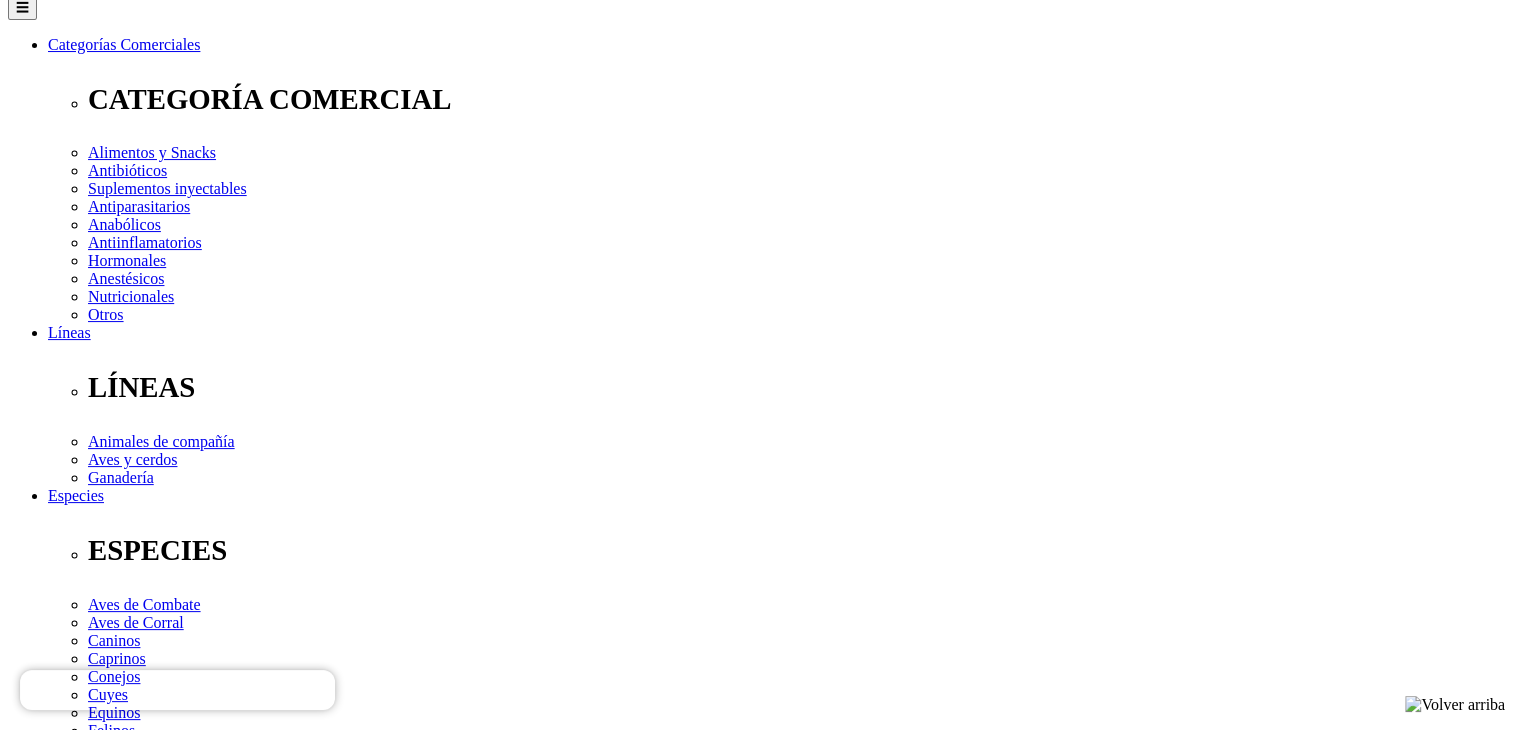 scroll, scrollTop: 400, scrollLeft: 0, axis: vertical 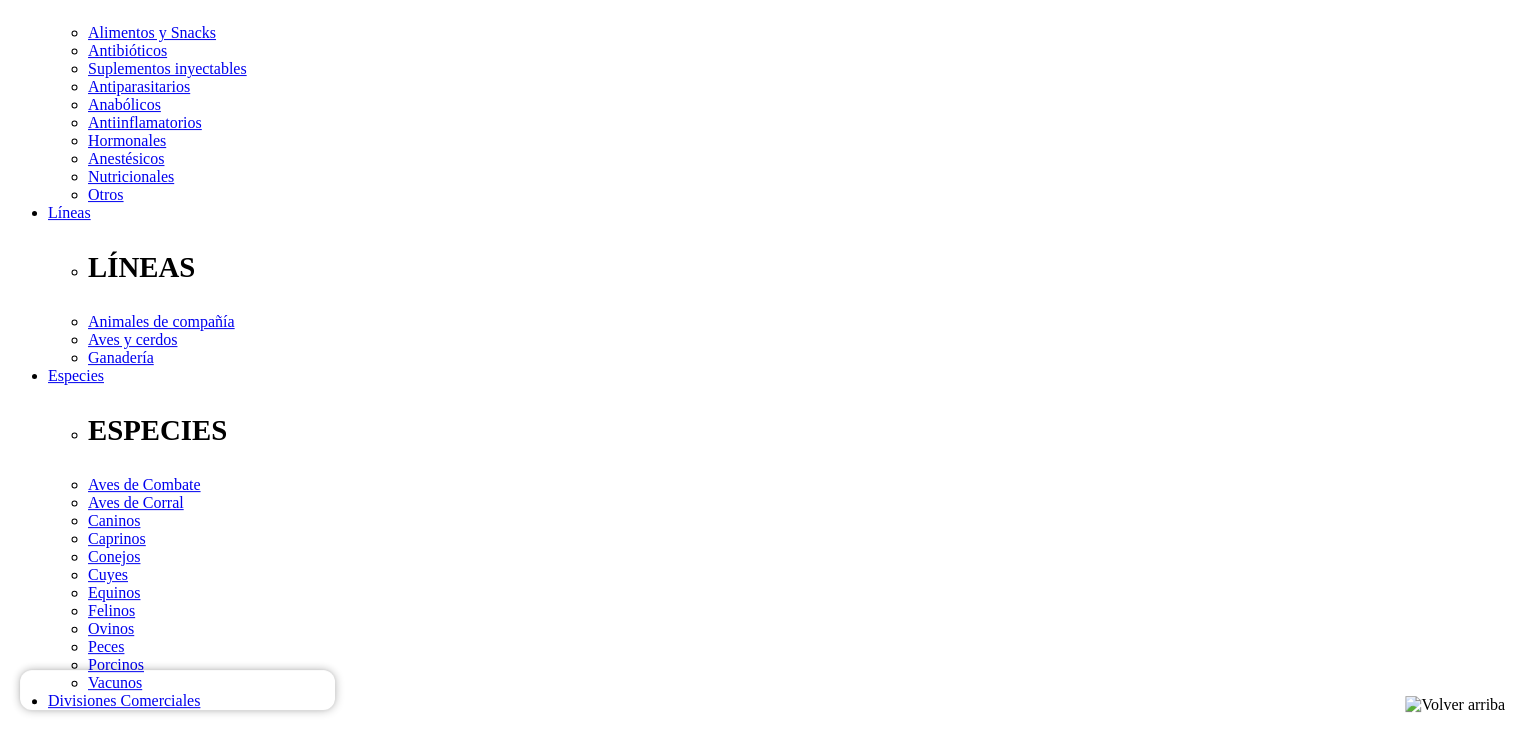 click on "Dosis y Administración" at bounding box center [123, 2717] 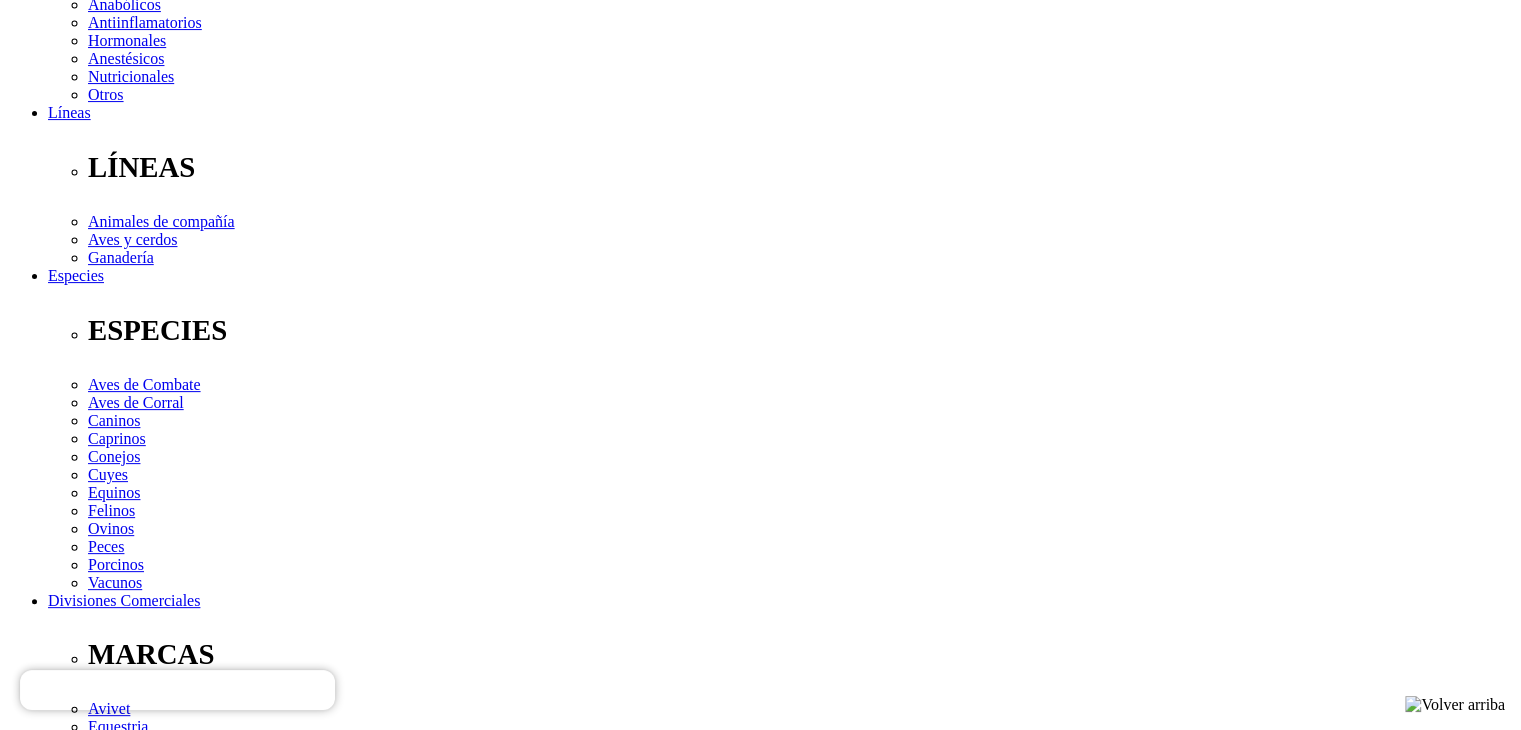 scroll, scrollTop: 0, scrollLeft: 0, axis: both 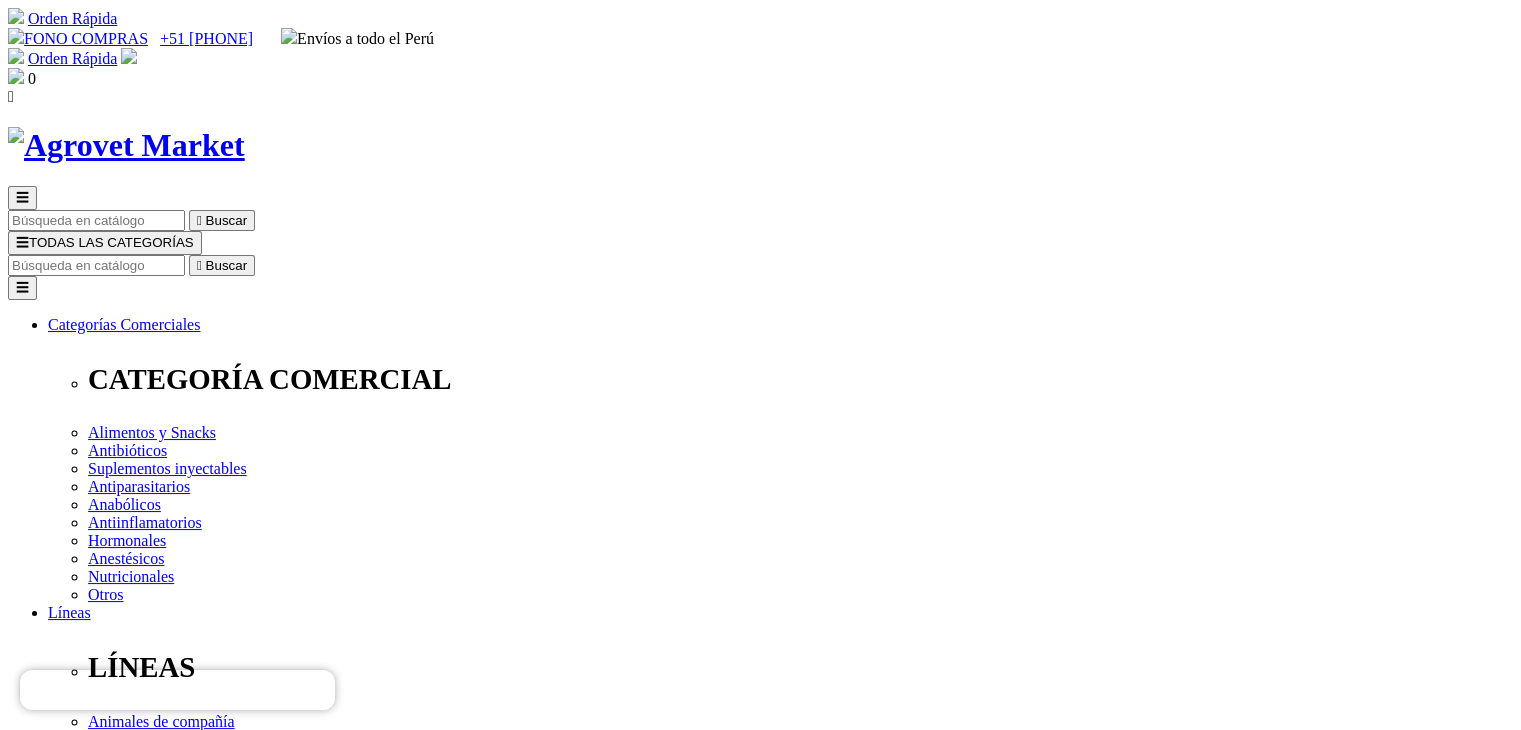 click at bounding box center [96, 265] 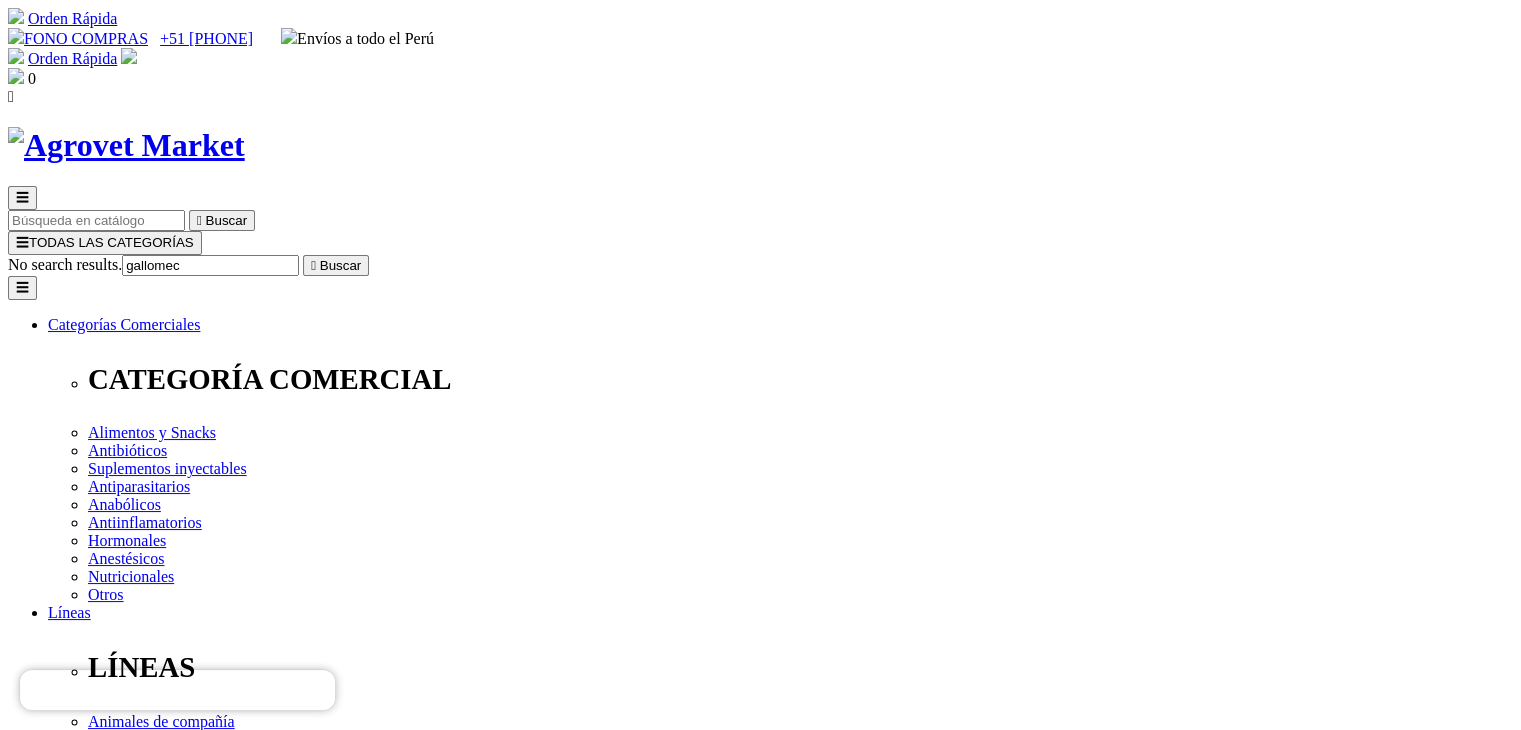 type on "gallomec" 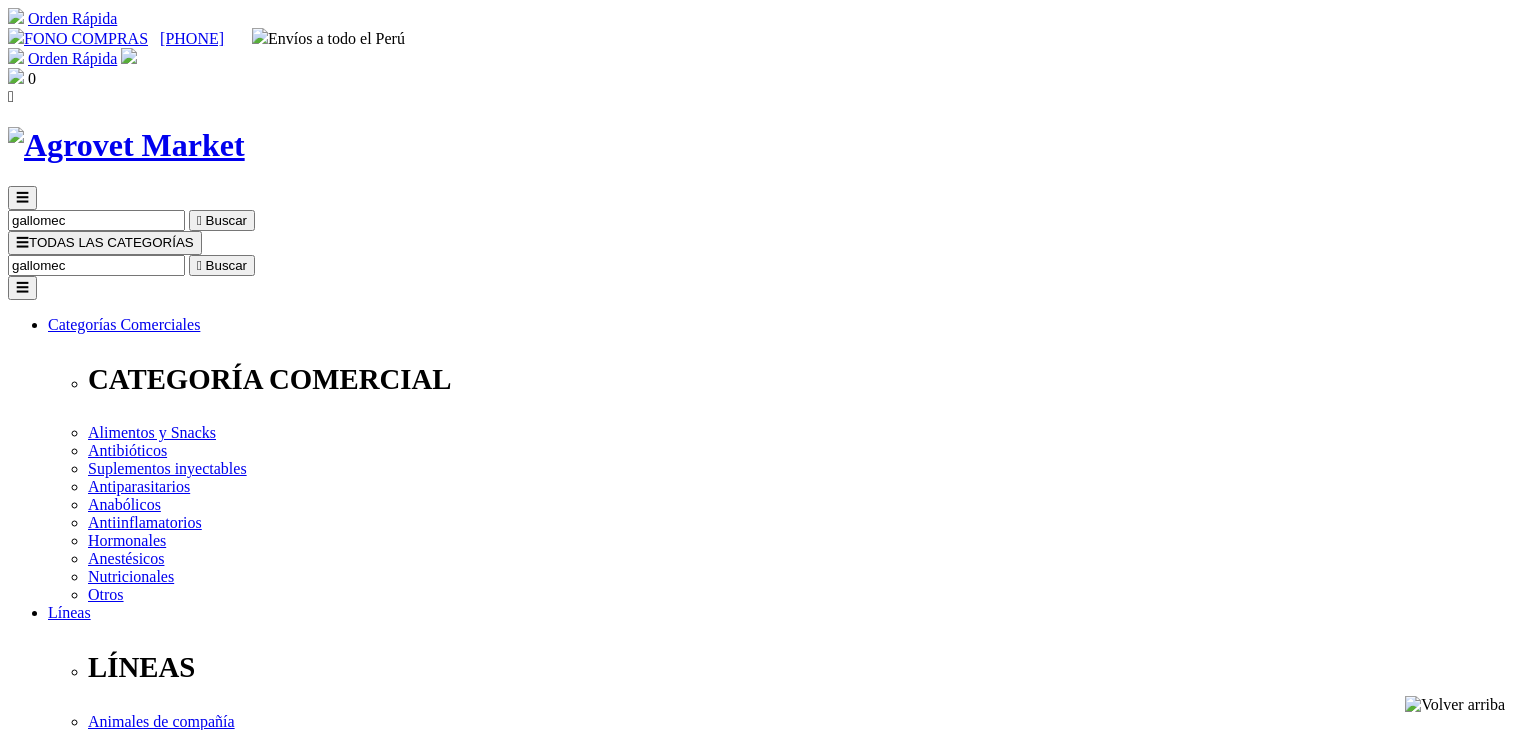scroll, scrollTop: 0, scrollLeft: 0, axis: both 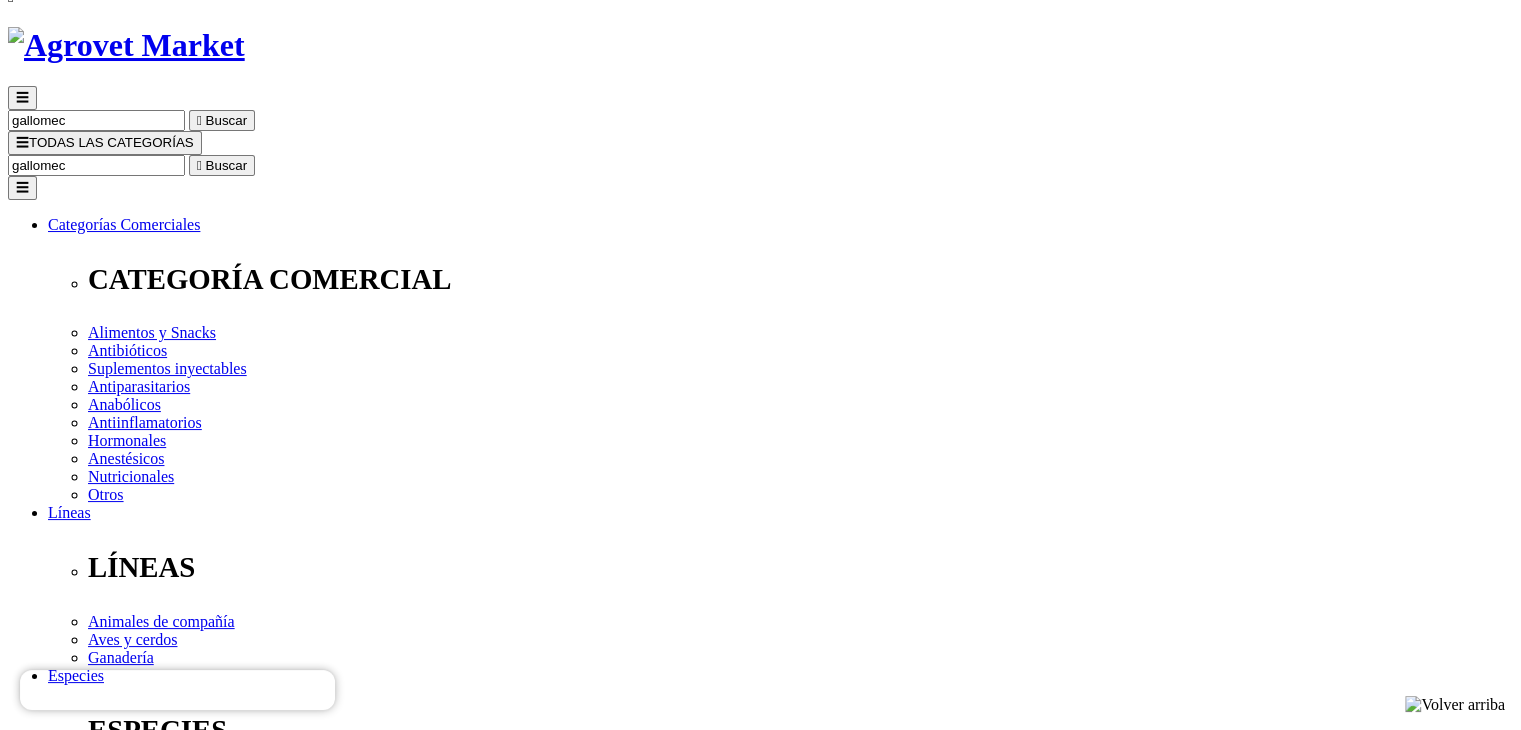 click at bounding box center (143, 2546) 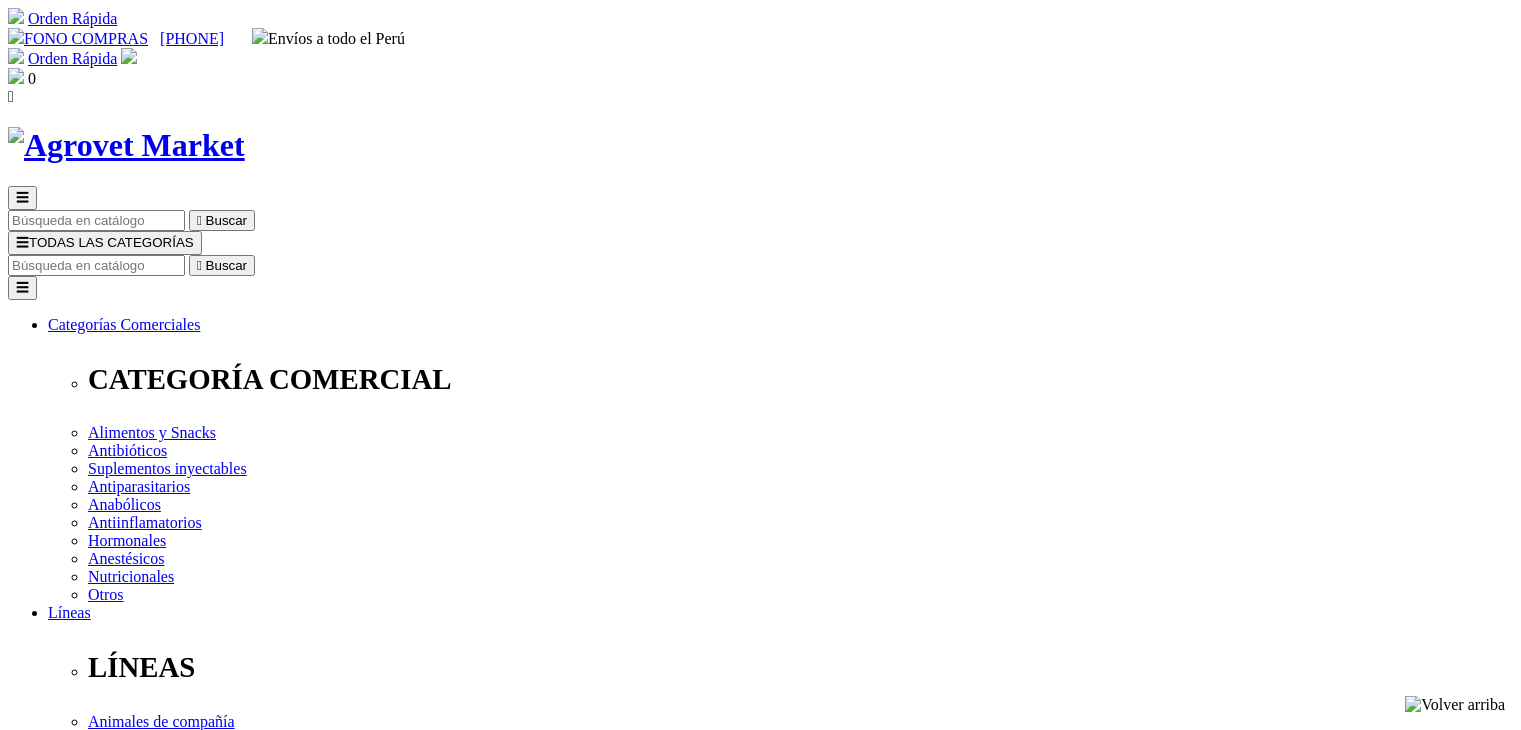 scroll, scrollTop: 0, scrollLeft: 0, axis: both 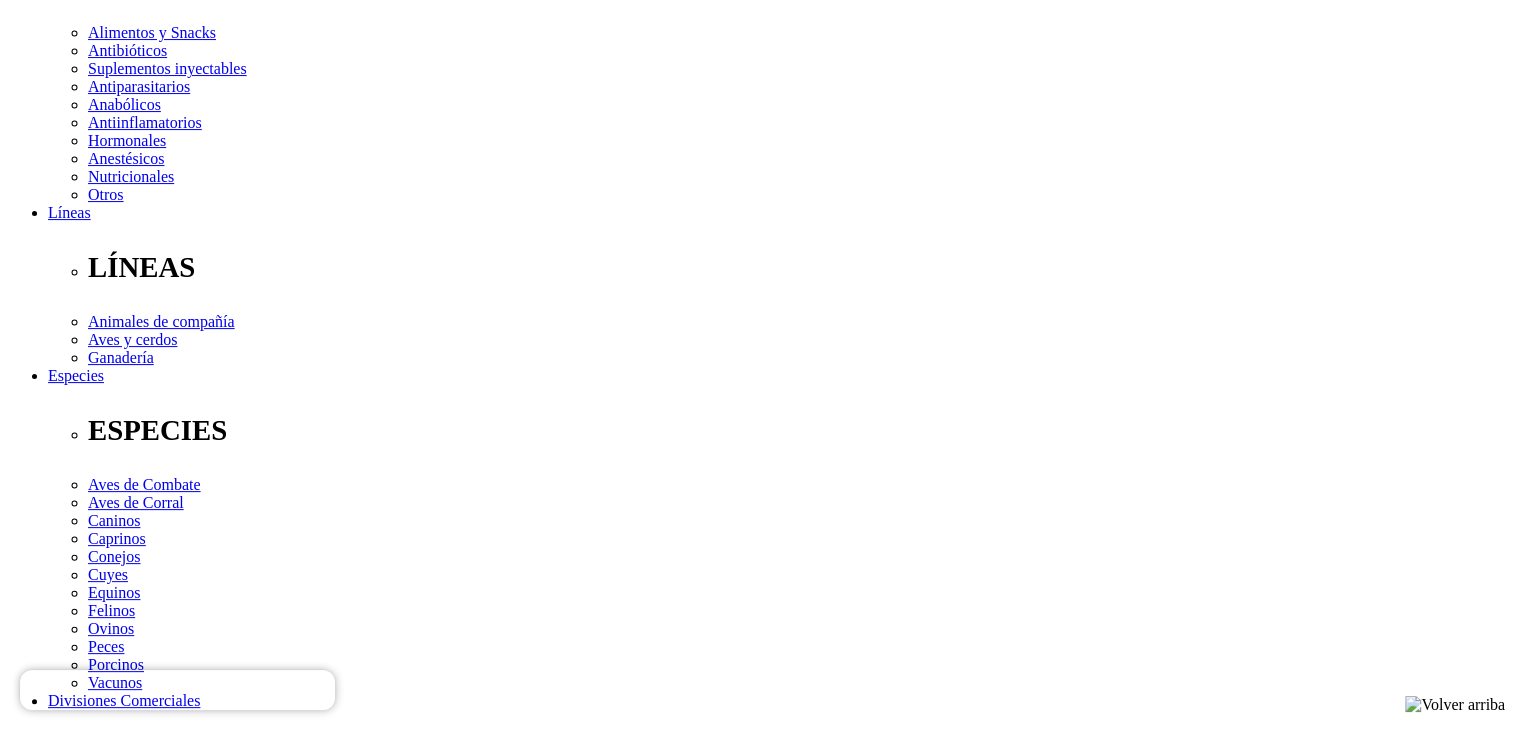 click on "Dosis y Administración" at bounding box center [123, 2701] 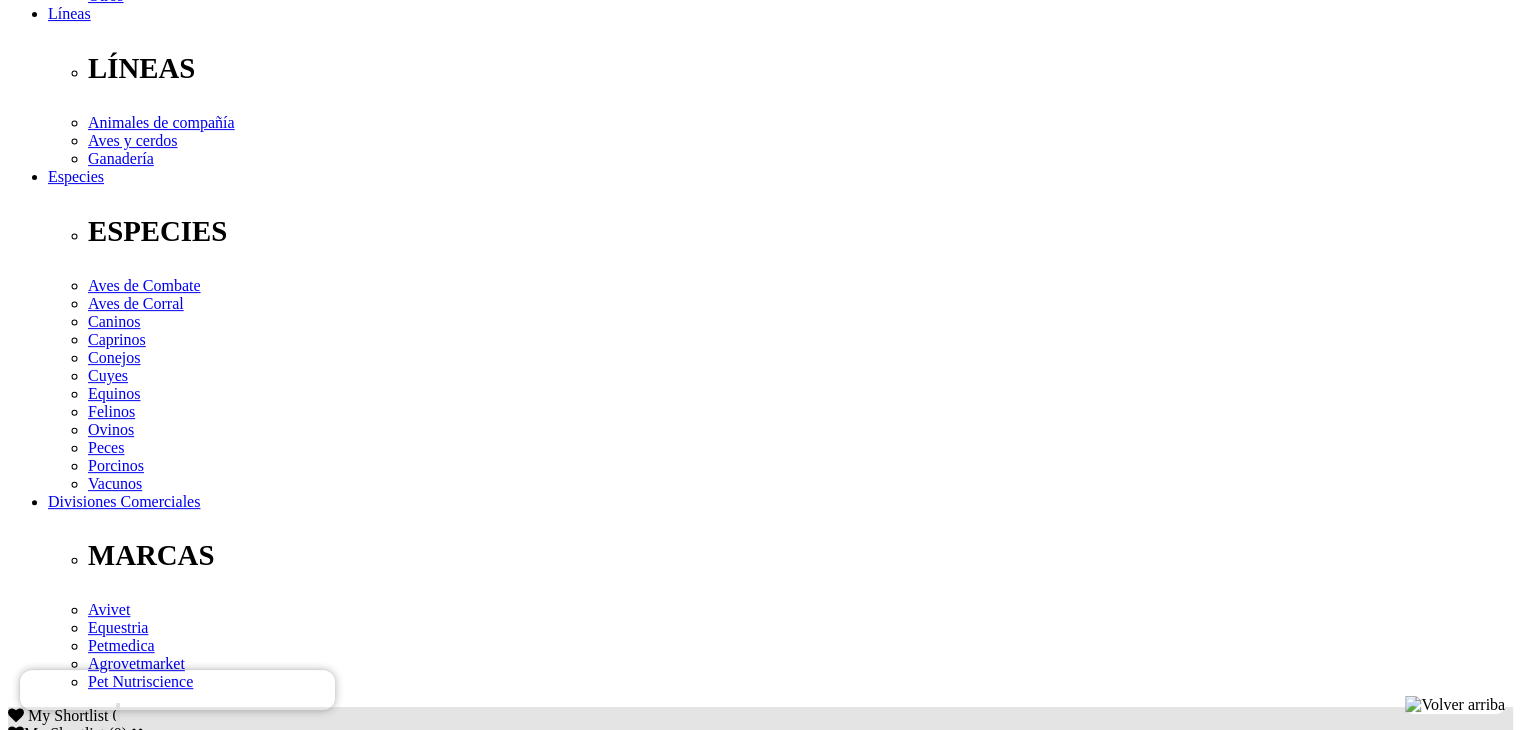 scroll, scrollTop: 600, scrollLeft: 0, axis: vertical 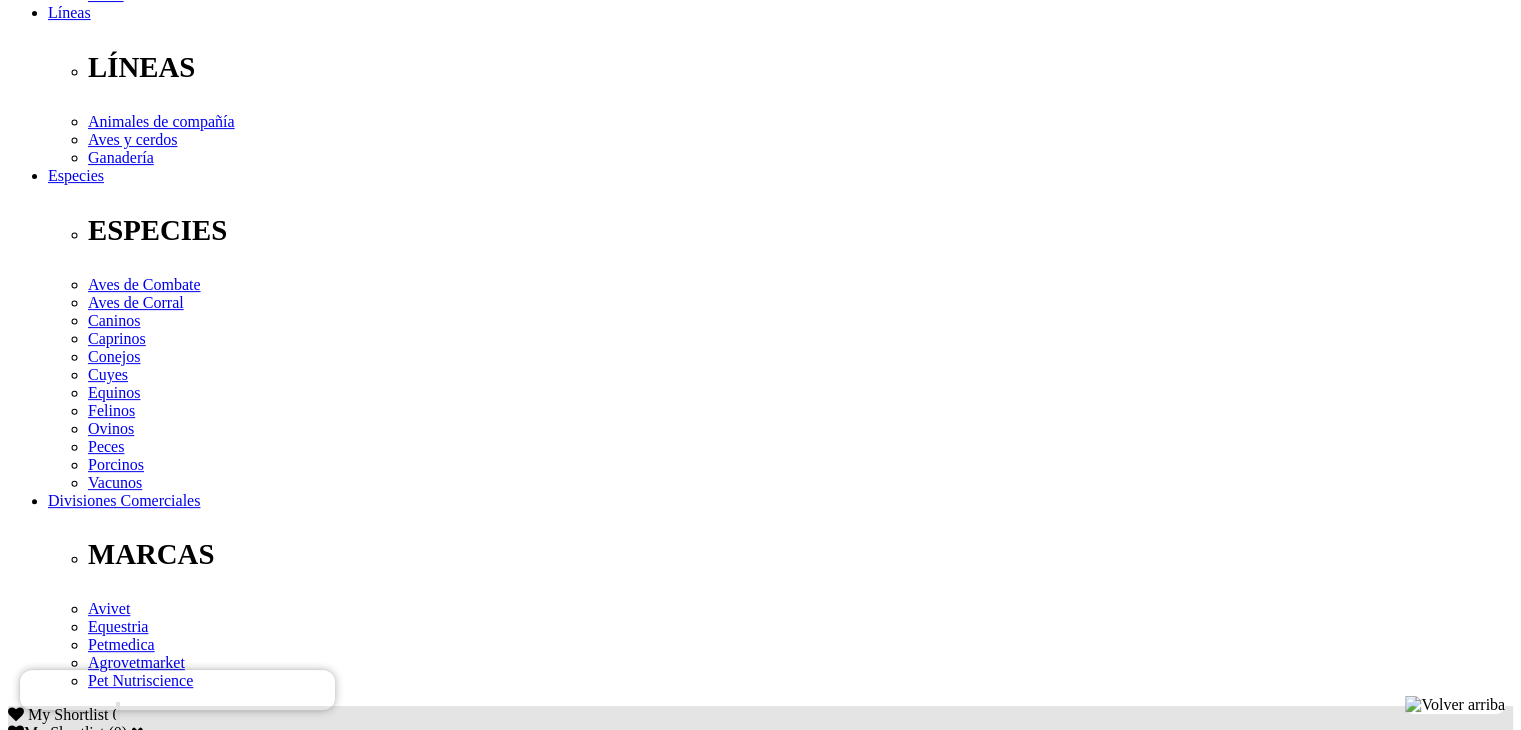 click on "Indicaciones" at bounding box center (88, 2483) 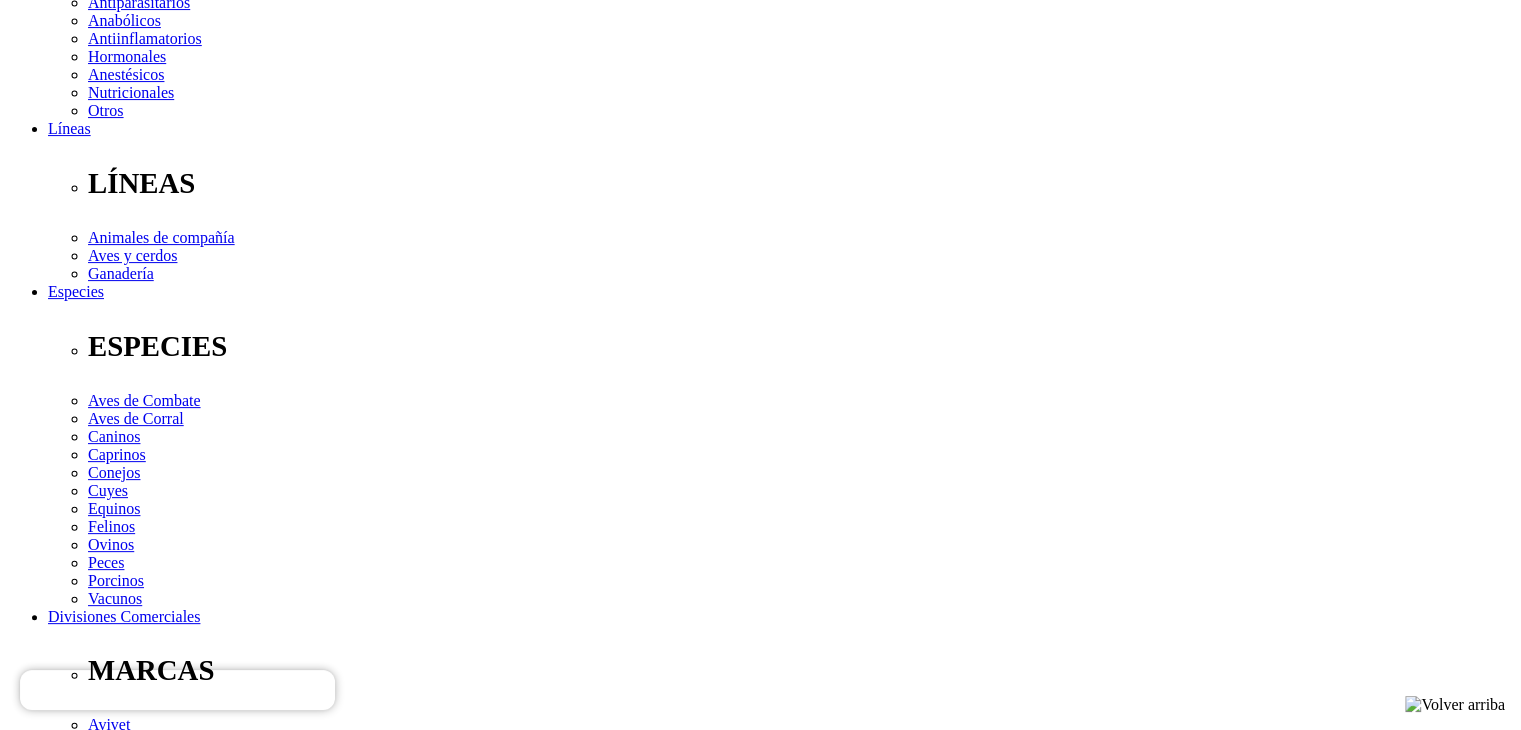 scroll, scrollTop: 500, scrollLeft: 0, axis: vertical 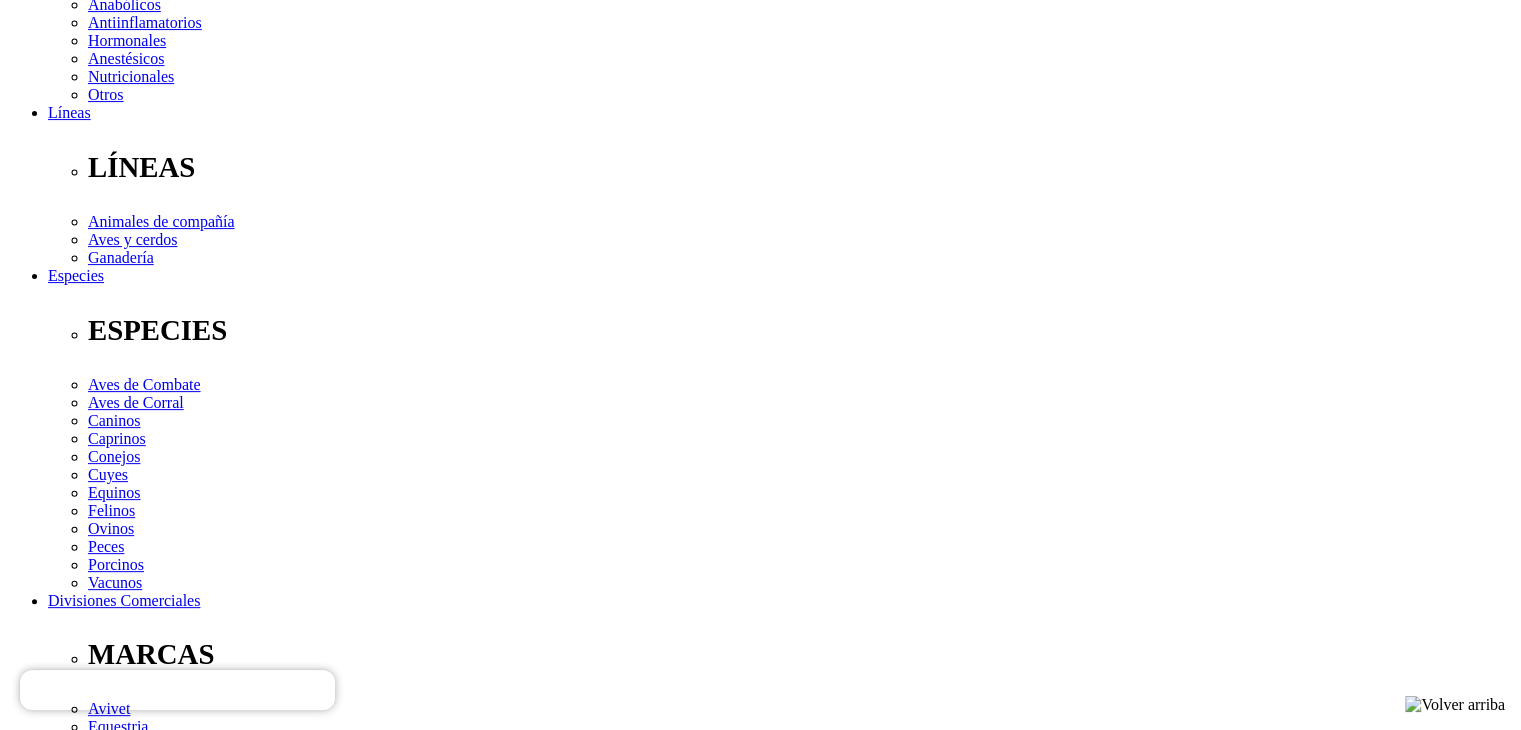 click on "Formulación" at bounding box center [89, 2565] 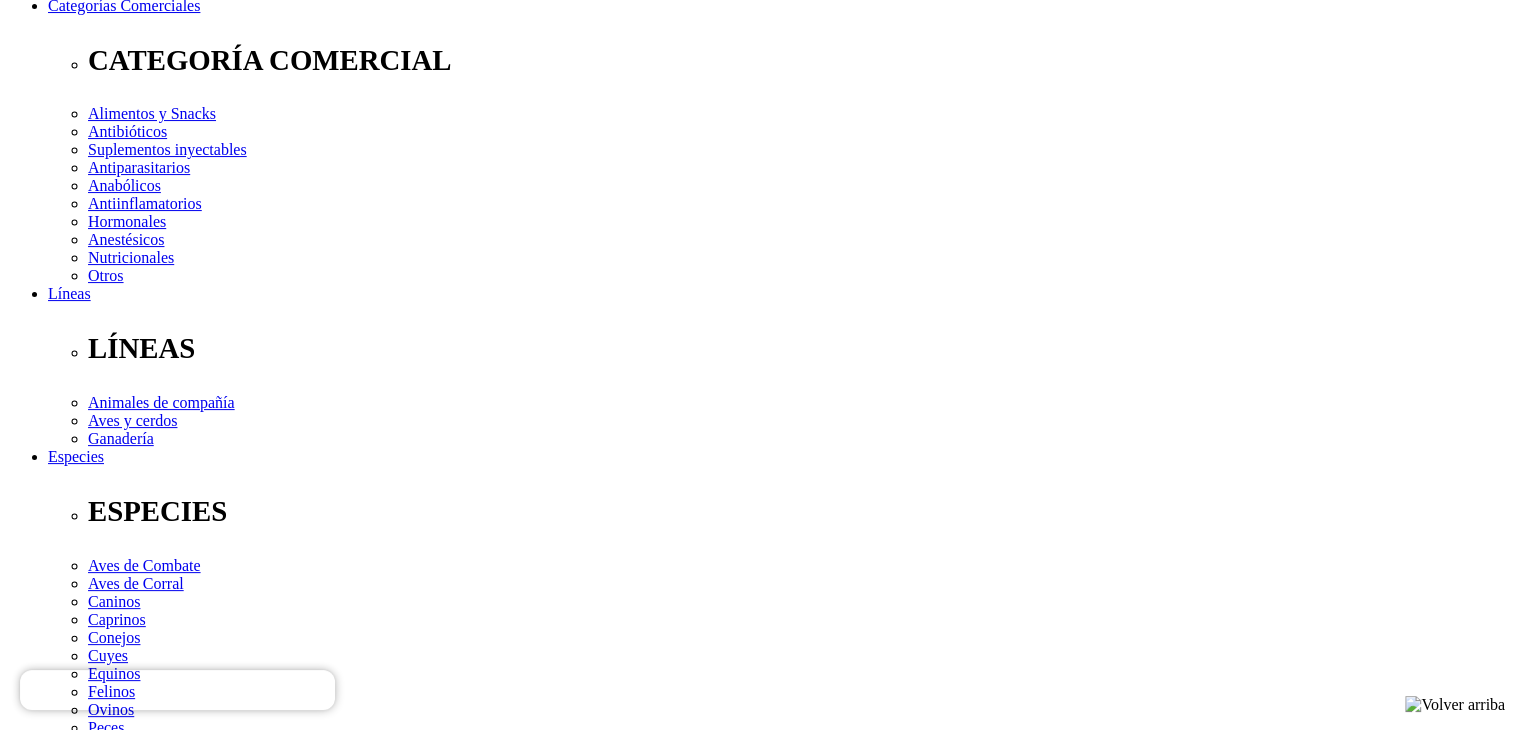 scroll, scrollTop: 300, scrollLeft: 0, axis: vertical 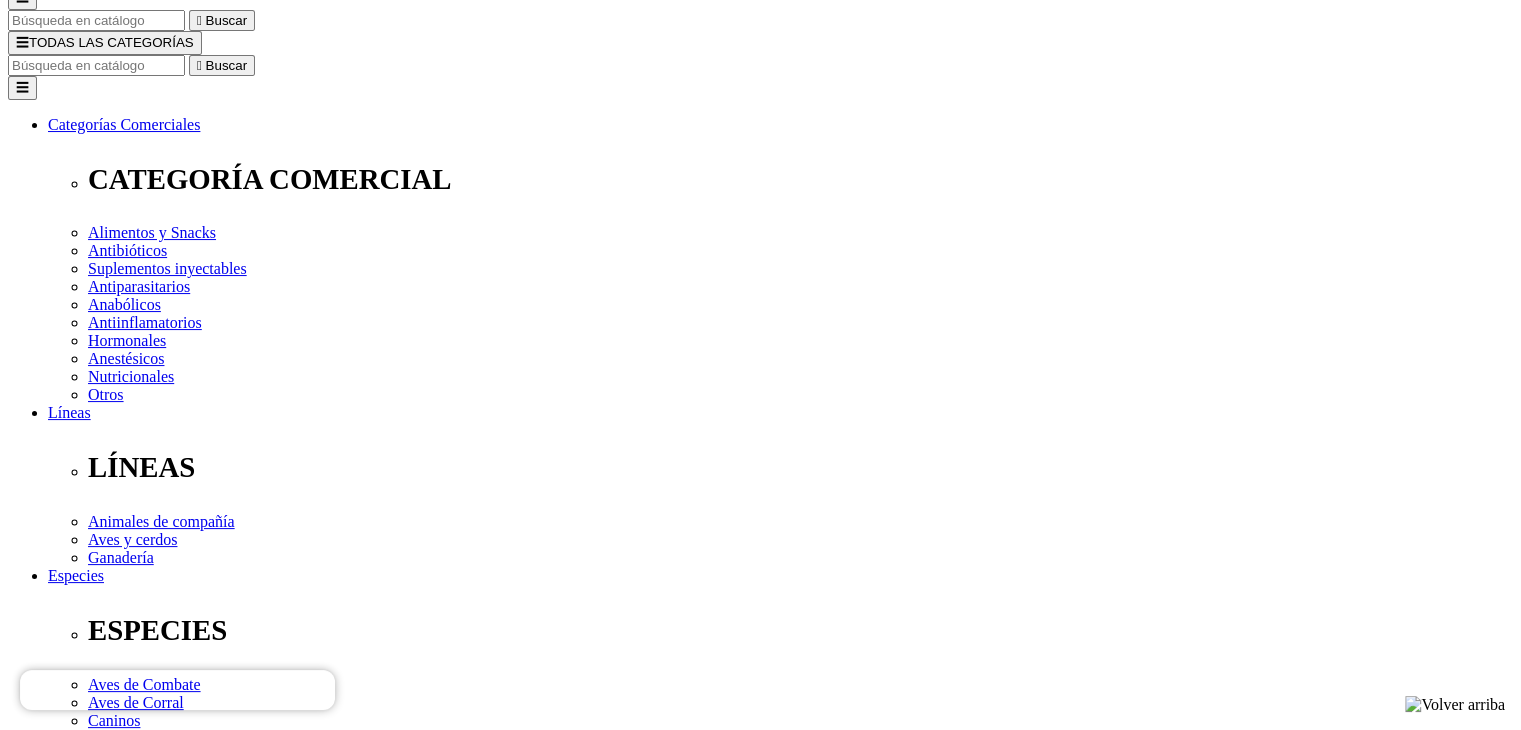 click on "Elige la presentación comercial que deseas
Frasco x 50 tabletas
Frasco x 100 tabletas" at bounding box center (148, 2682) 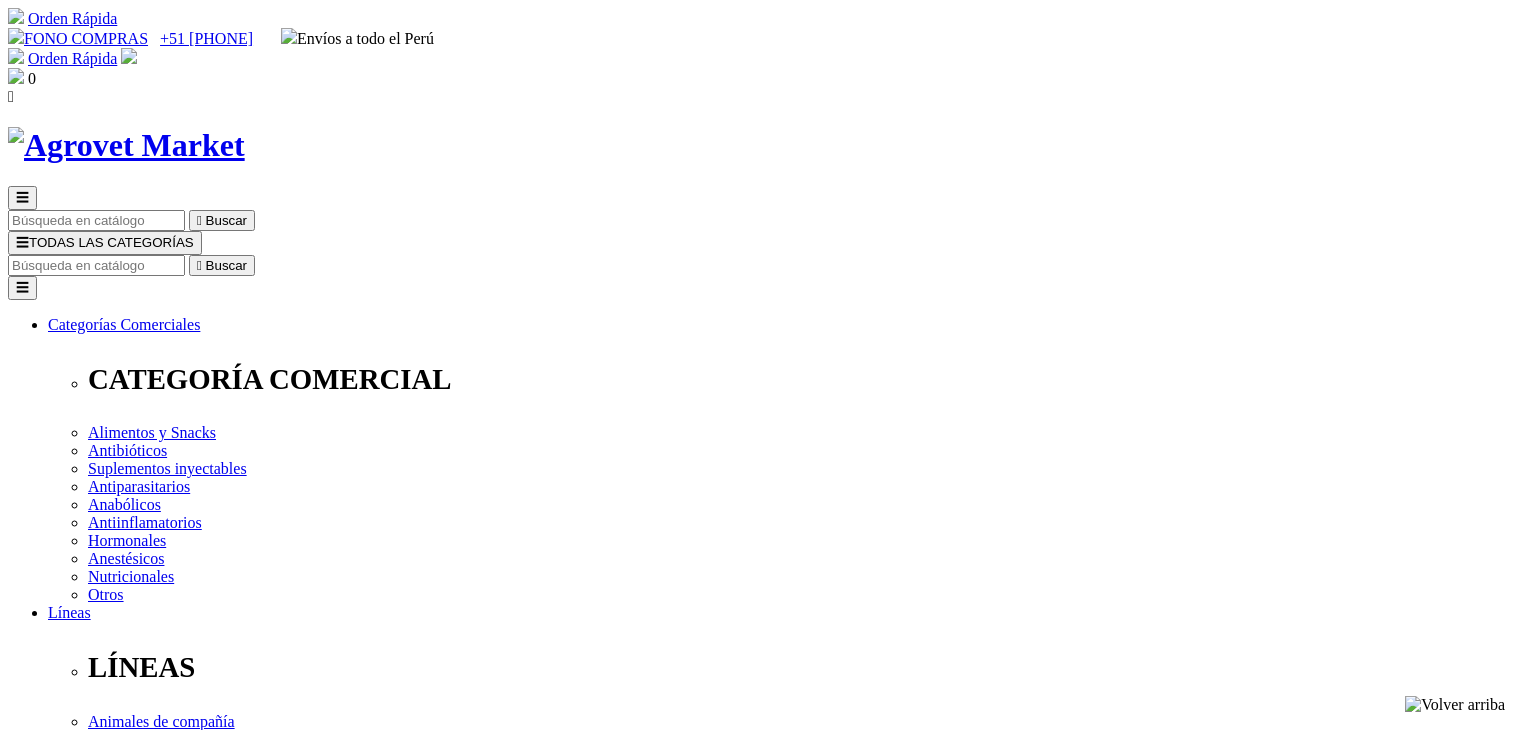 scroll, scrollTop: 900, scrollLeft: 0, axis: vertical 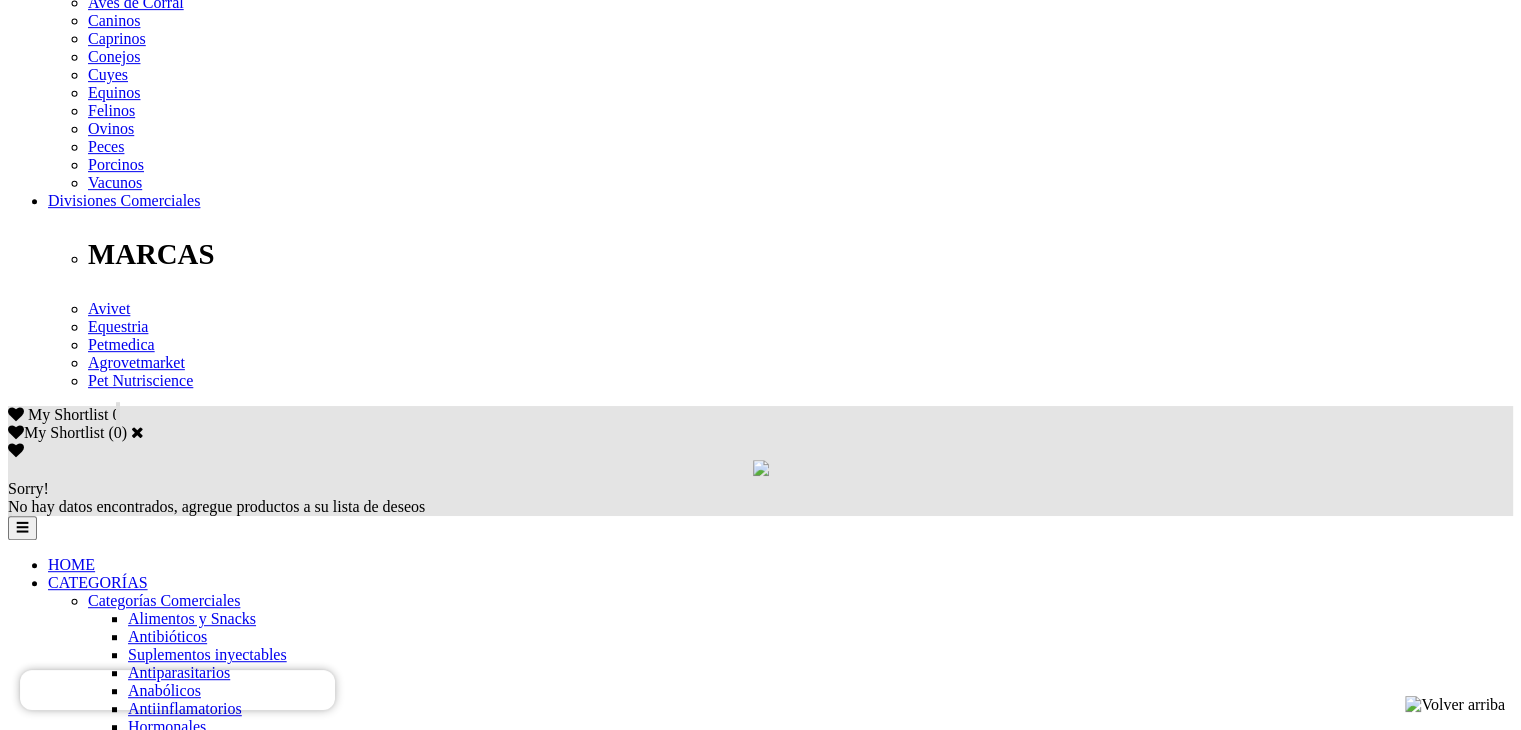 click at bounding box center [180, 3540] 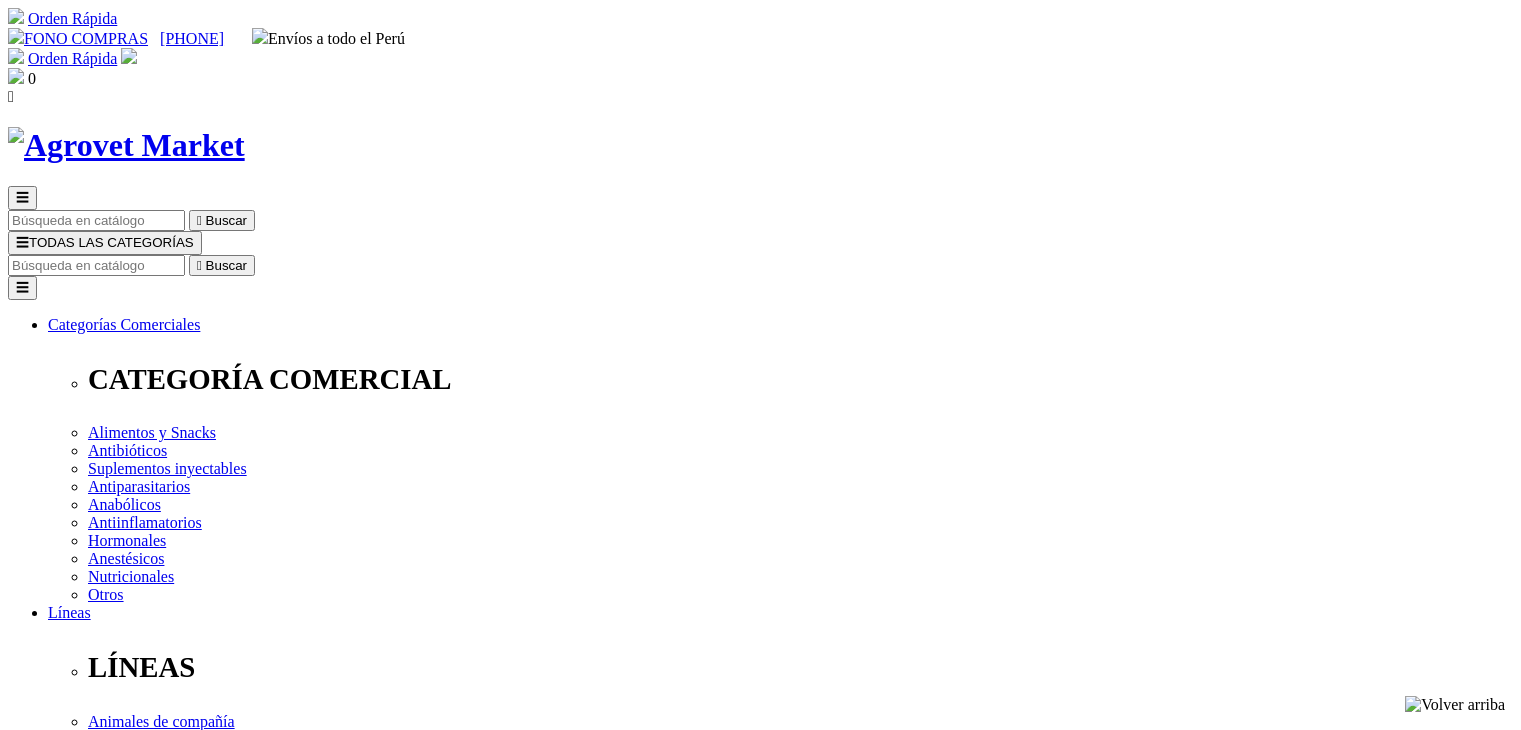 scroll, scrollTop: 0, scrollLeft: 0, axis: both 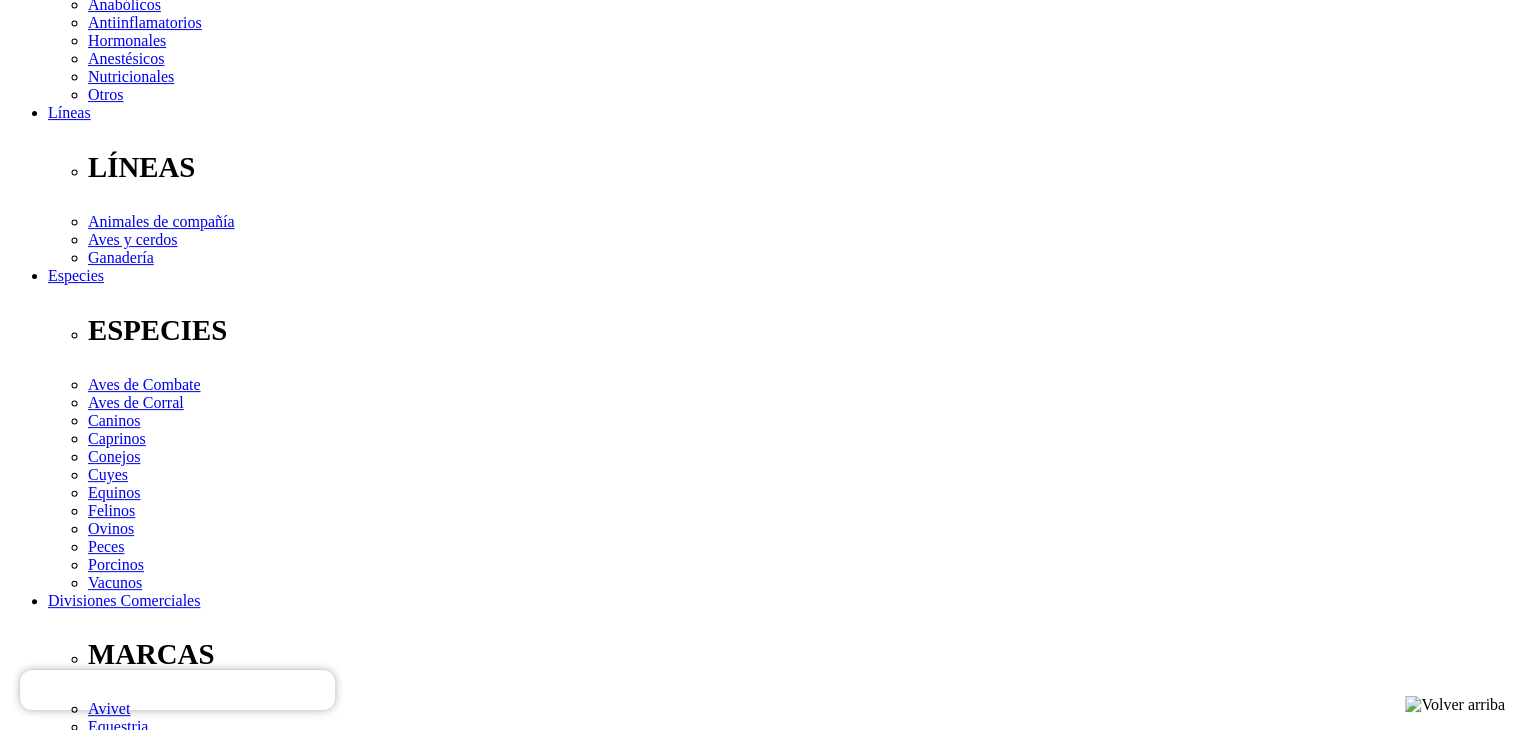 click at bounding box center (72, 4267) 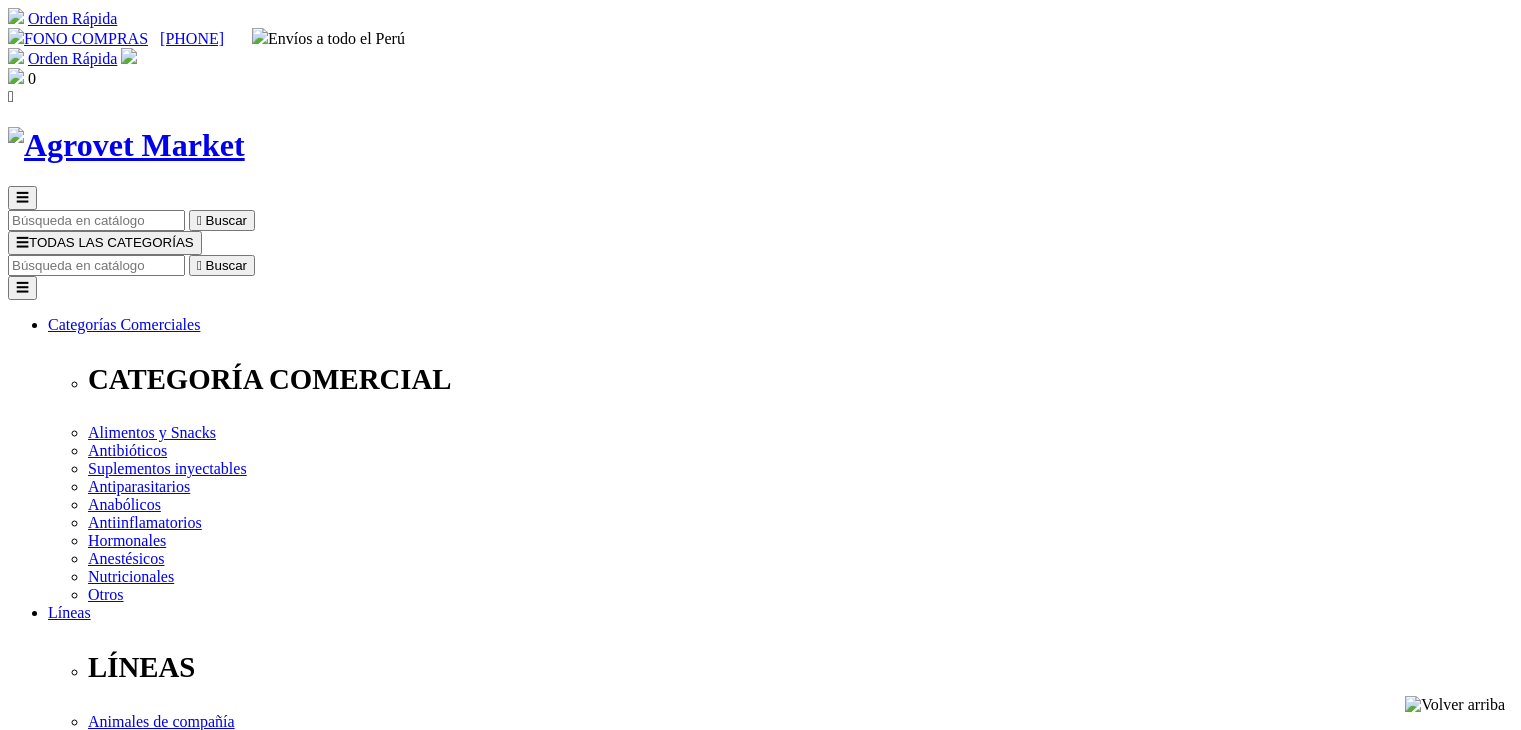 scroll, scrollTop: 0, scrollLeft: 0, axis: both 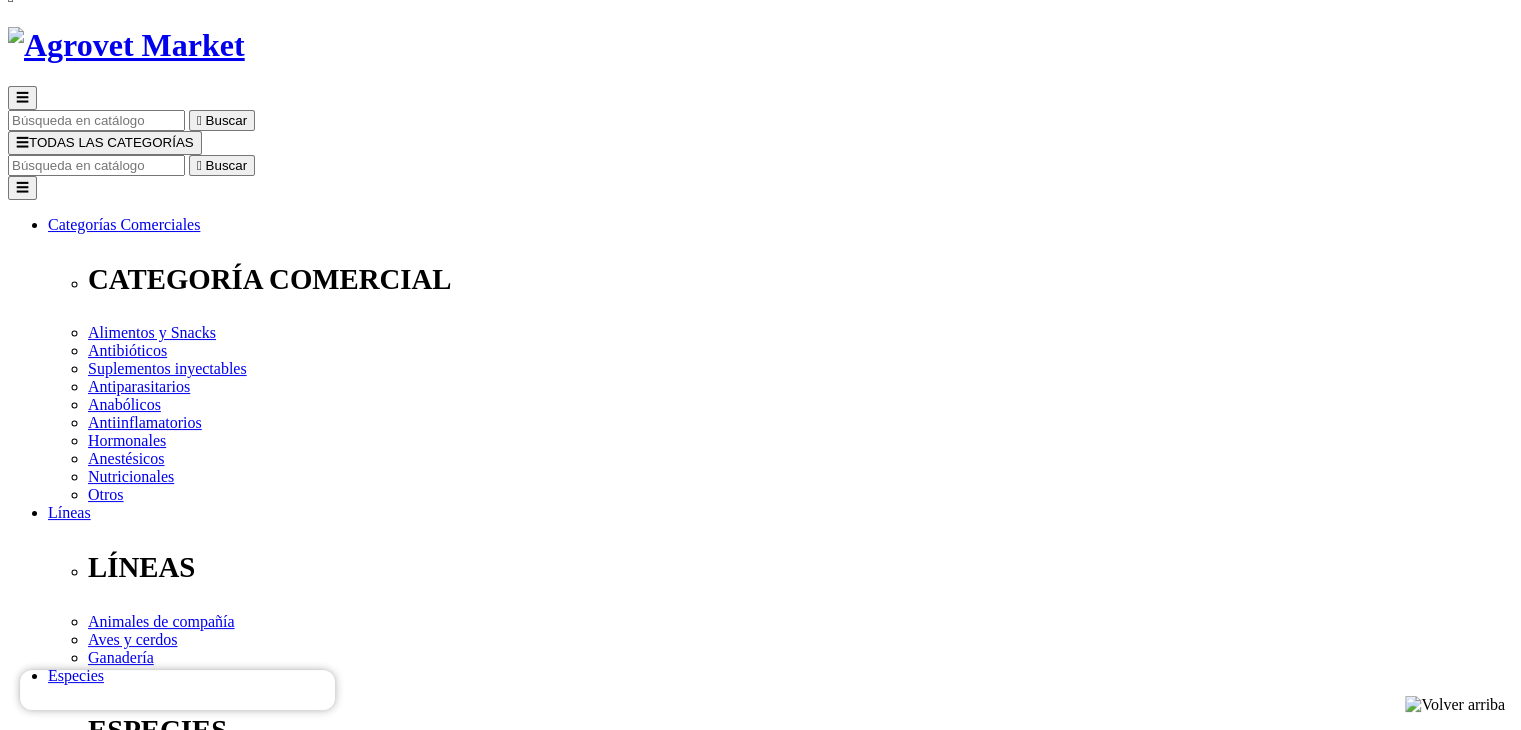 click on "Elige la presentación comercial que deseas
Frasco x 50 mL
Frasco x 100 mL
Frasco x 250 mL
Caja 5 ampollas x 10 mL
Frasco x 20 mL
Frasco x 500 mL" at bounding box center (148, 3004) 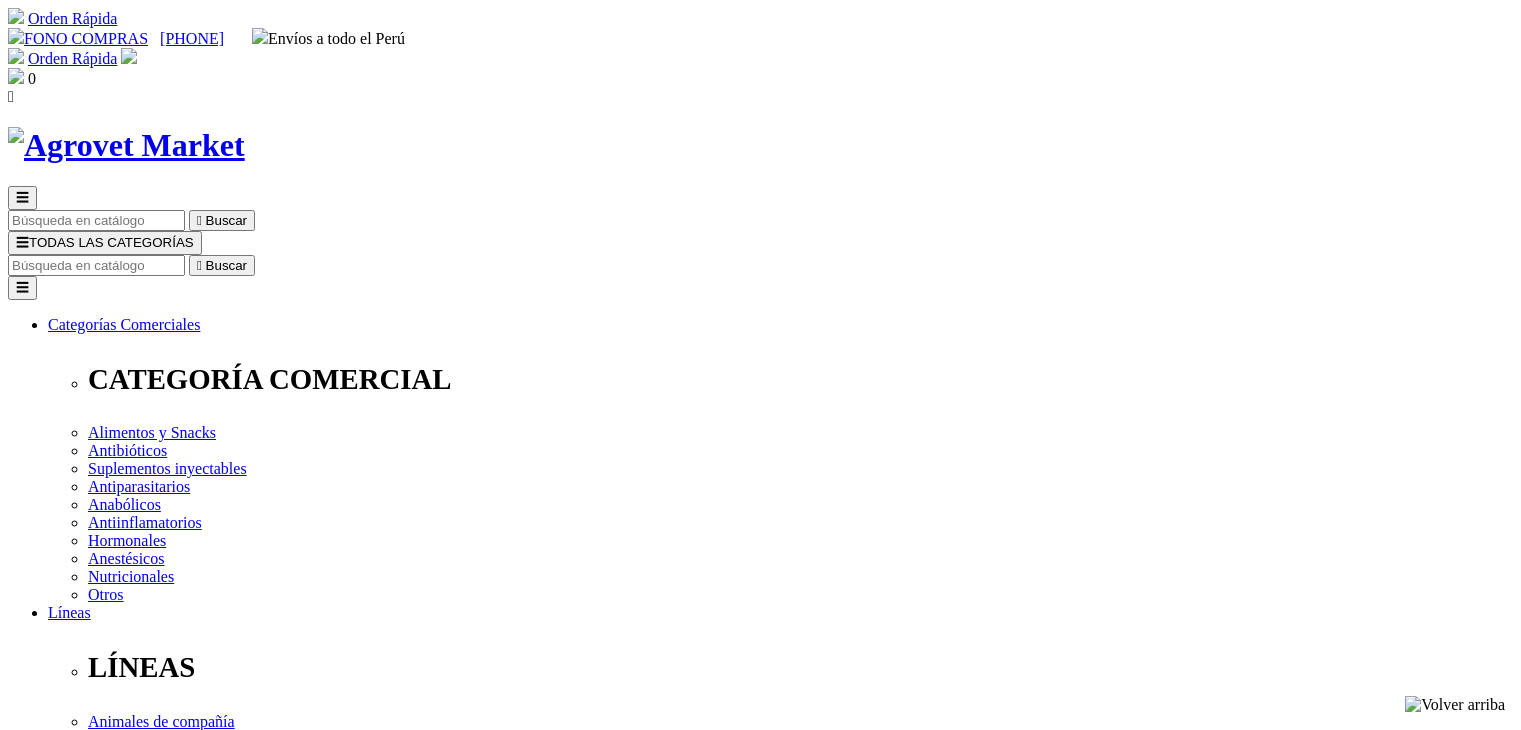 scroll, scrollTop: 500, scrollLeft: 0, axis: vertical 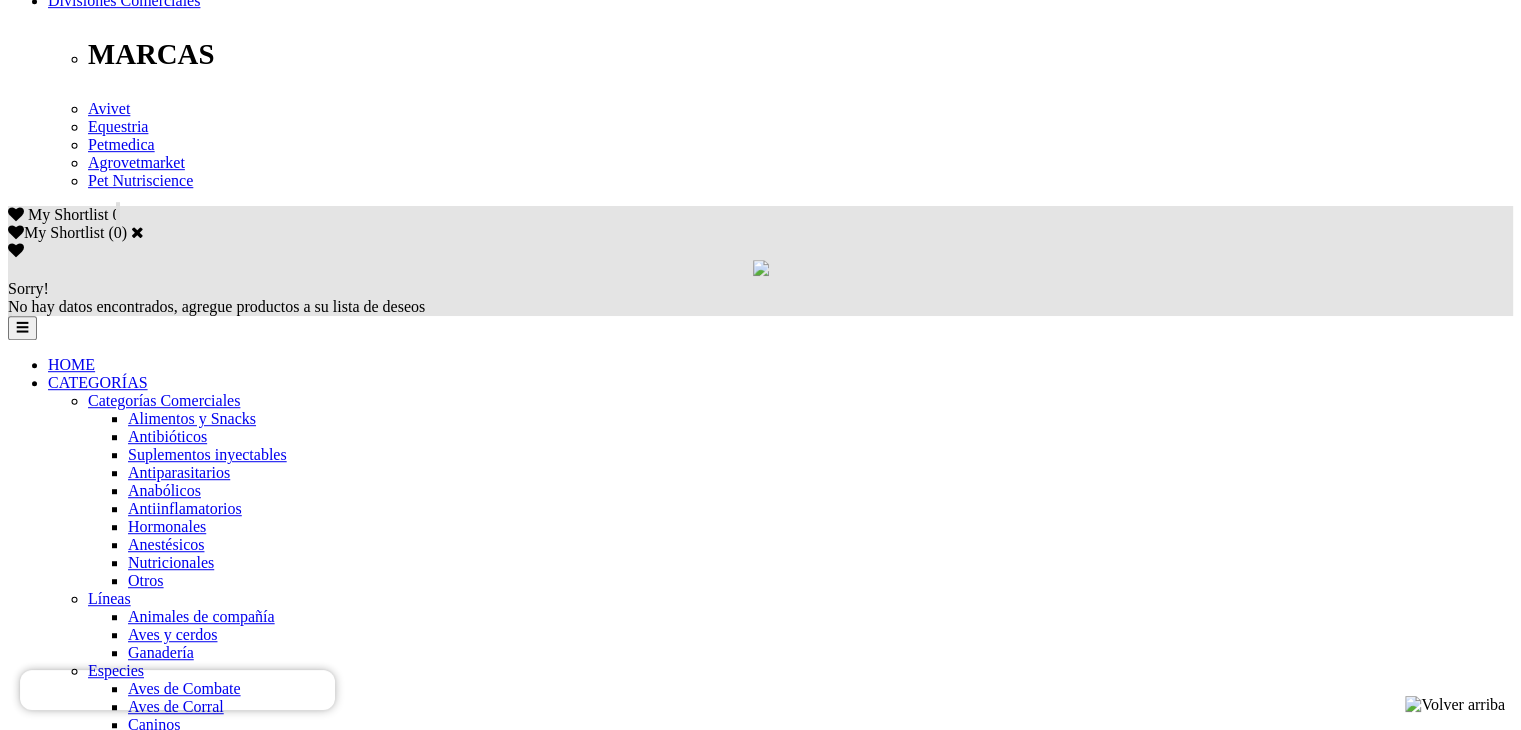 click on "Siguiente " at bounding box center [81, 5435] 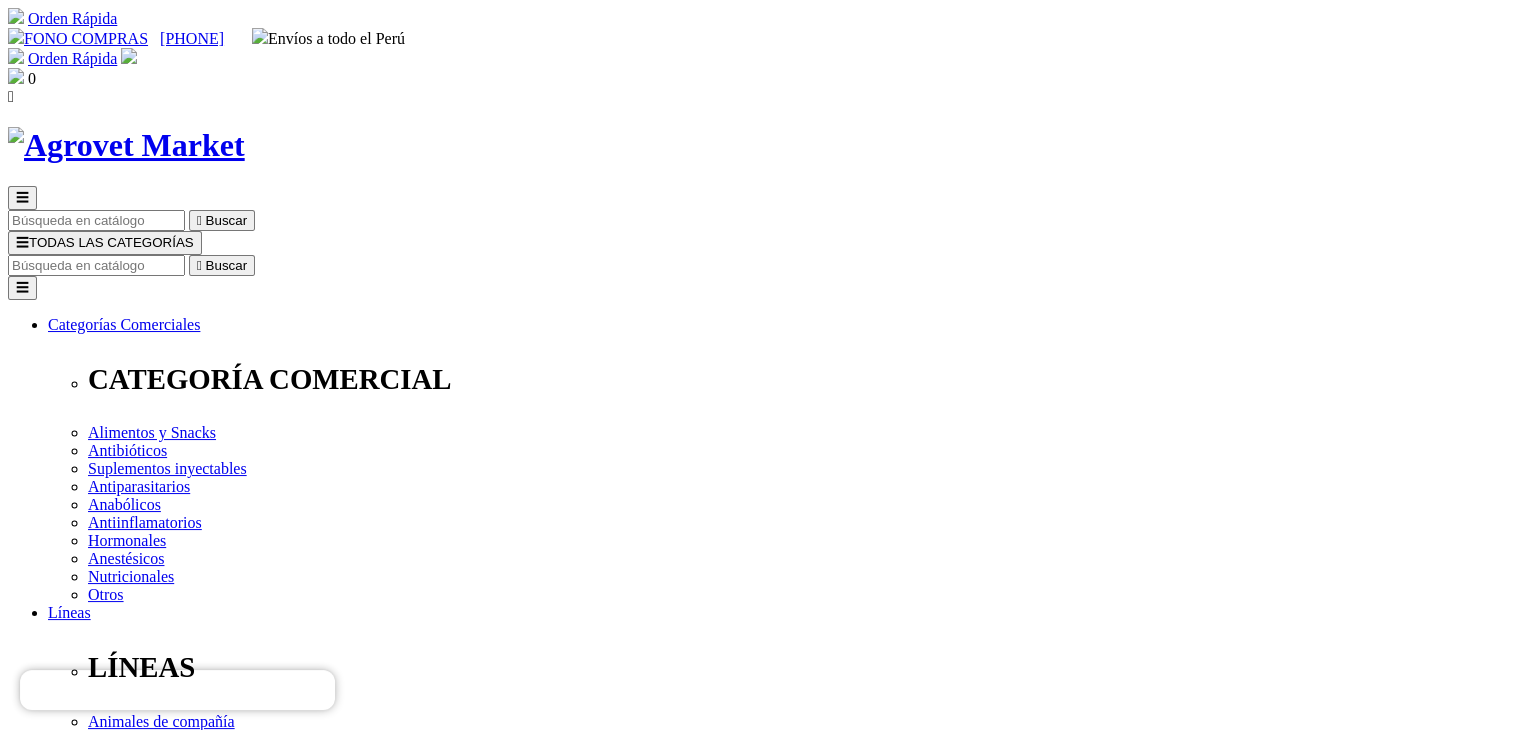 scroll, scrollTop: 113, scrollLeft: 0, axis: vertical 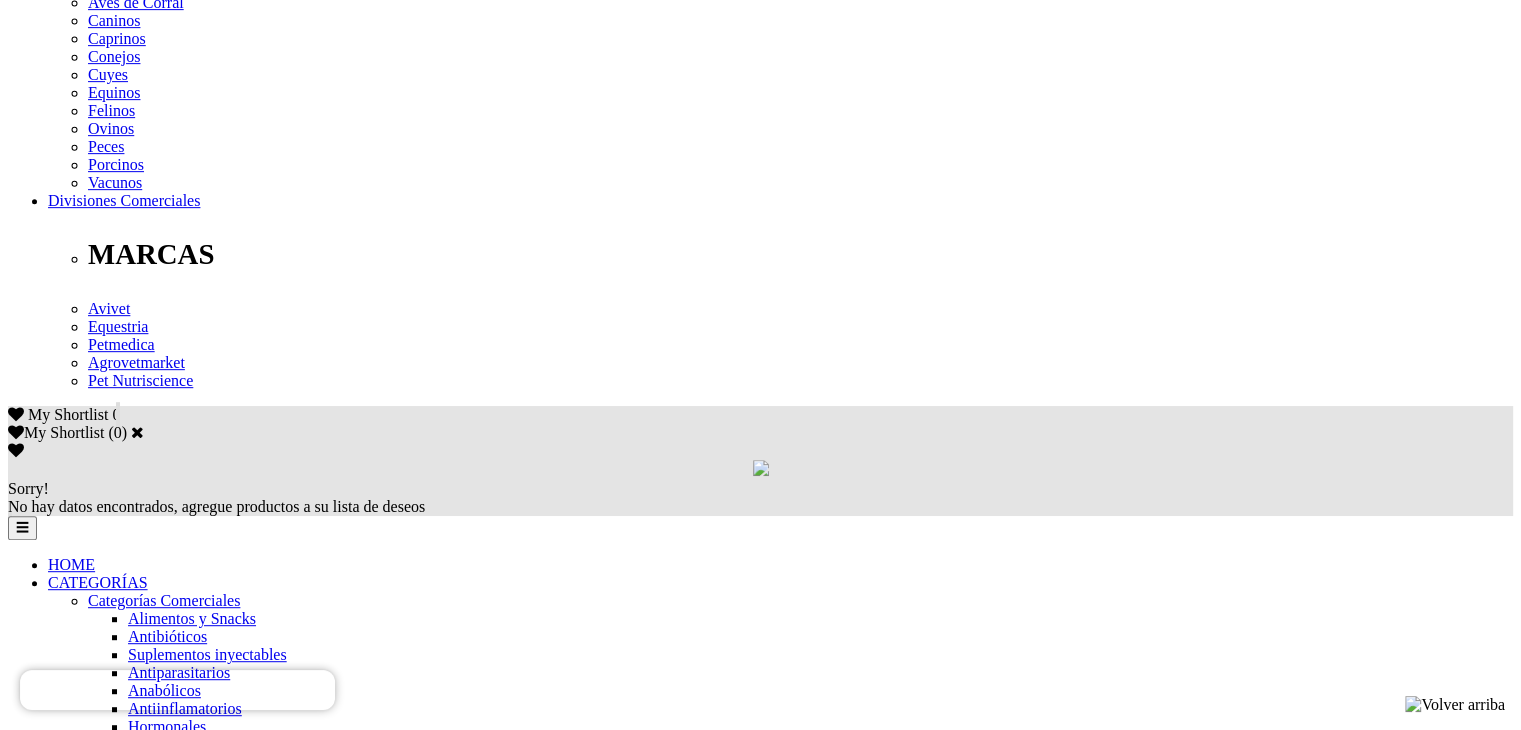 click on "Siguiente " at bounding box center (81, 5574) 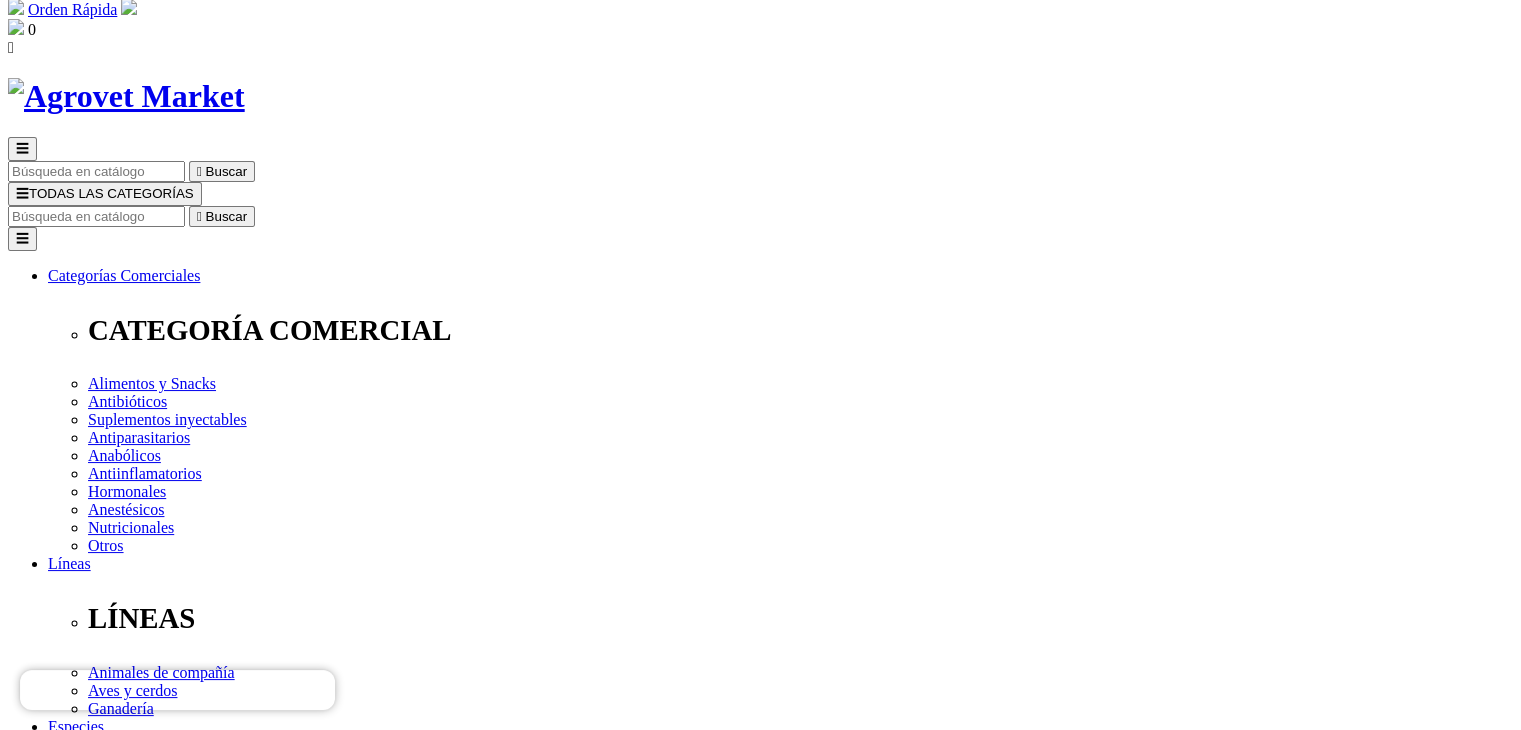 scroll, scrollTop: 0, scrollLeft: 0, axis: both 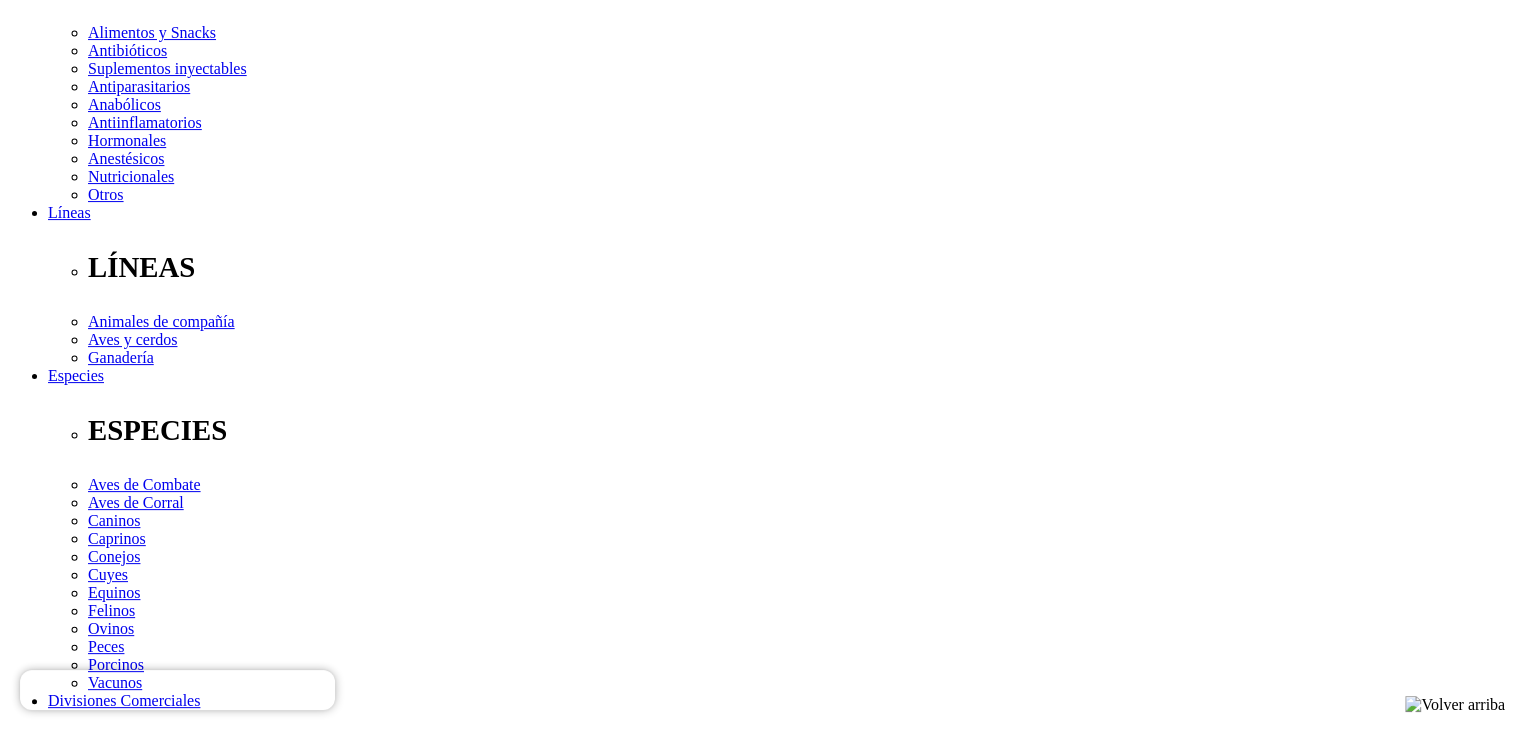 click at bounding box center [107, 3787] 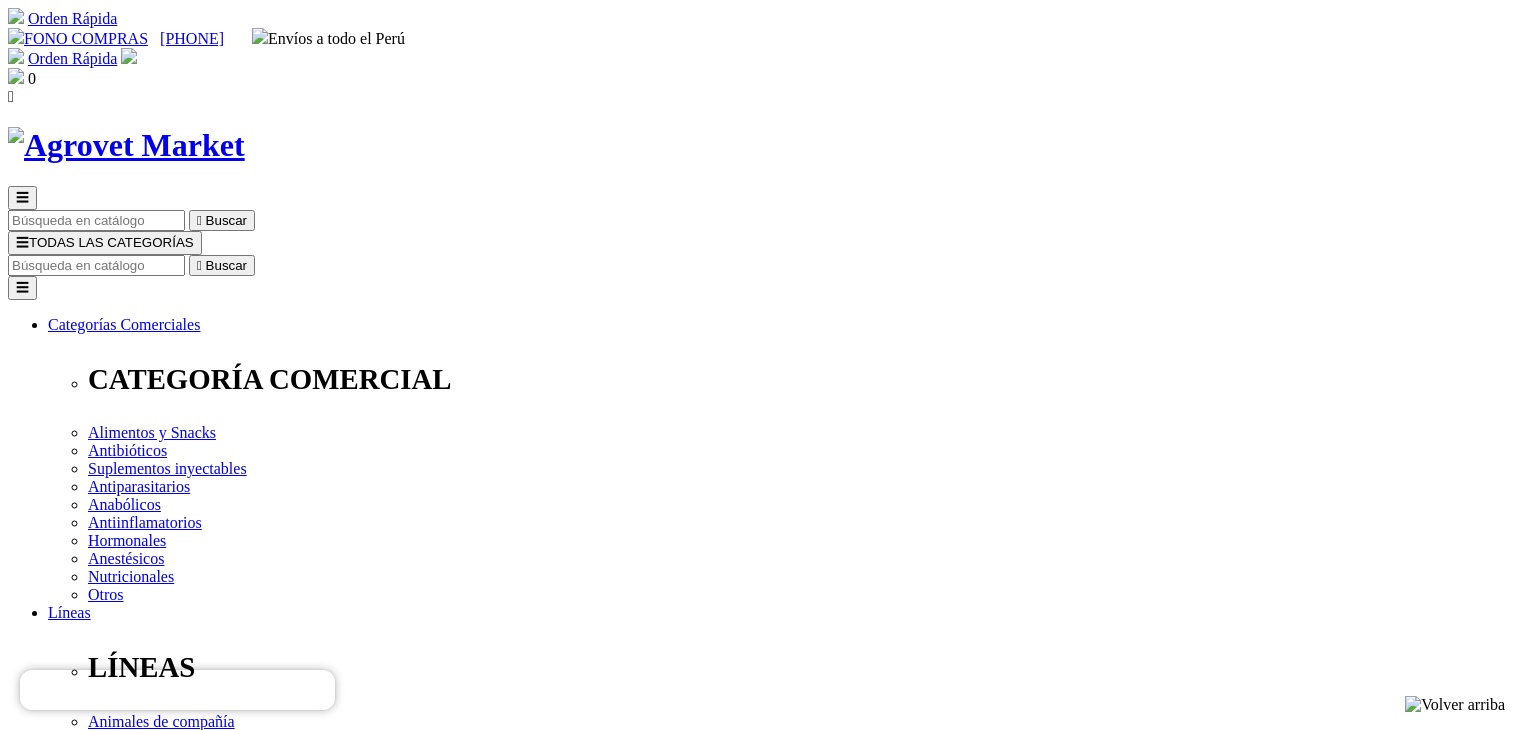 scroll, scrollTop: 0, scrollLeft: 0, axis: both 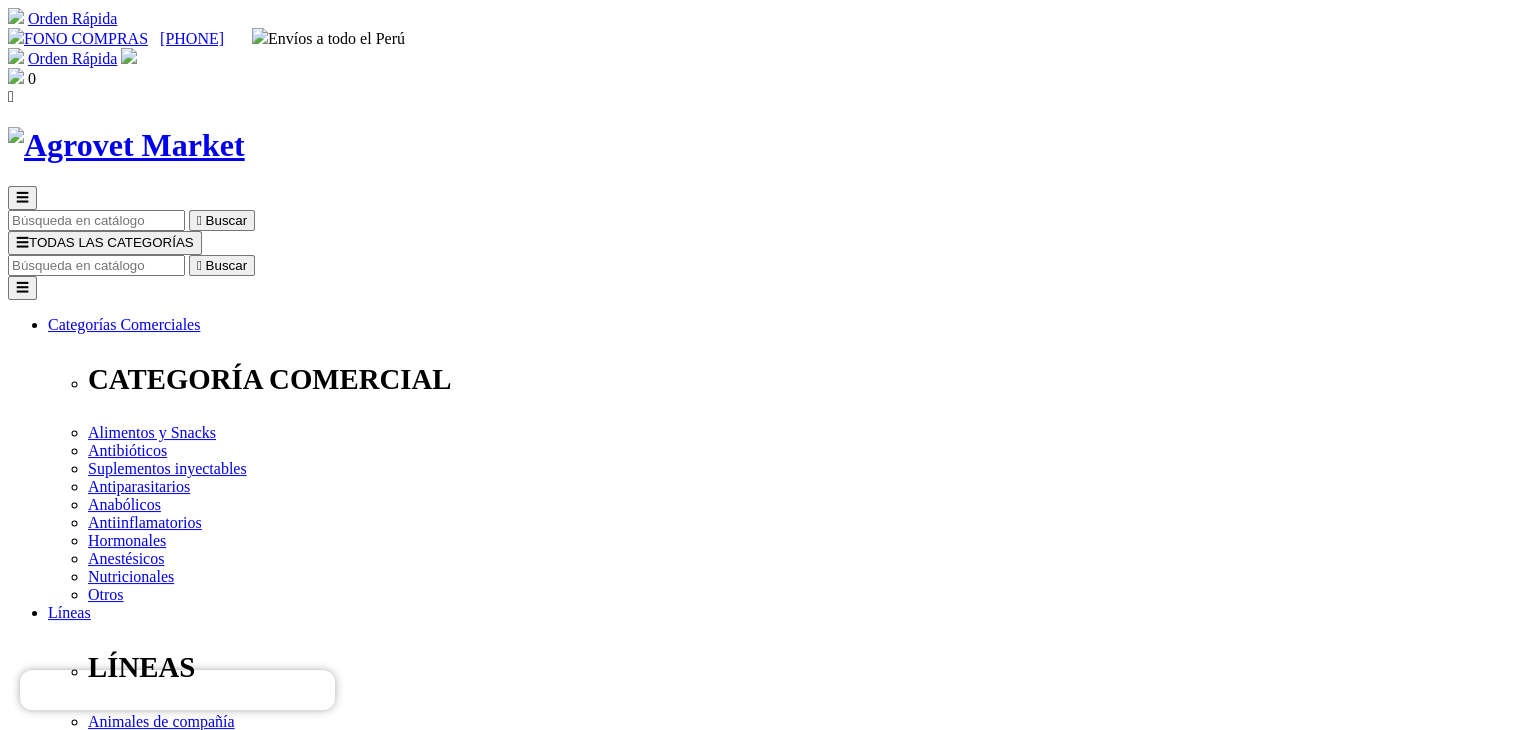click at bounding box center [96, 265] 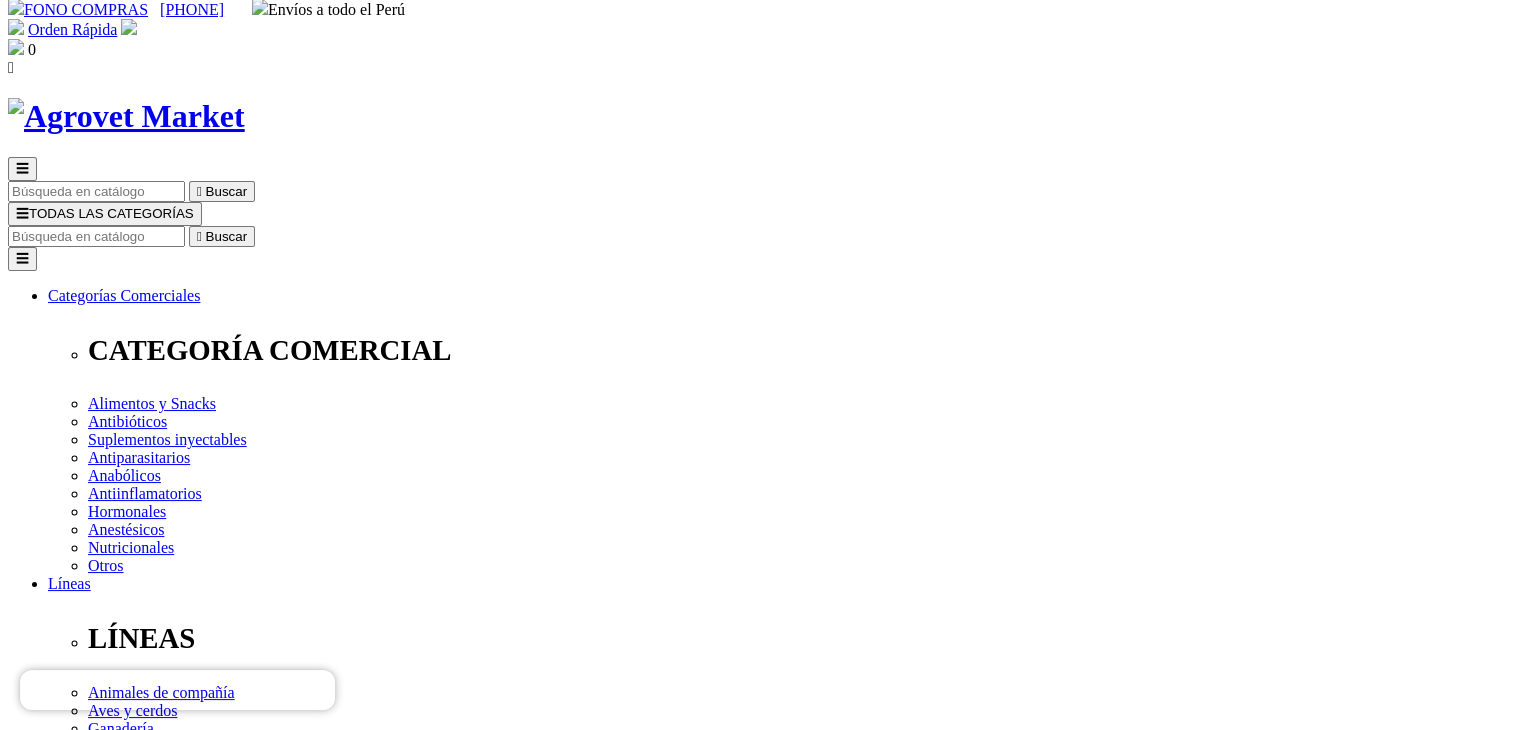scroll, scrollTop: 0, scrollLeft: 0, axis: both 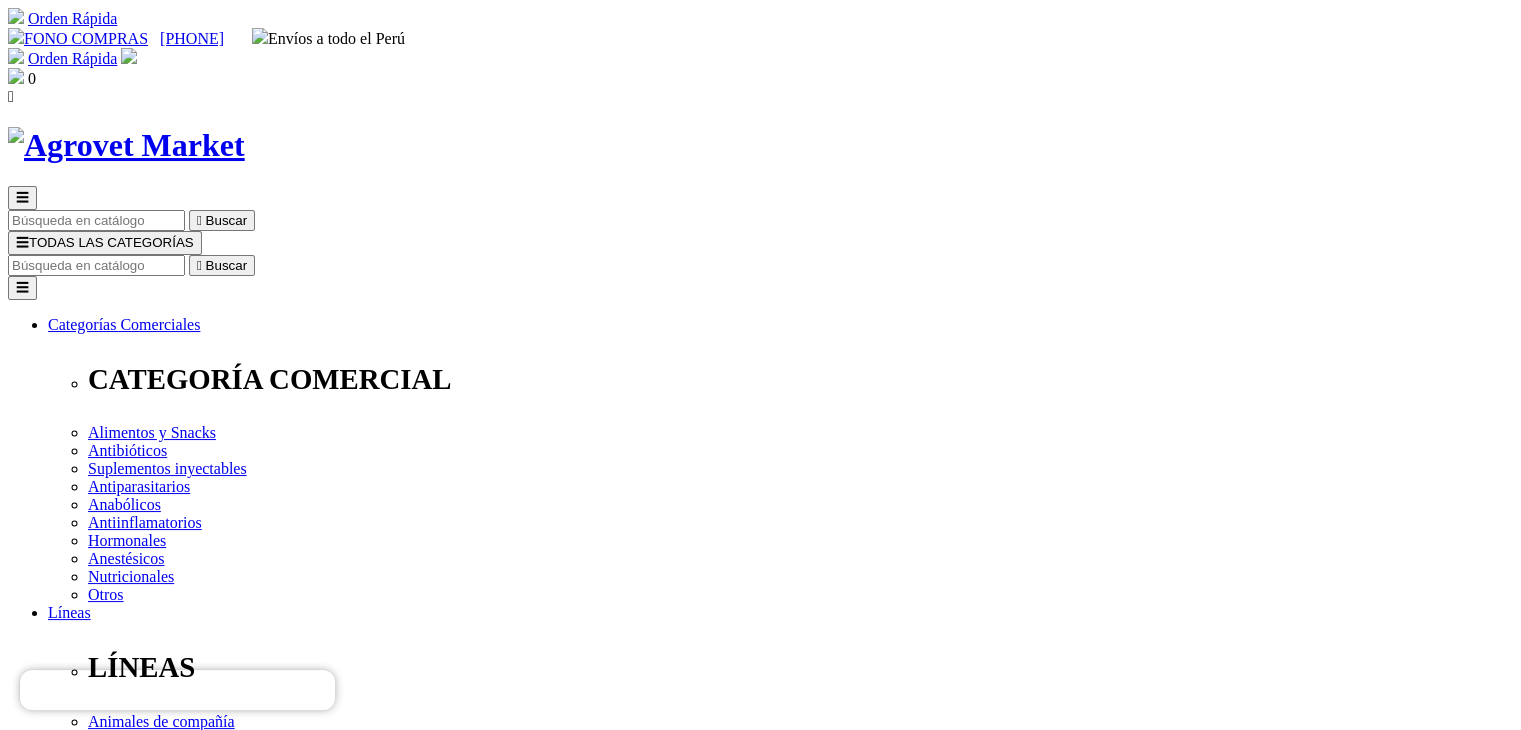 click at bounding box center (96, 265) 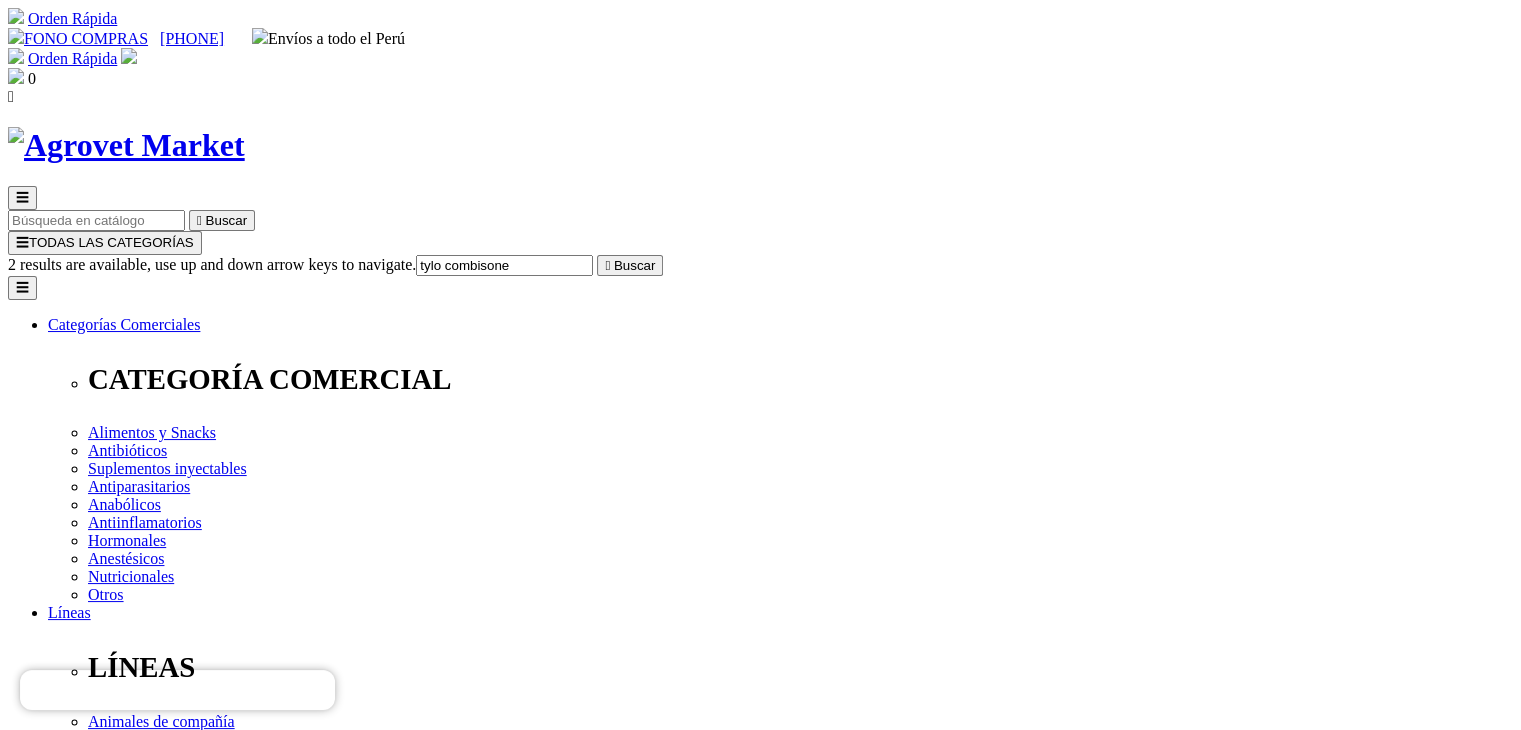 type on "tylo combisone" 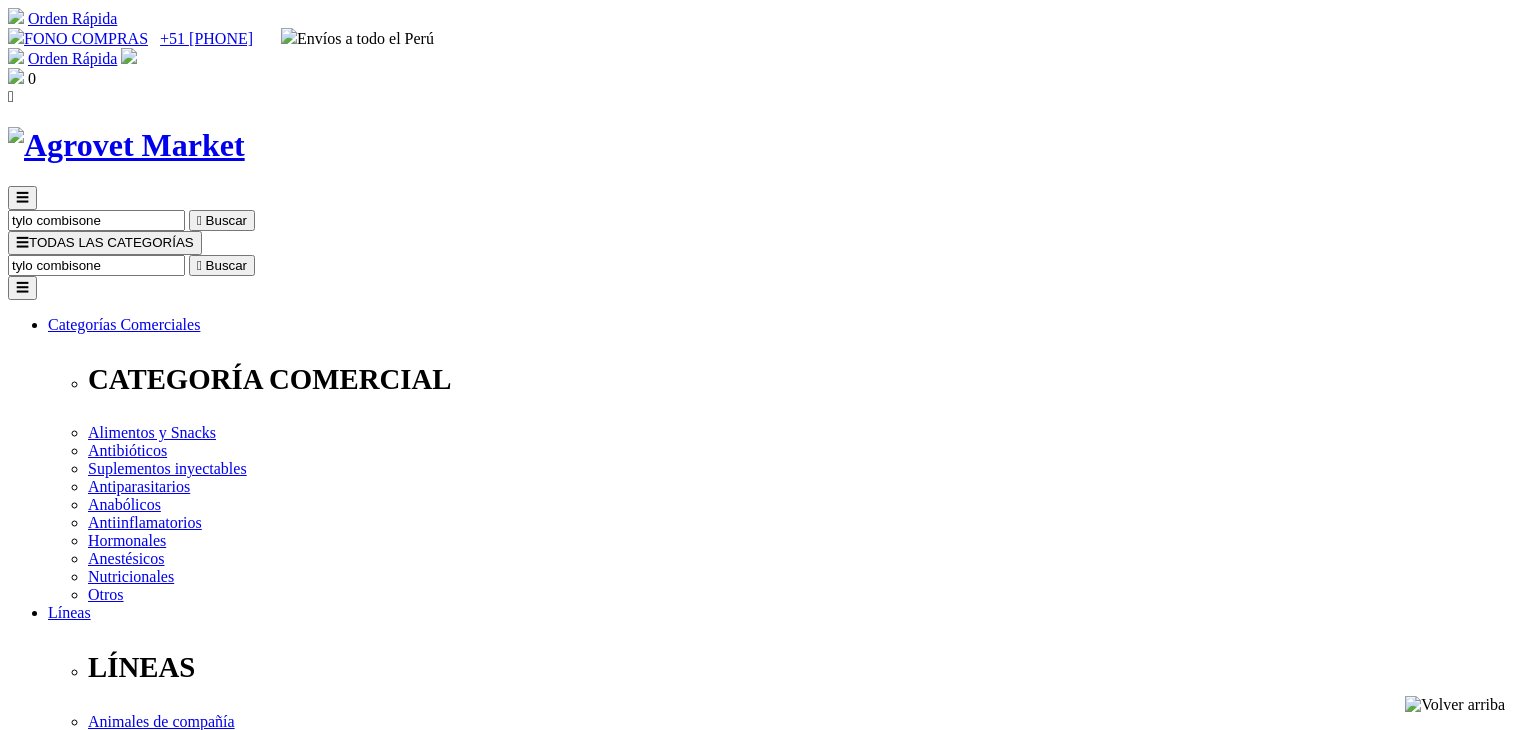 scroll, scrollTop: 0, scrollLeft: 0, axis: both 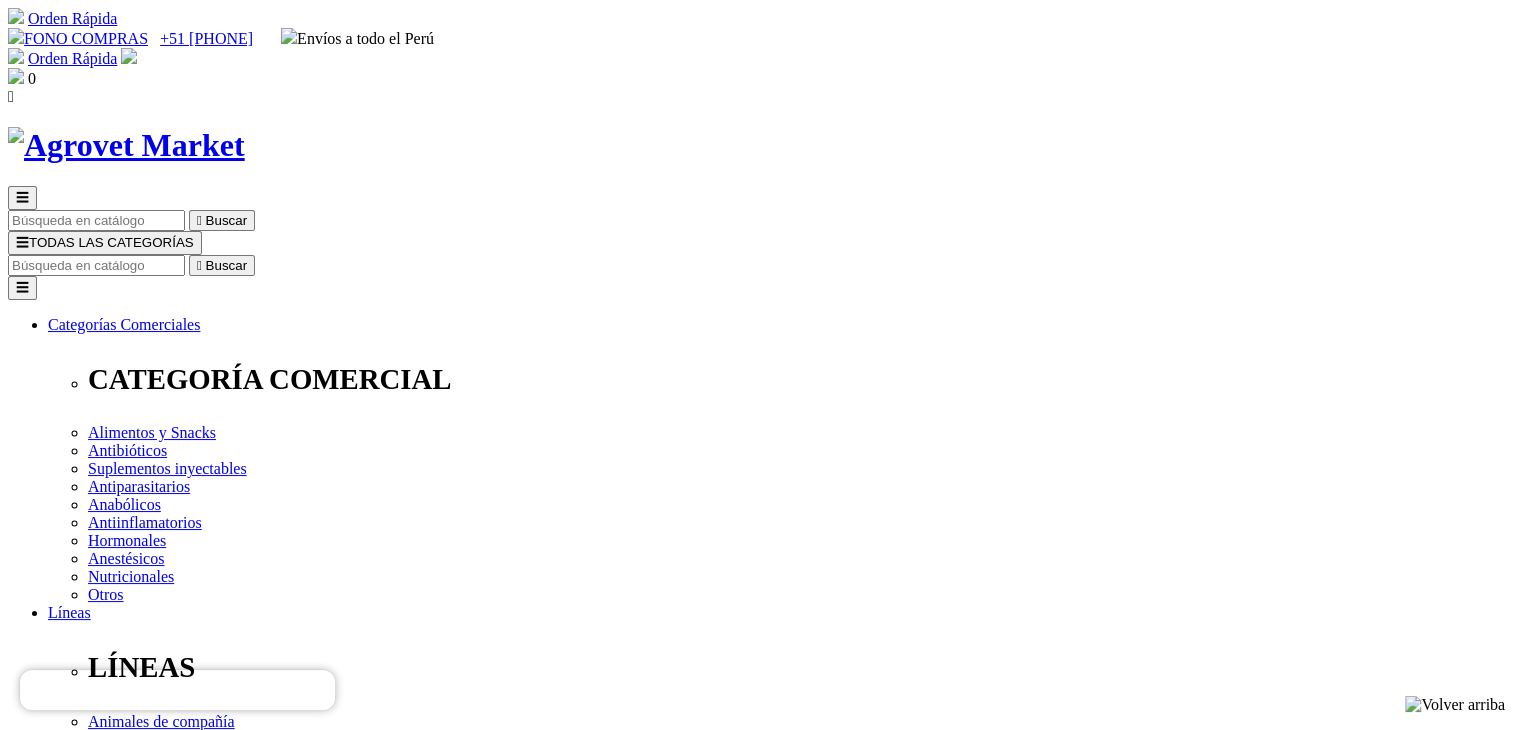 click on "☰" at bounding box center (22, 242) 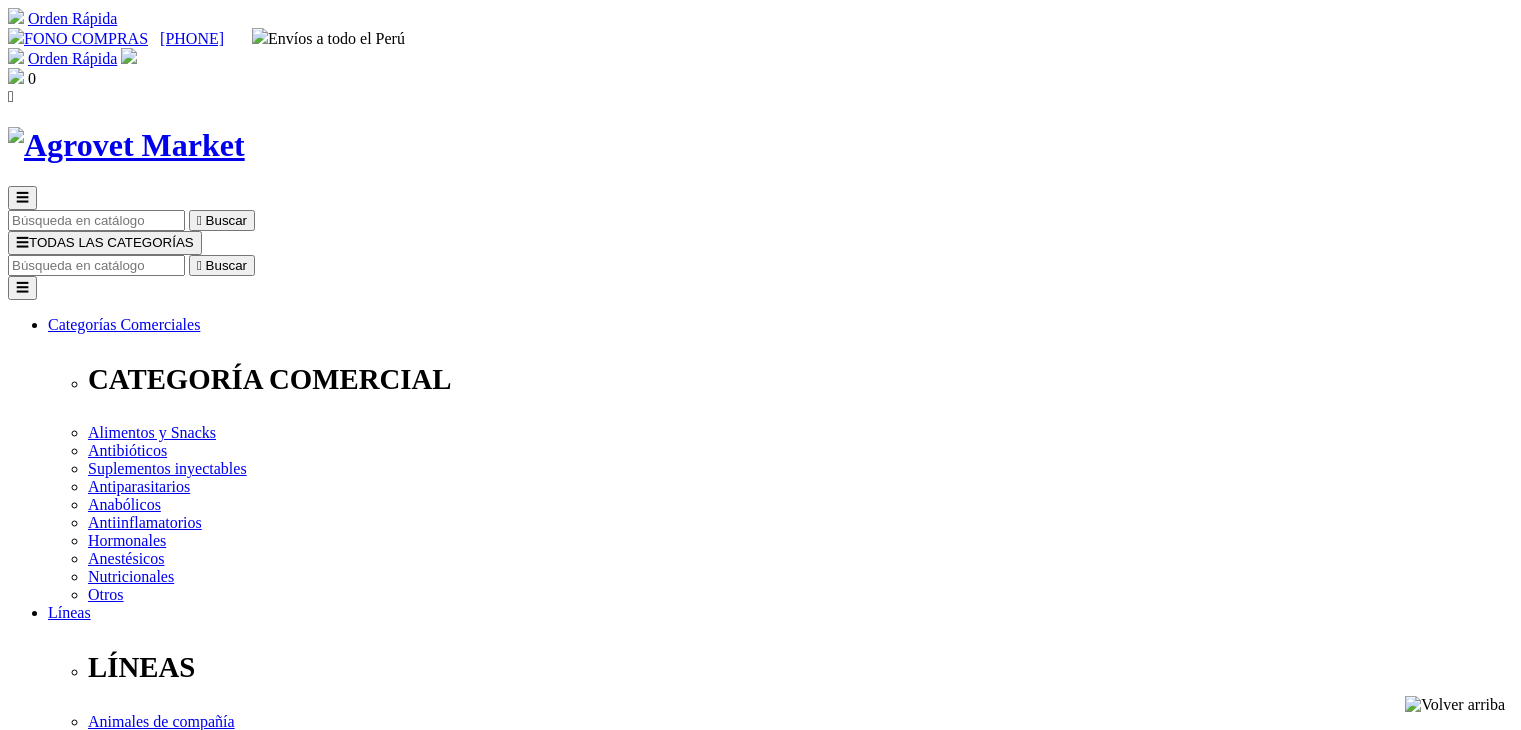 scroll, scrollTop: 0, scrollLeft: 0, axis: both 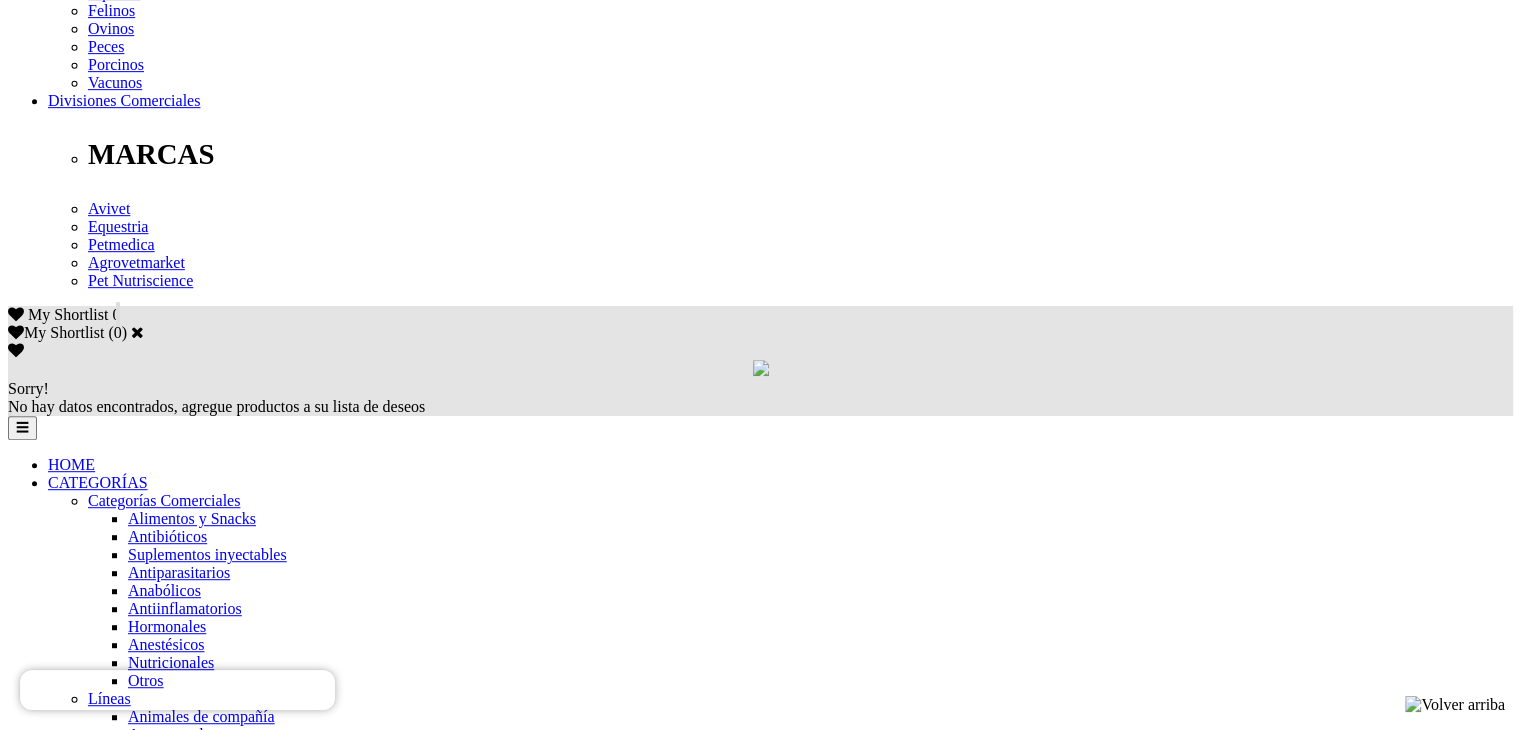click on "Siguiente " at bounding box center (81, 5195) 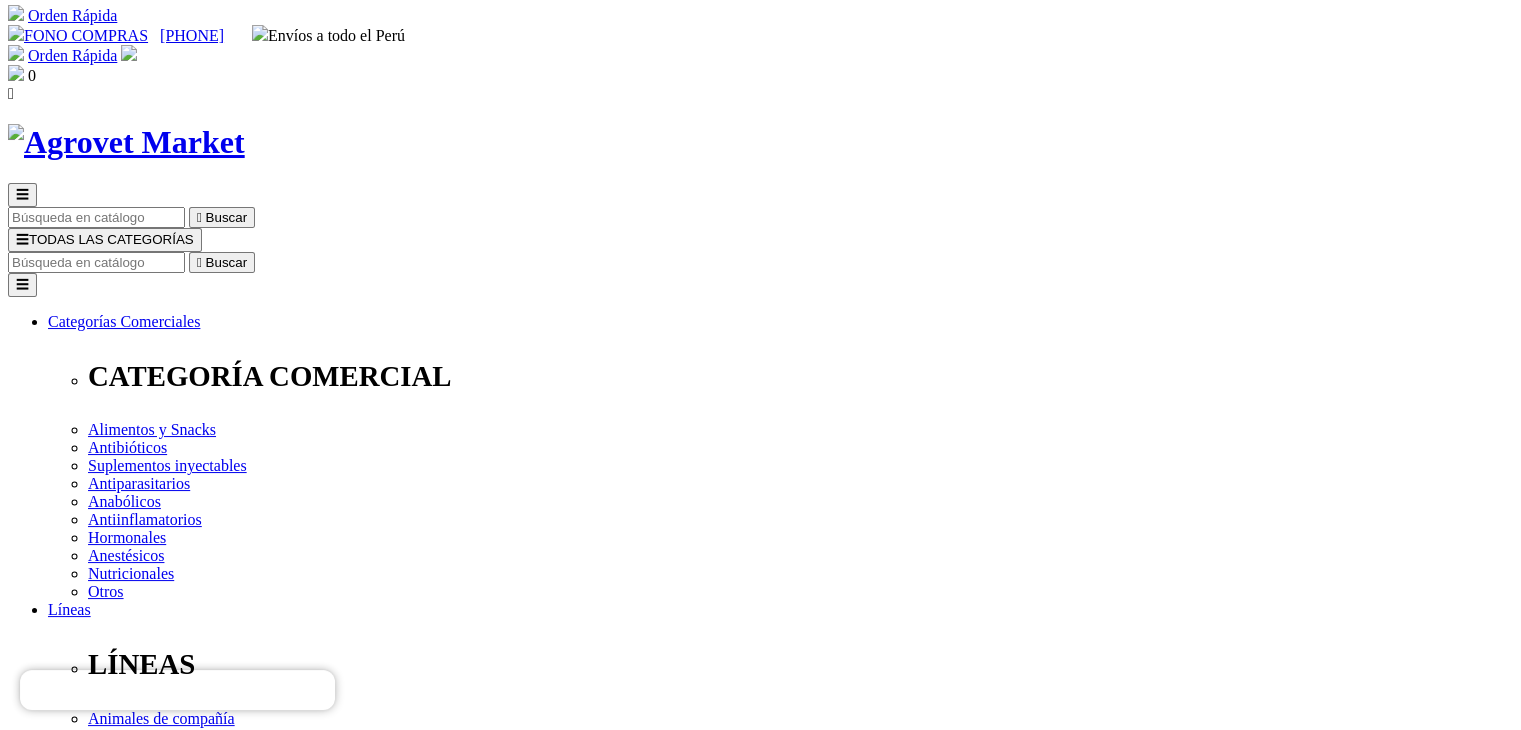 scroll, scrollTop: 0, scrollLeft: 0, axis: both 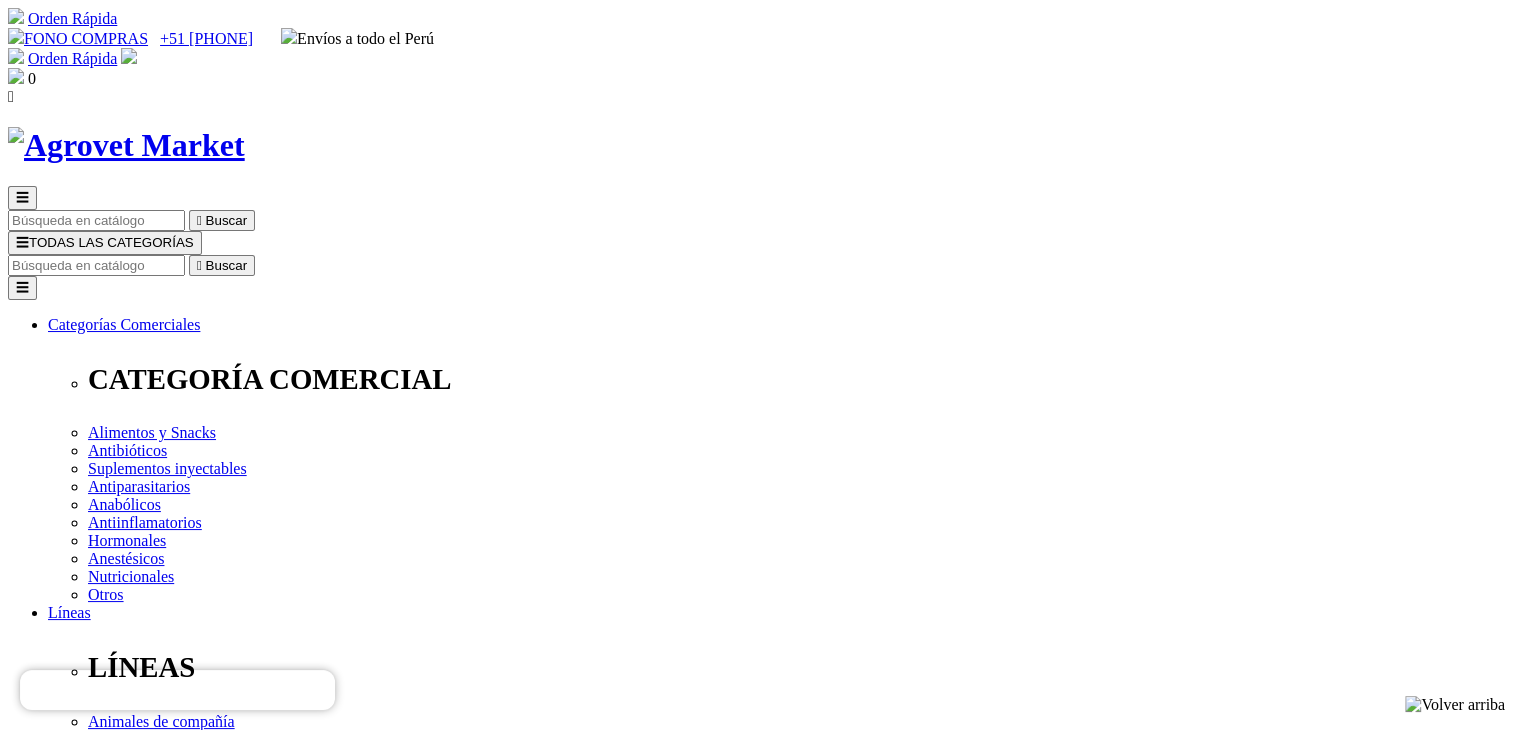 click at bounding box center [96, 265] 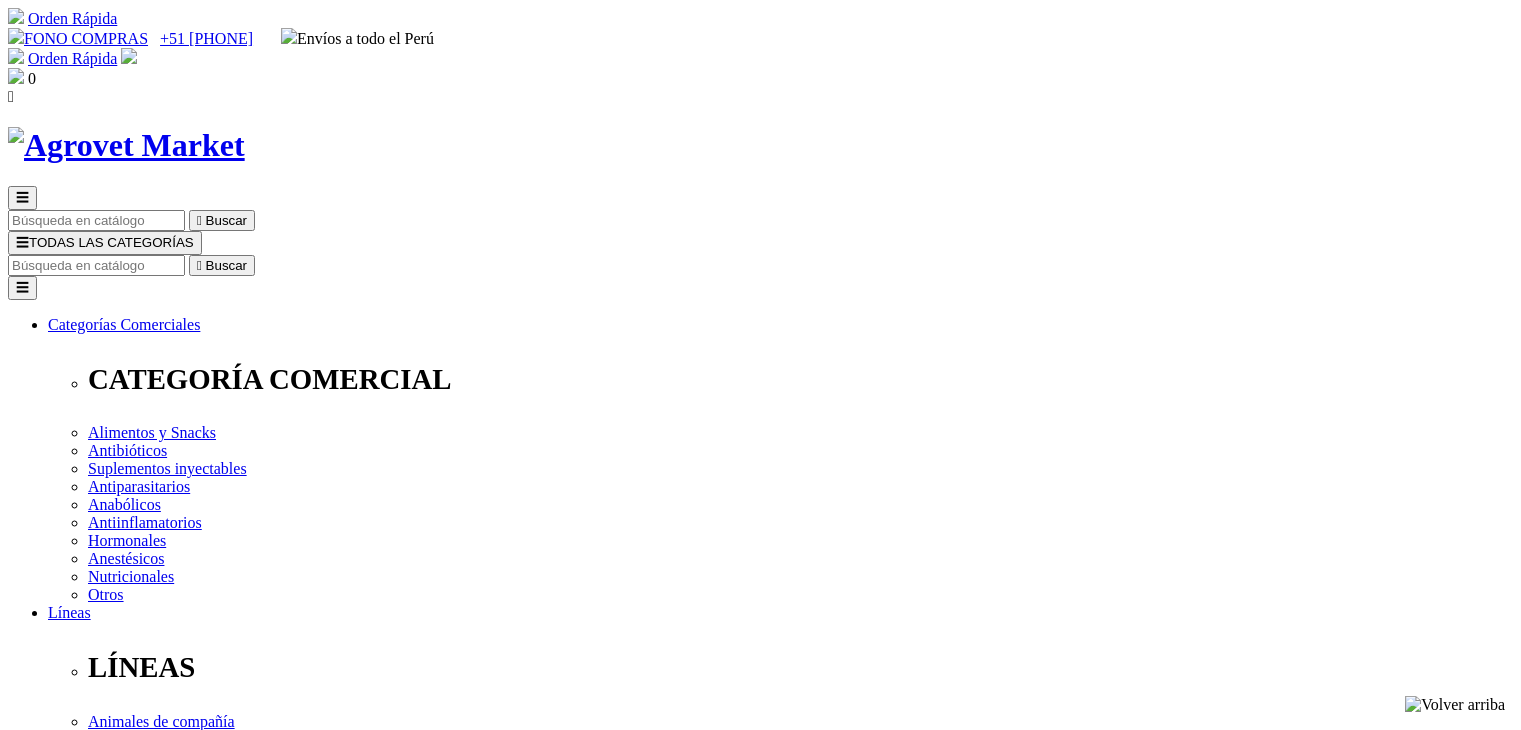 scroll, scrollTop: 0, scrollLeft: 0, axis: both 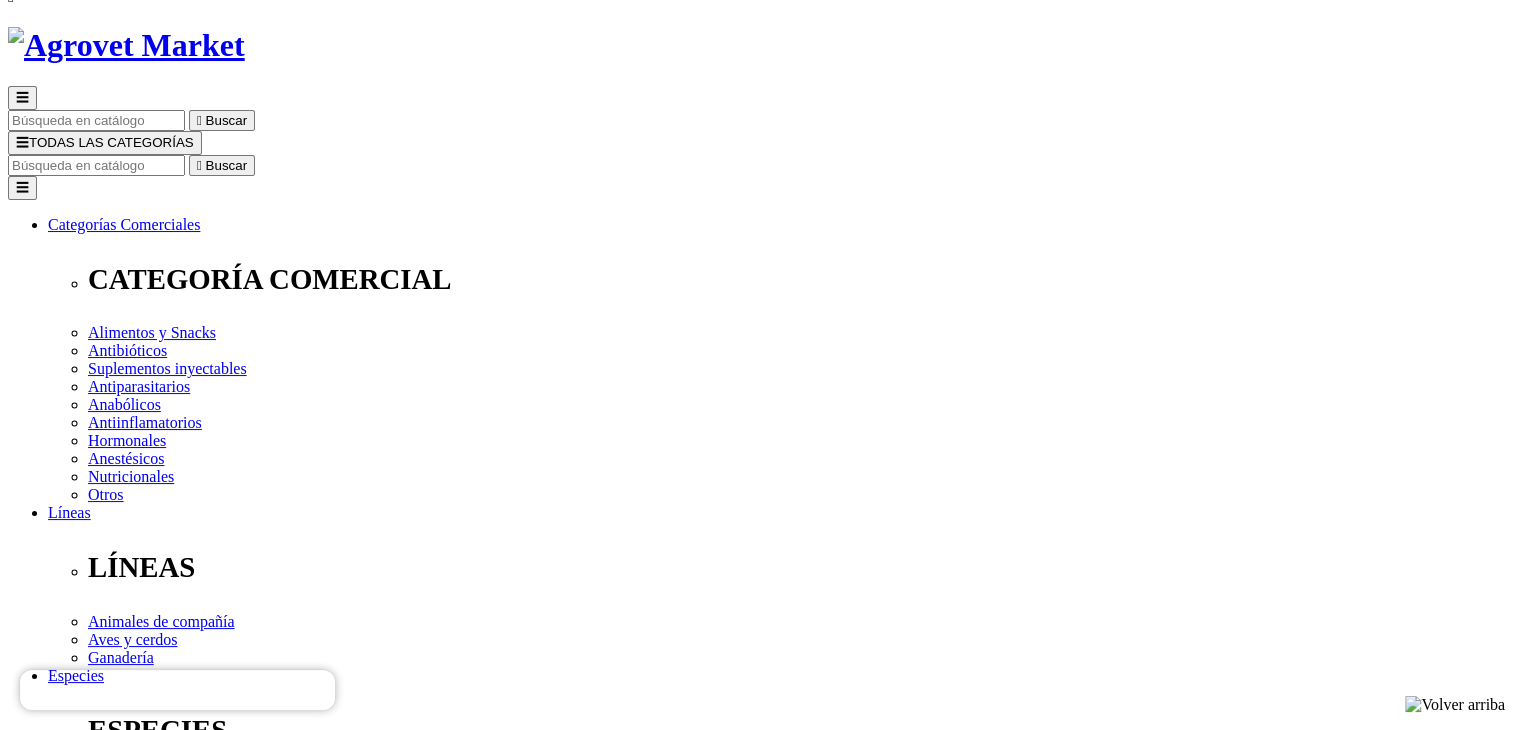 click at bounding box center [62, 2733] 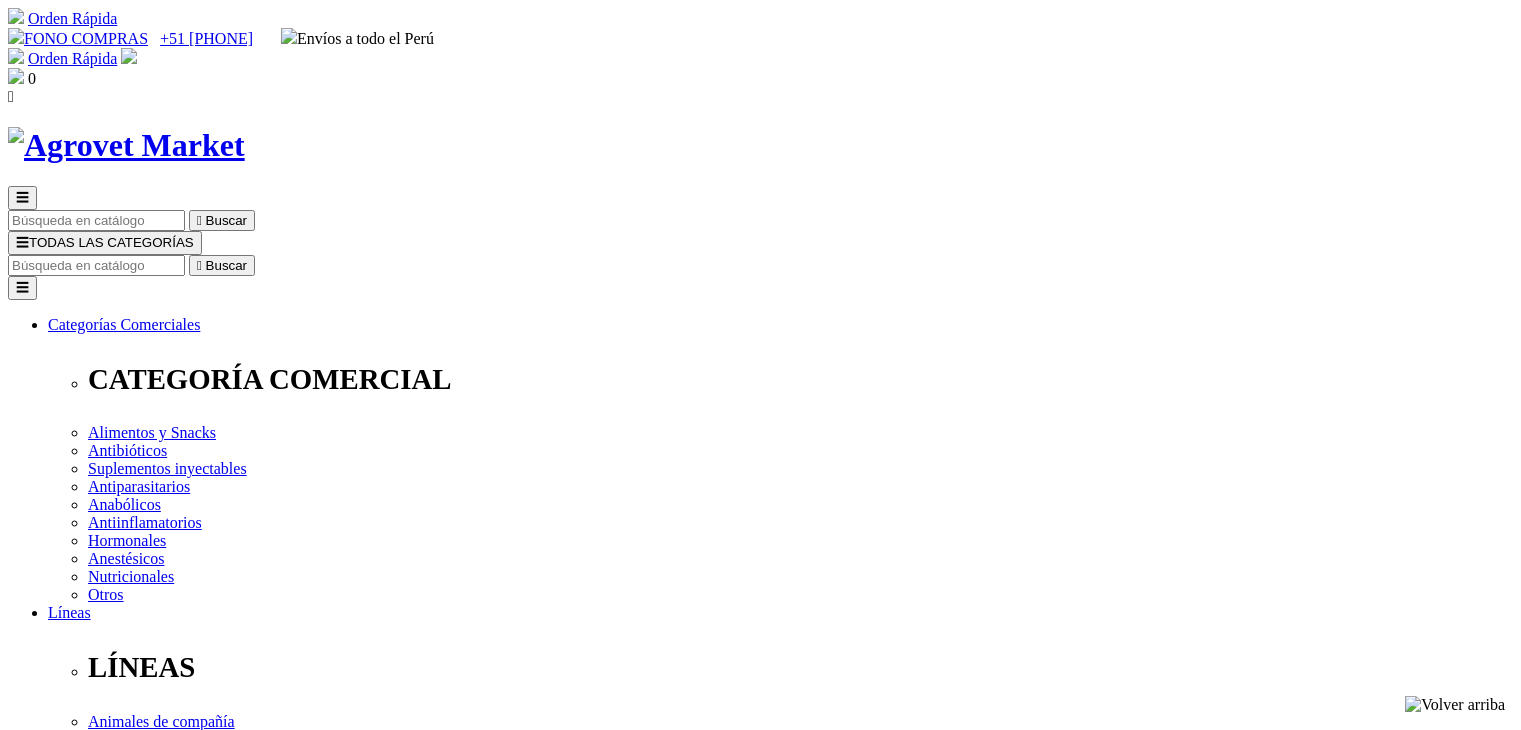 scroll, scrollTop: 0, scrollLeft: 0, axis: both 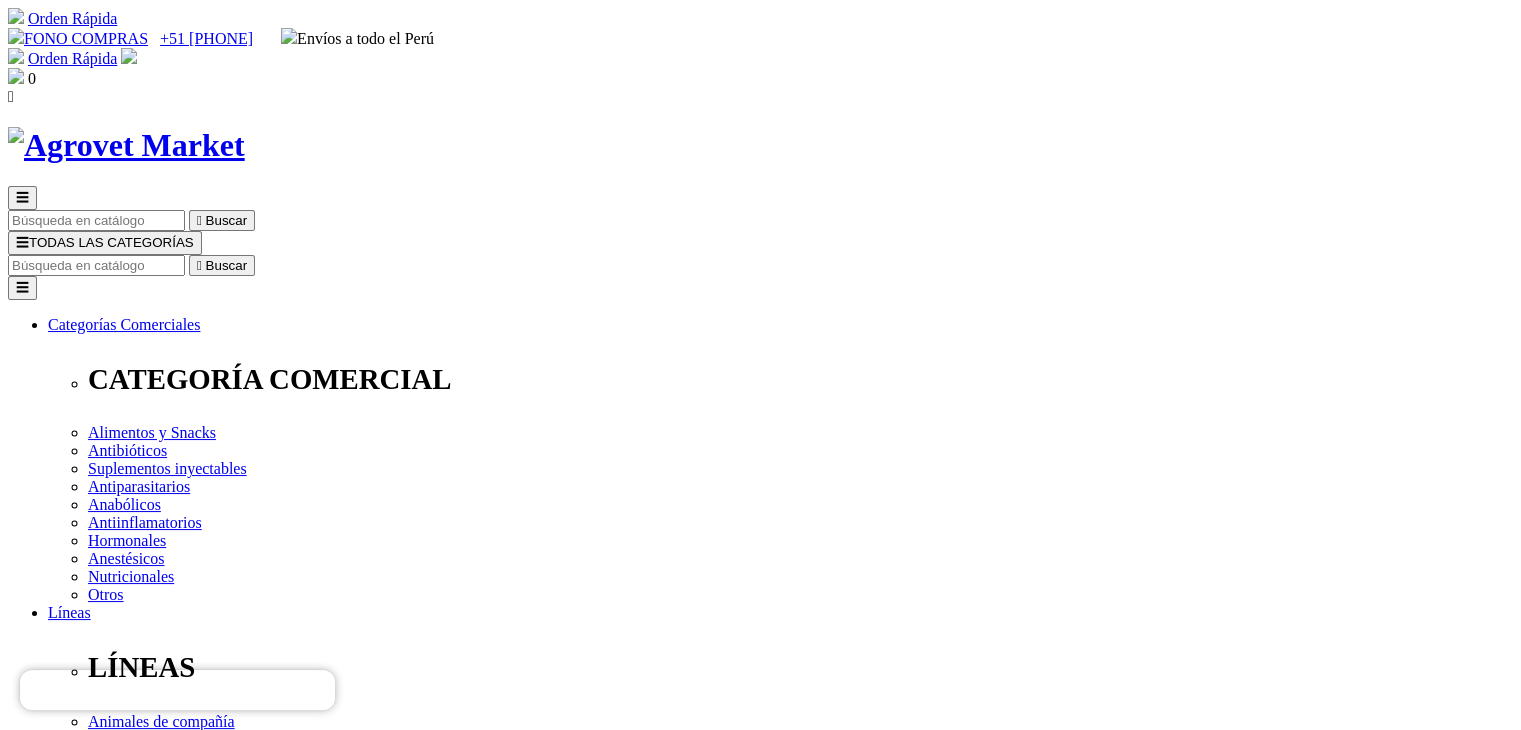 click at bounding box center [96, 265] 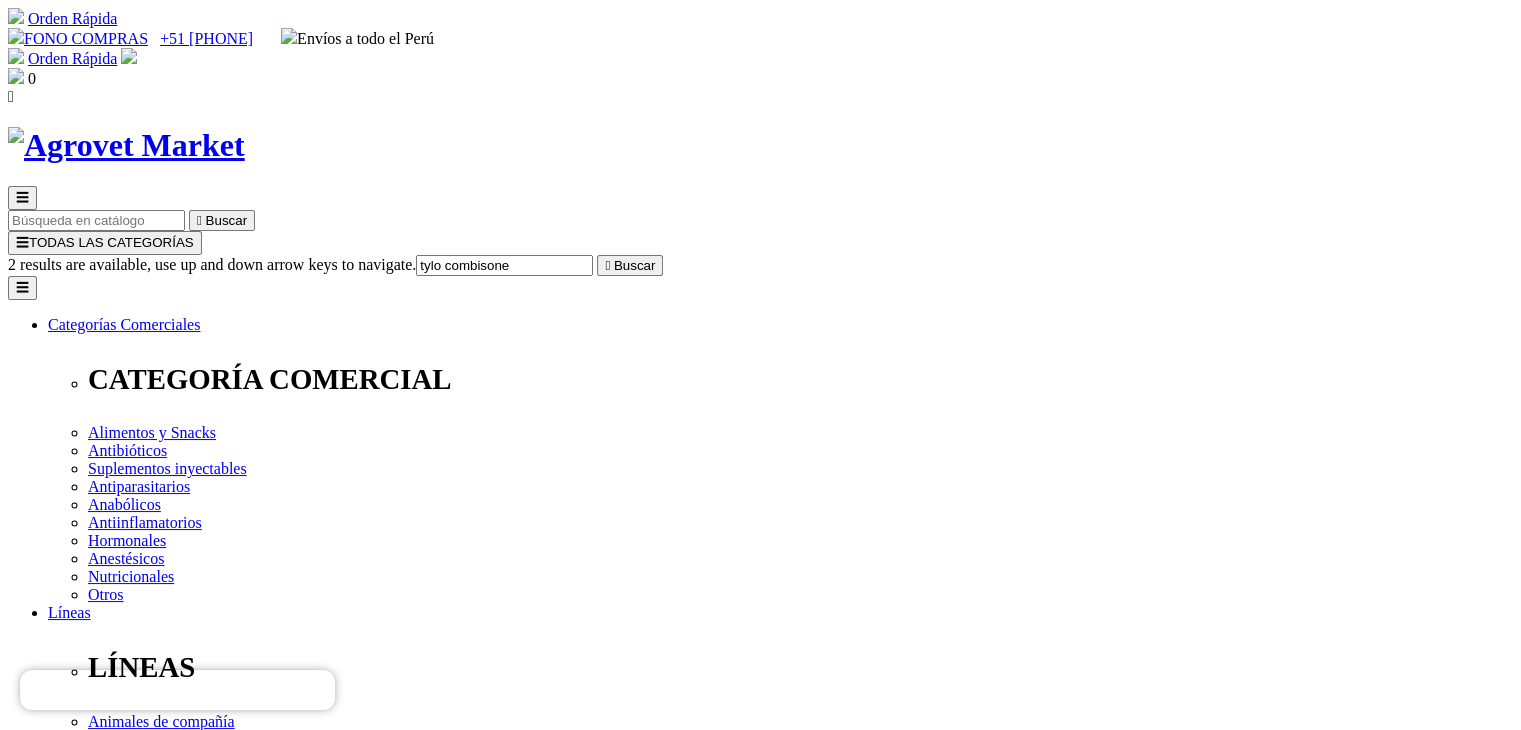 type on "tylo combisone" 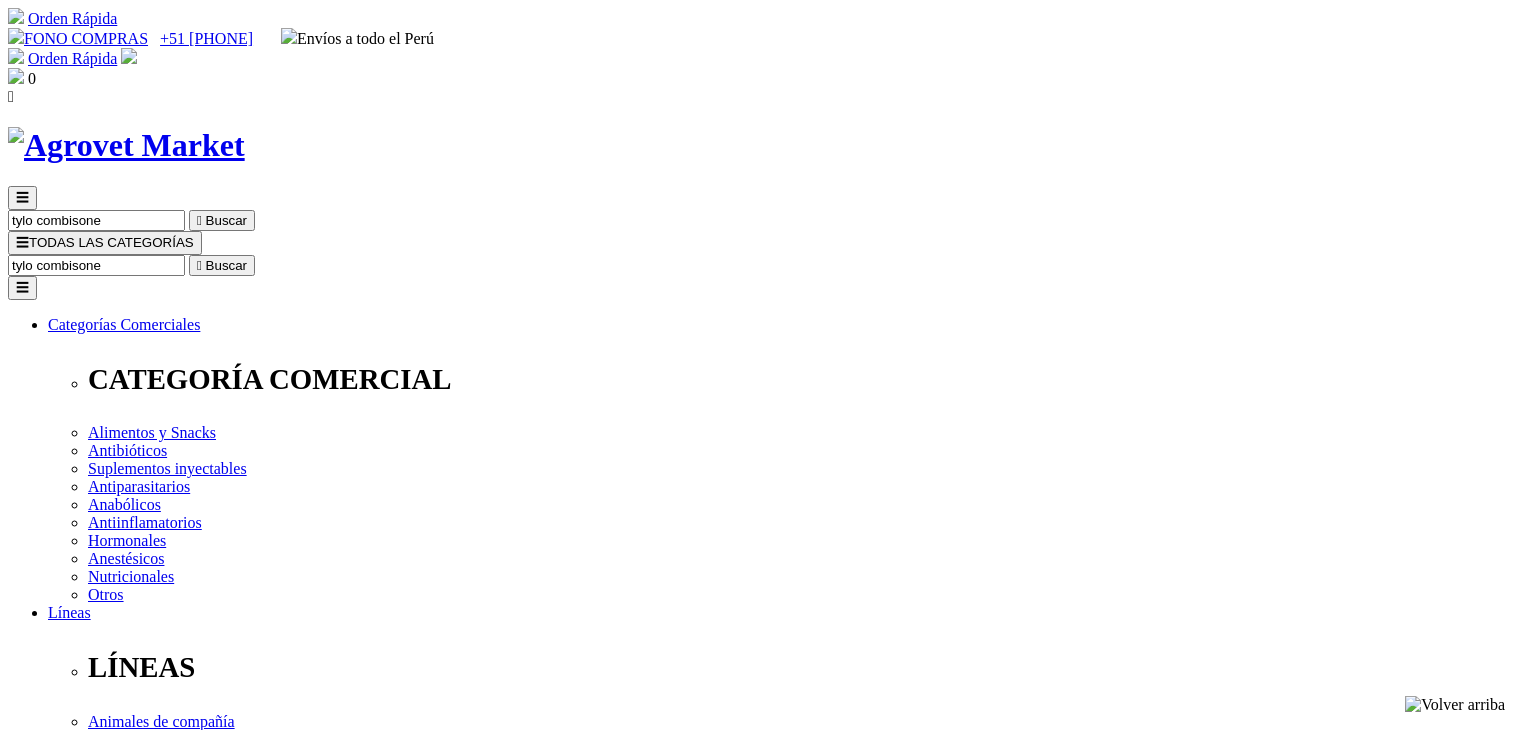 scroll, scrollTop: 0, scrollLeft: 0, axis: both 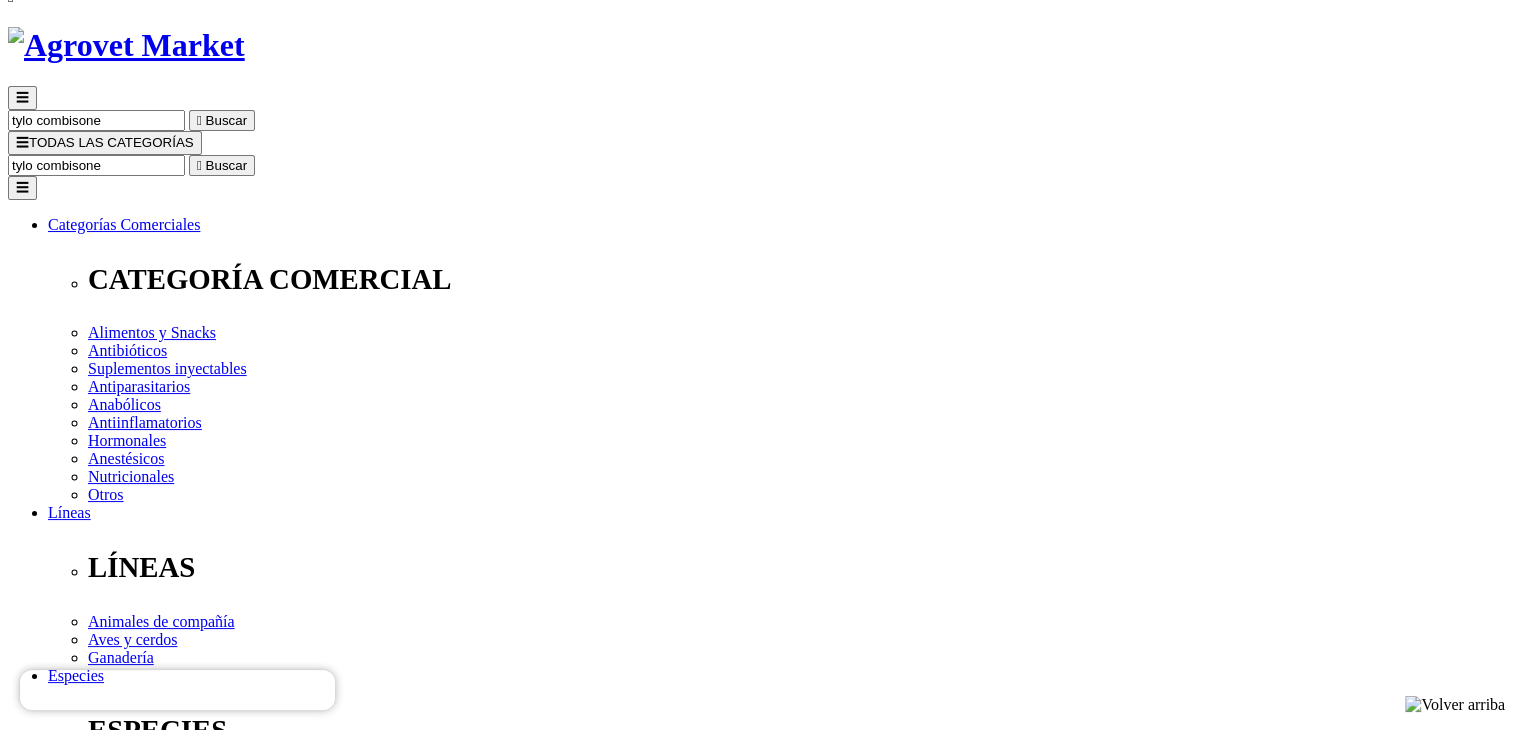 click at bounding box center (119, 2277) 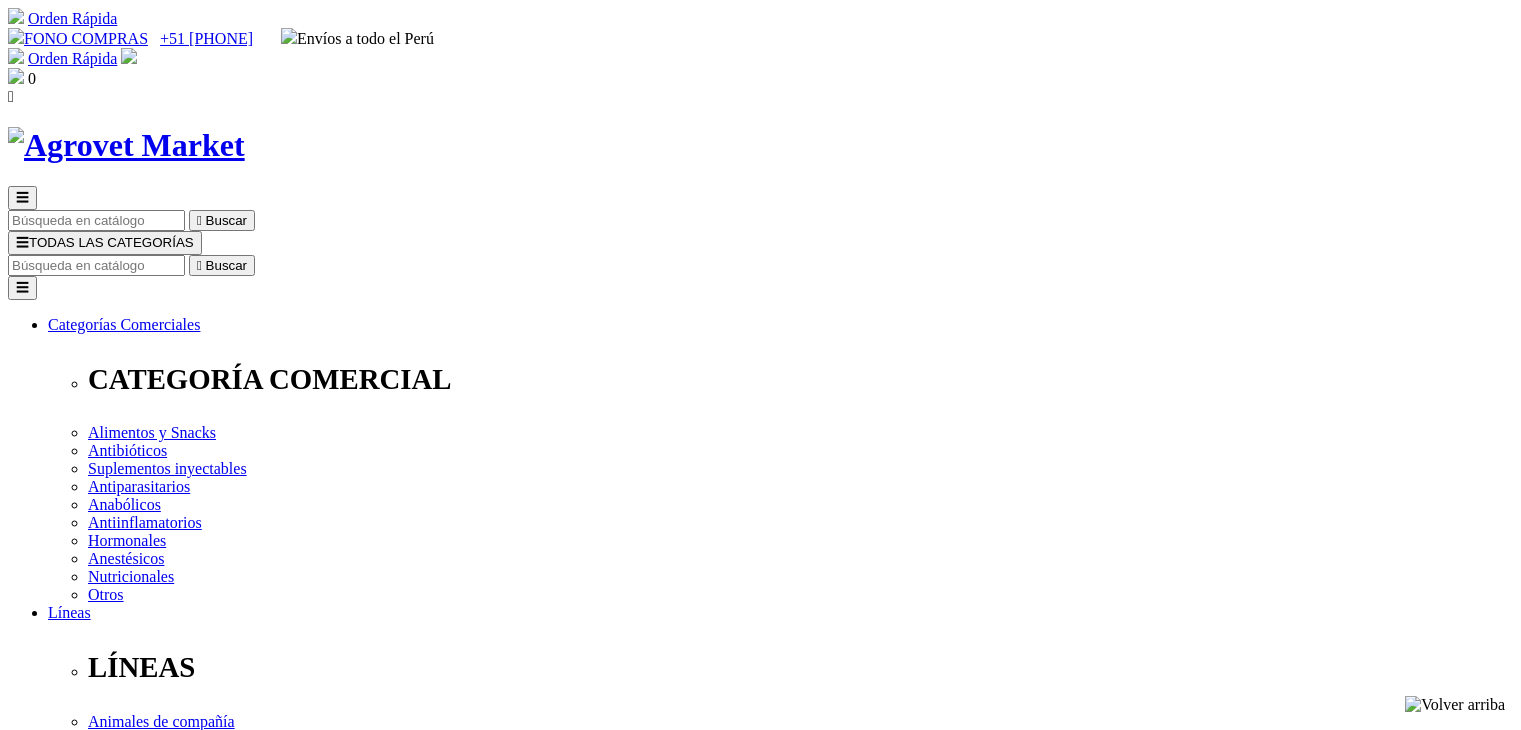 scroll, scrollTop: 0, scrollLeft: 0, axis: both 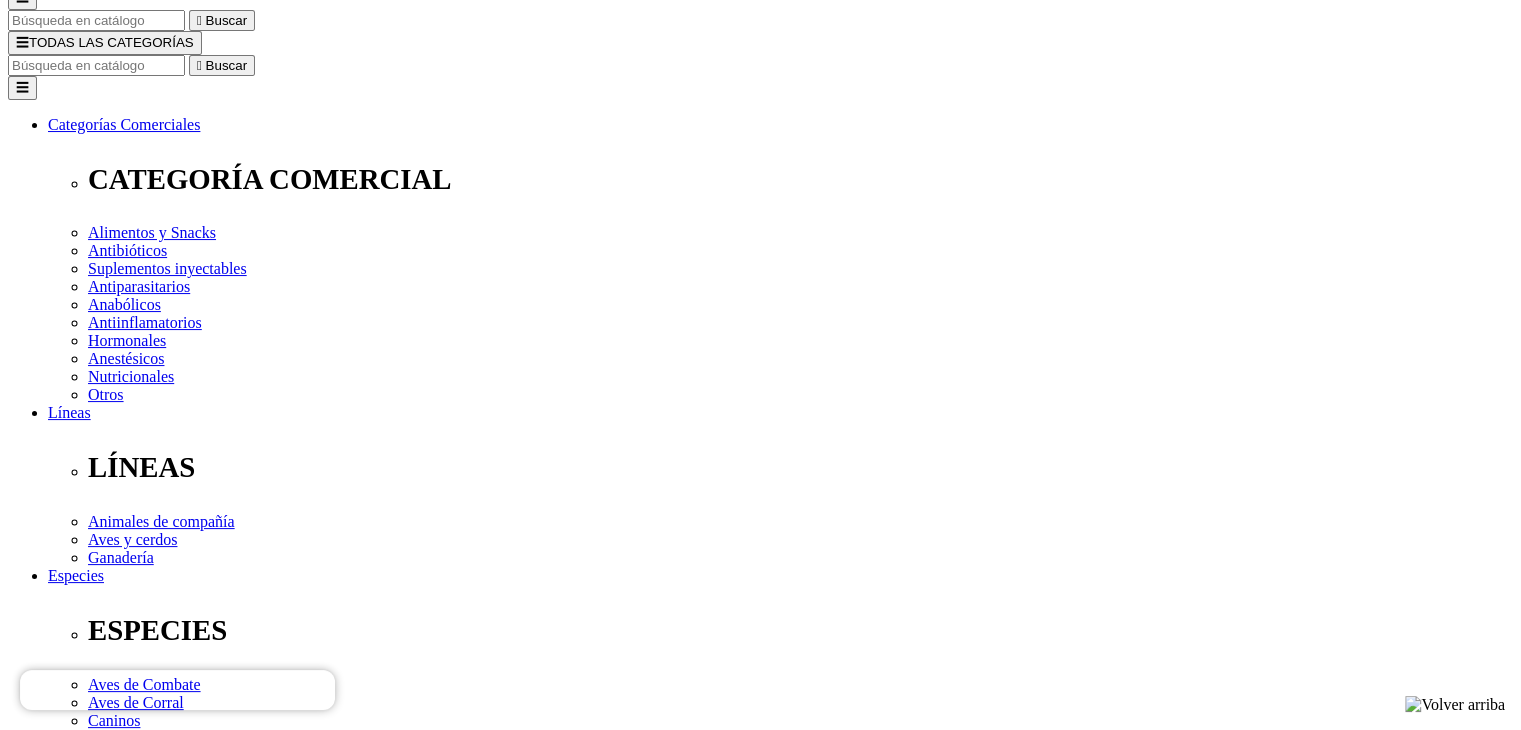 click on "Elige la presentación comercial que deseas
Frasco x 50 mL
Frasco x 100 mL
Frasco x 250 mL
Frasco x 20 mL
Frasco x 500 mL" at bounding box center [148, 2682] 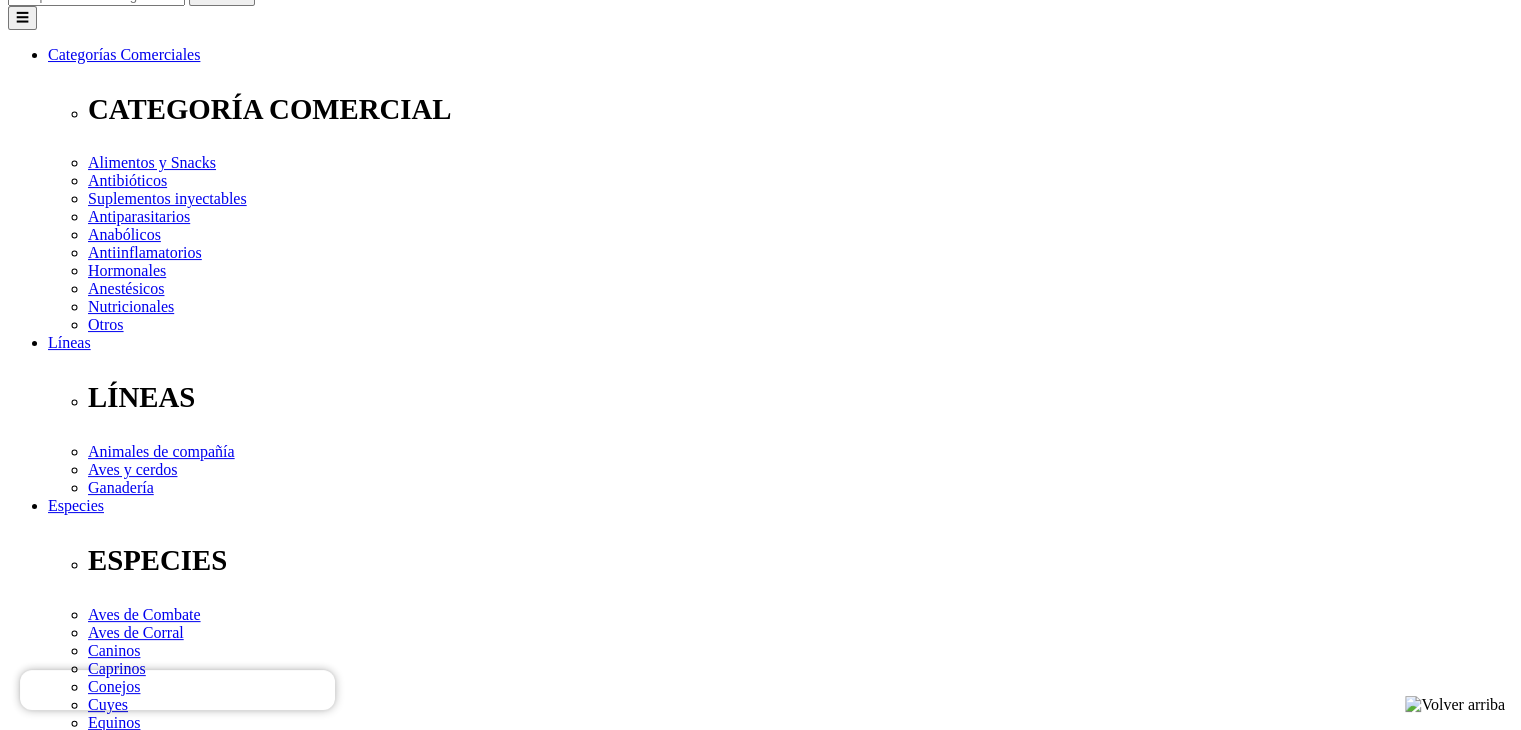 scroll, scrollTop: 0, scrollLeft: 0, axis: both 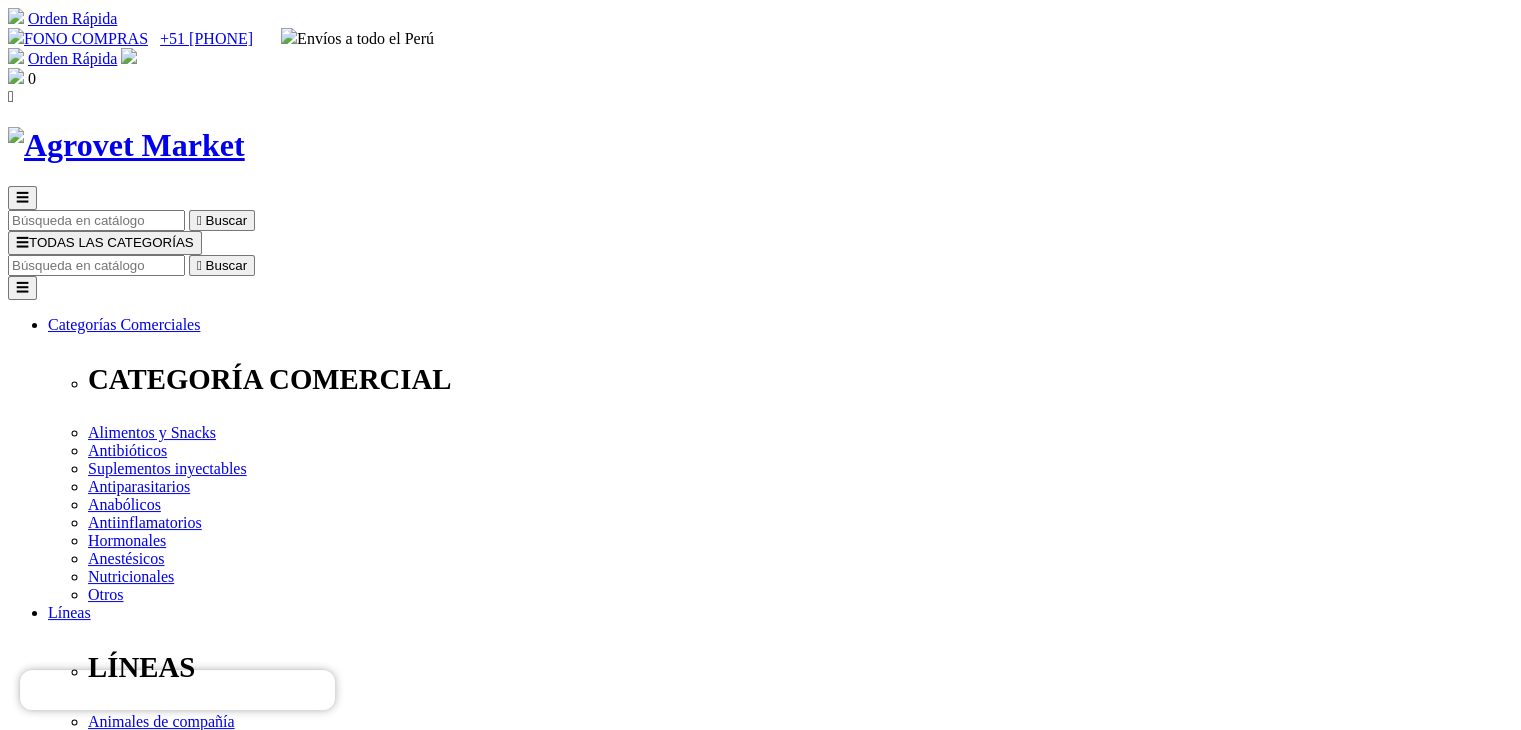 click at bounding box center (96, 265) 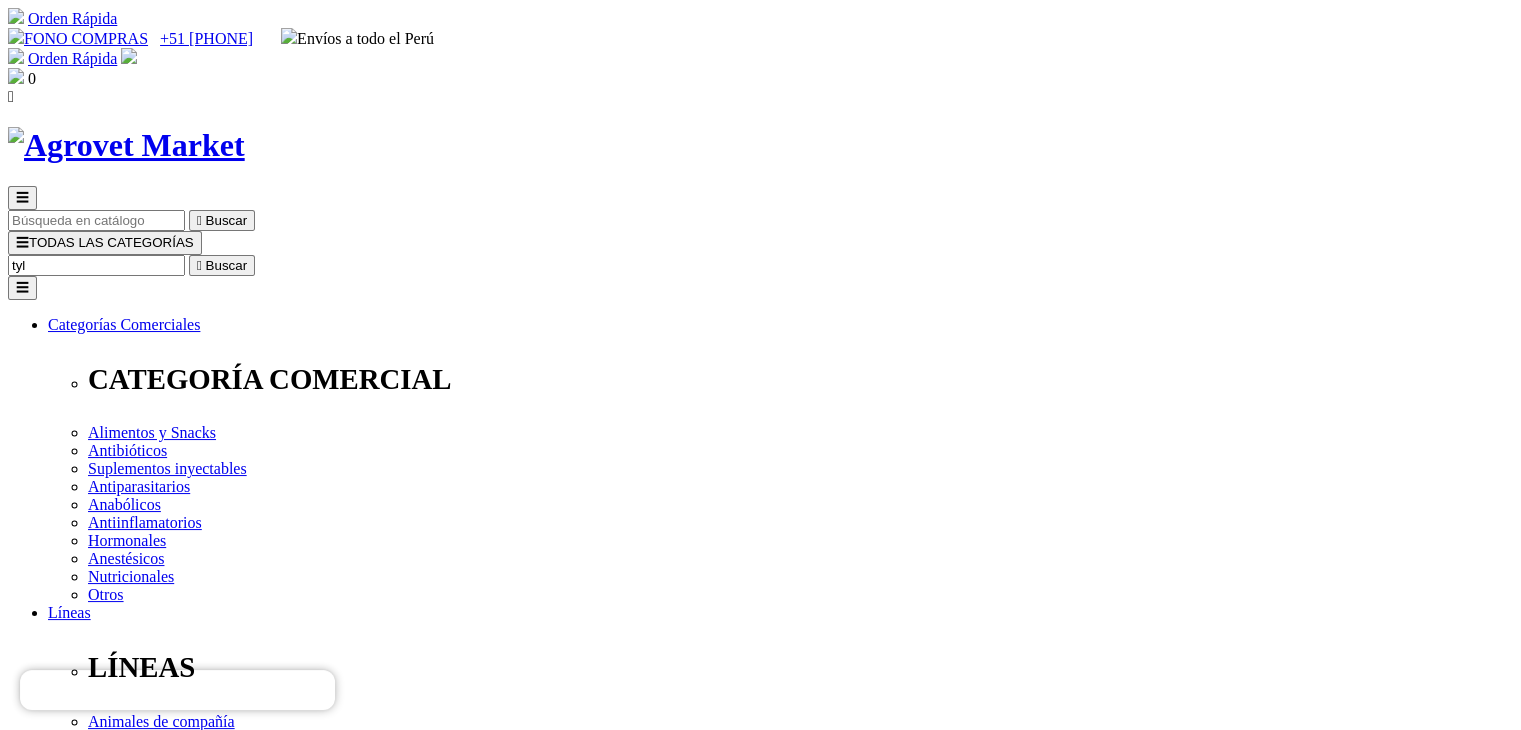 type on "tylo" 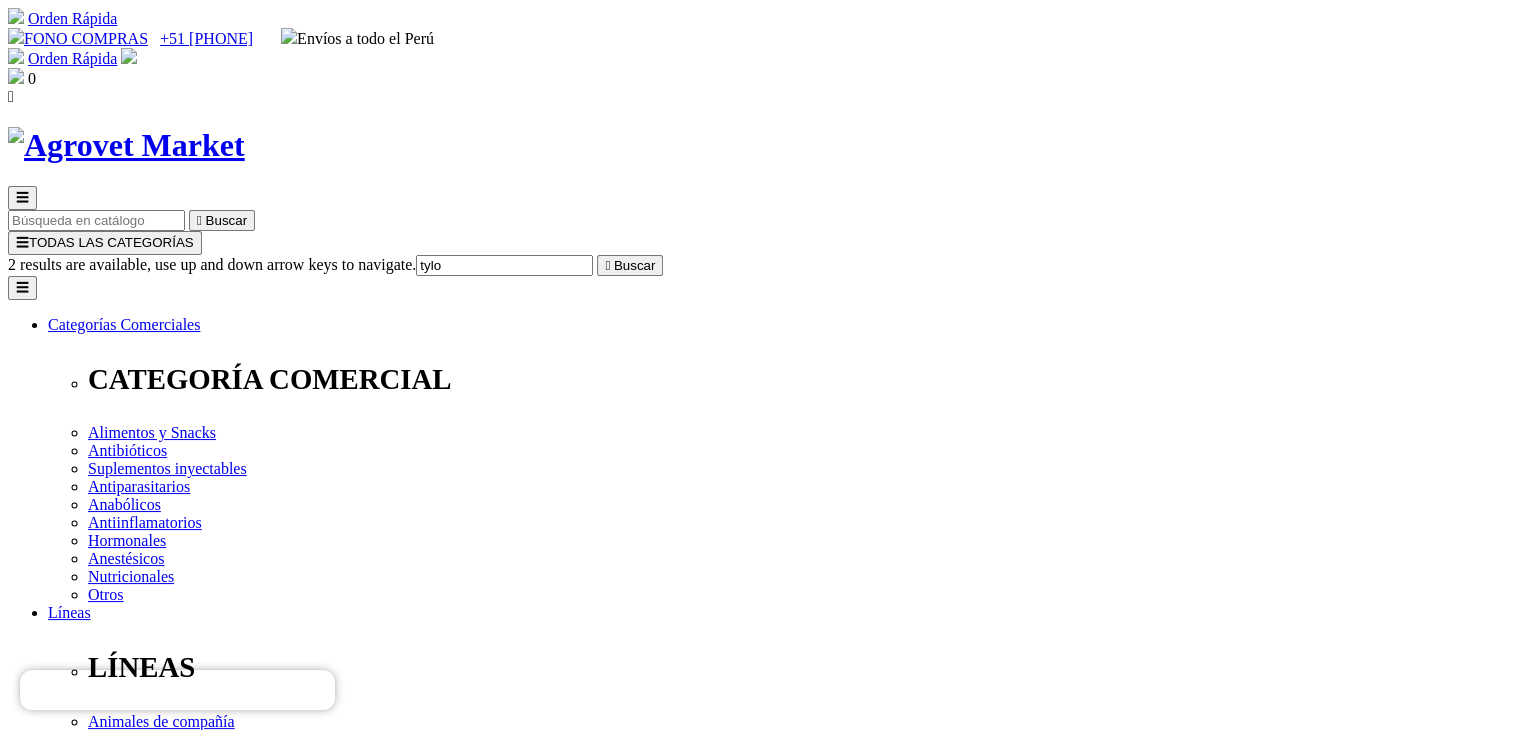click on "Tylodox® WS" at bounding box center (103, 7610) 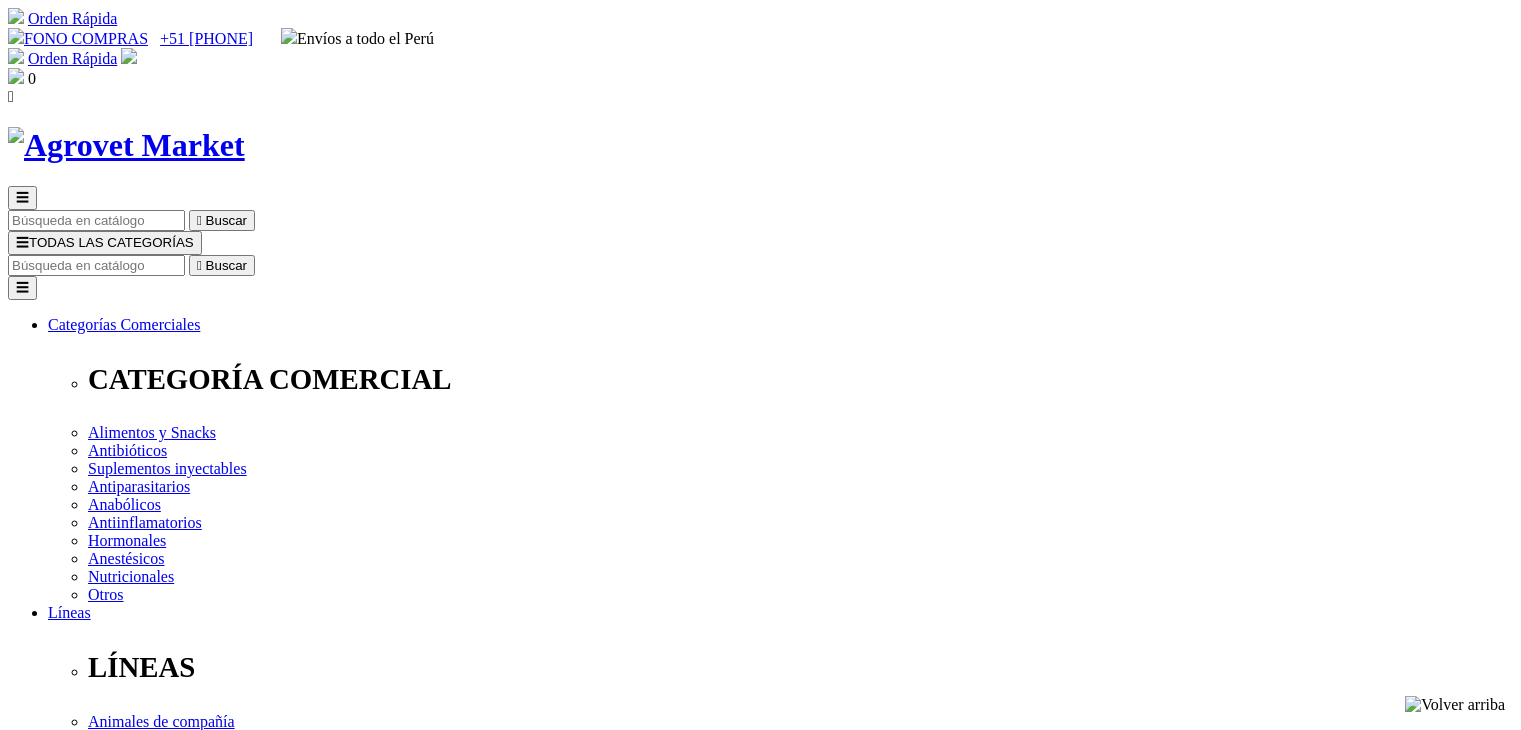scroll, scrollTop: 0, scrollLeft: 0, axis: both 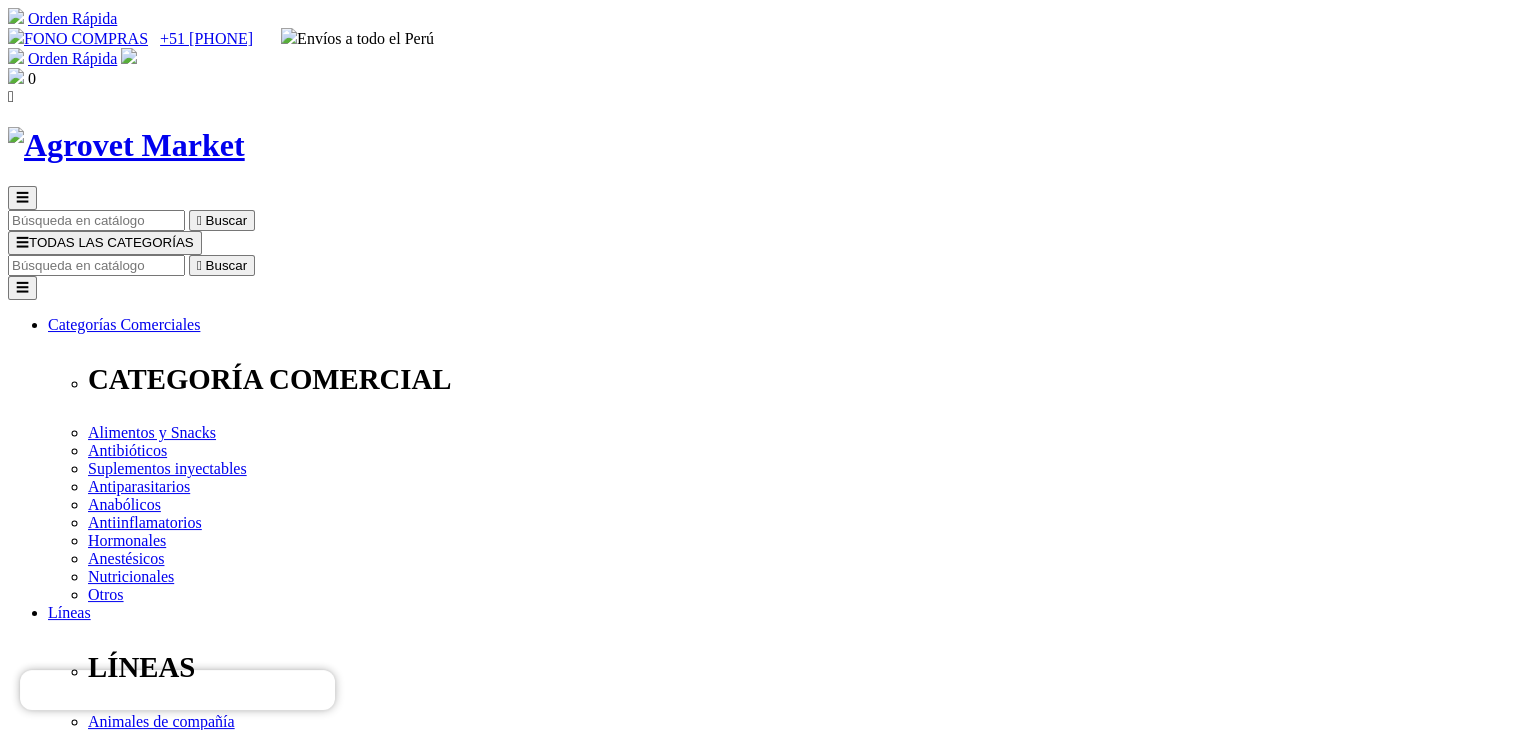click at bounding box center [96, 265] 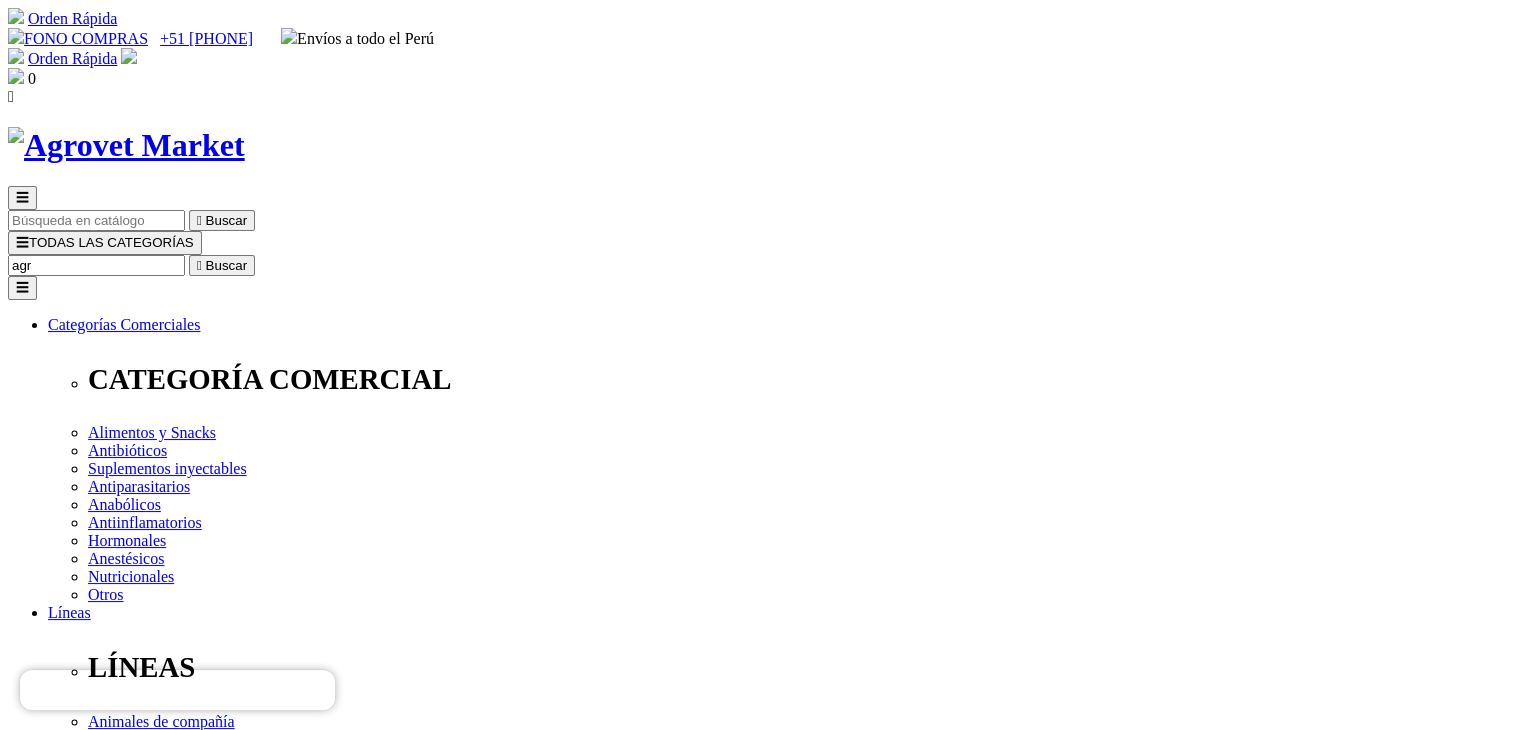 type on "agro" 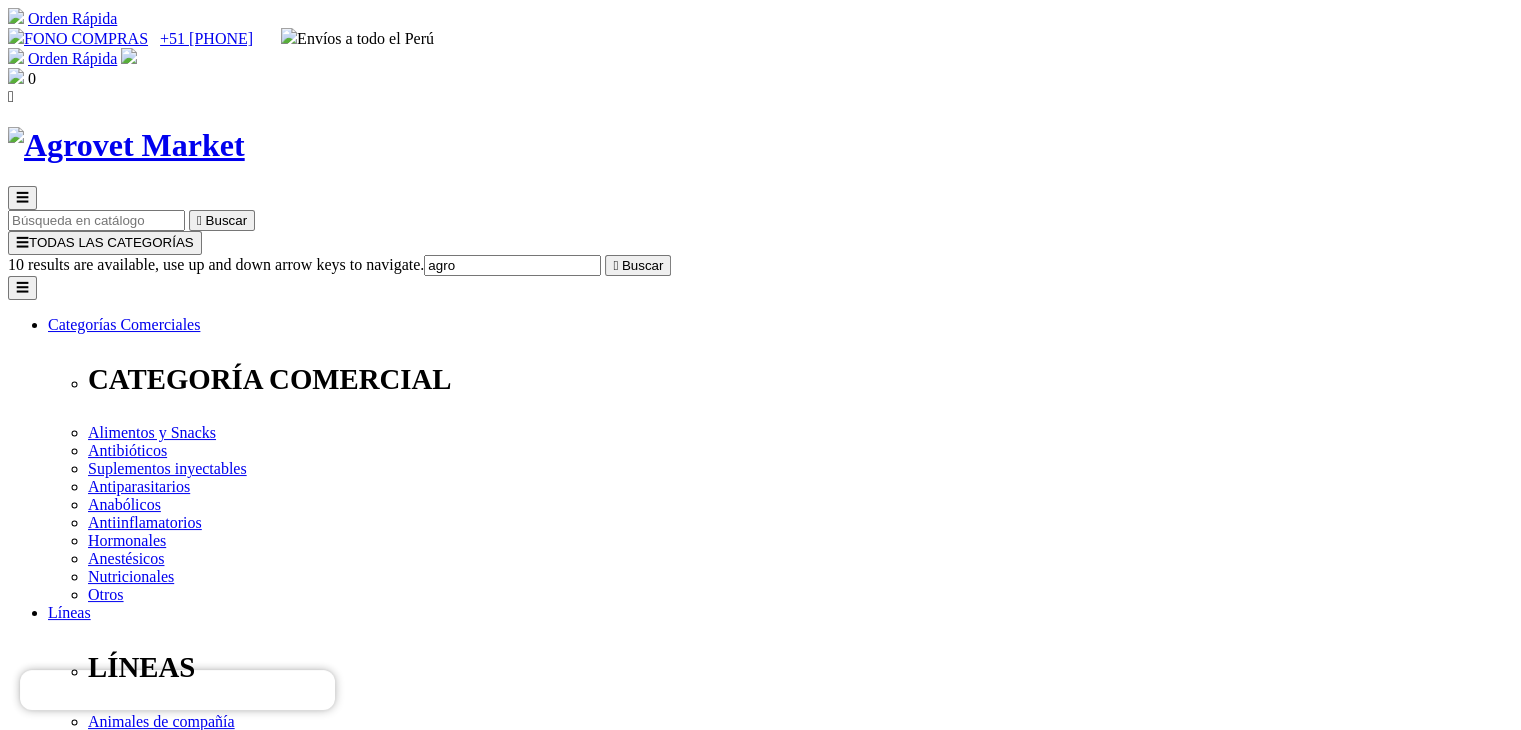 click on "Agrogenta® 11" at bounding box center (106, 7810) 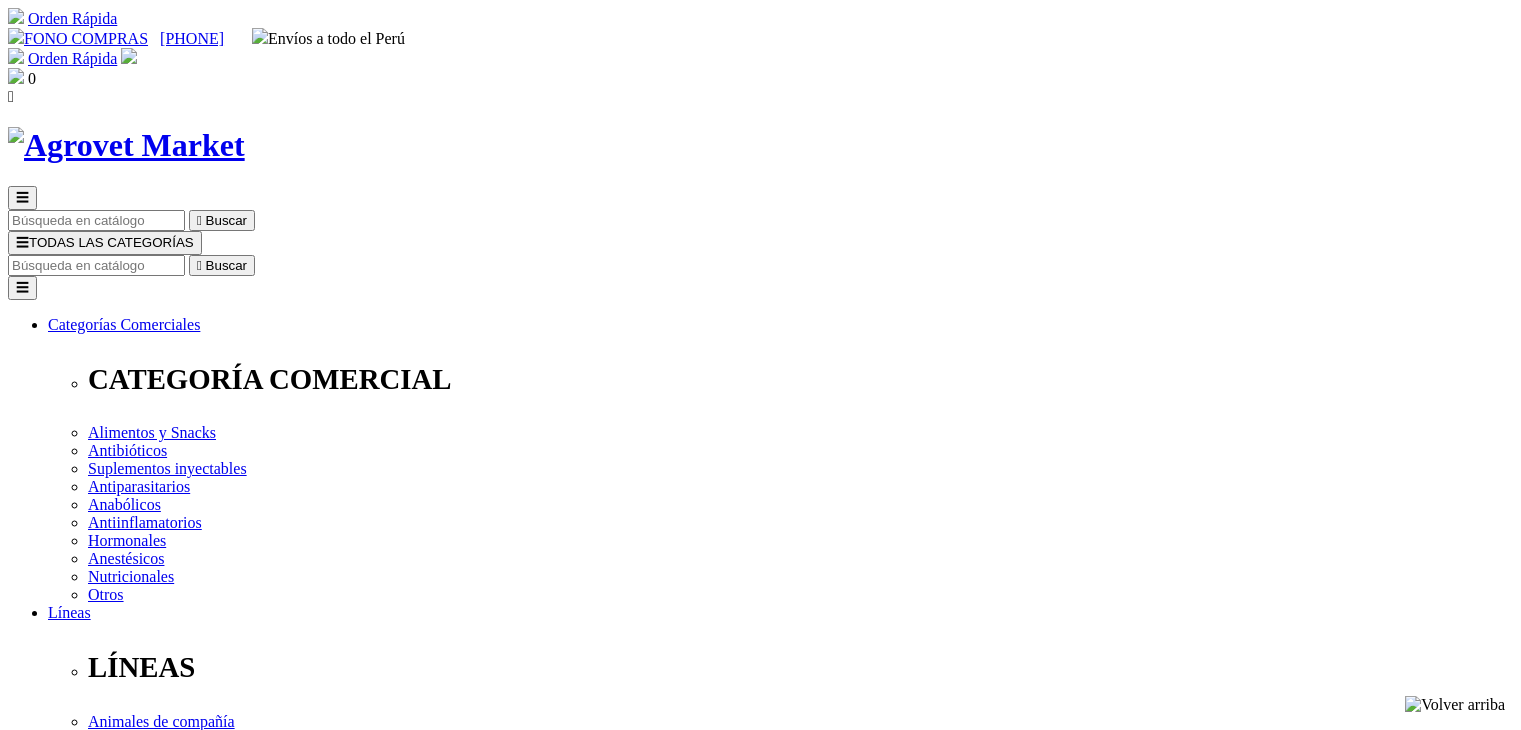 scroll, scrollTop: 0, scrollLeft: 0, axis: both 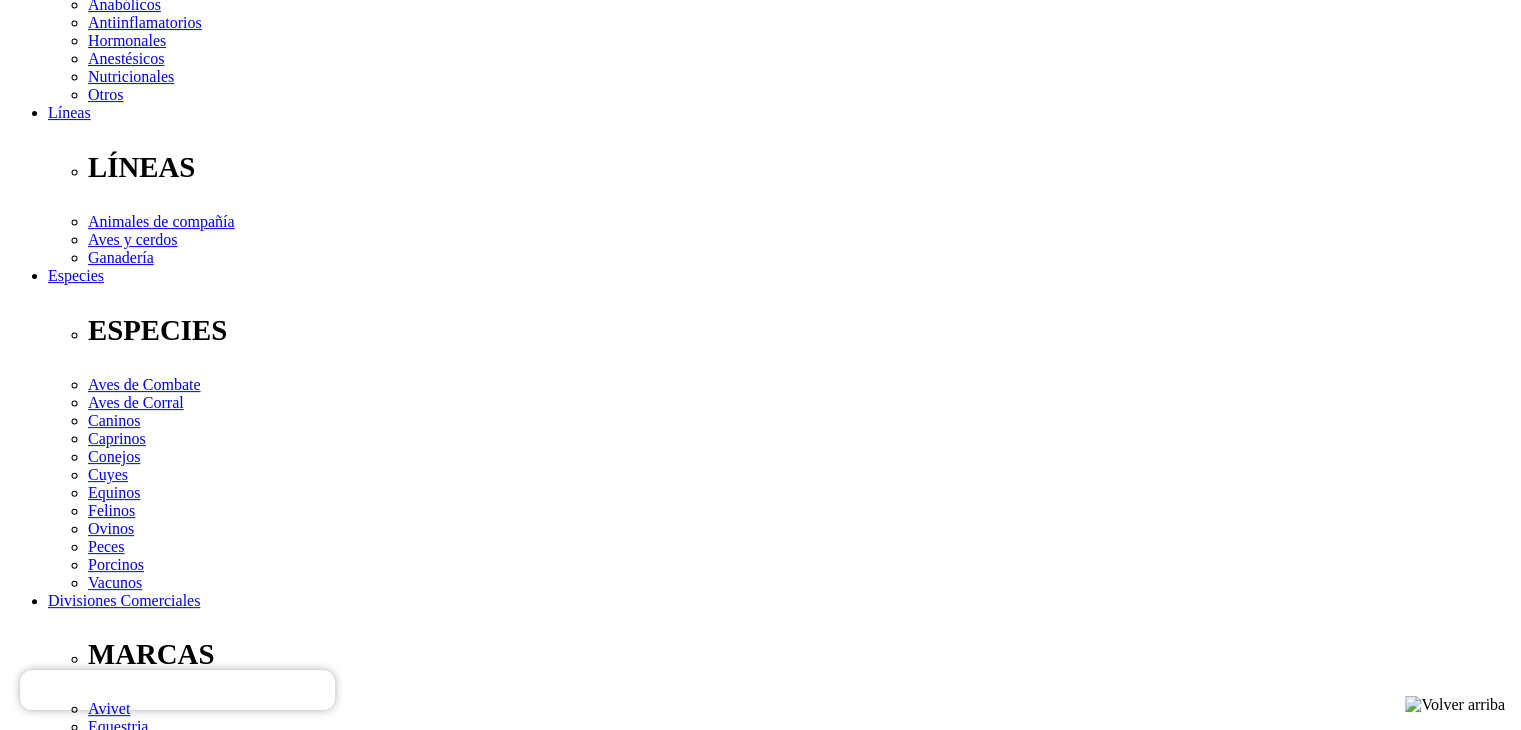 click on "Indicaciones" at bounding box center (88, 2805) 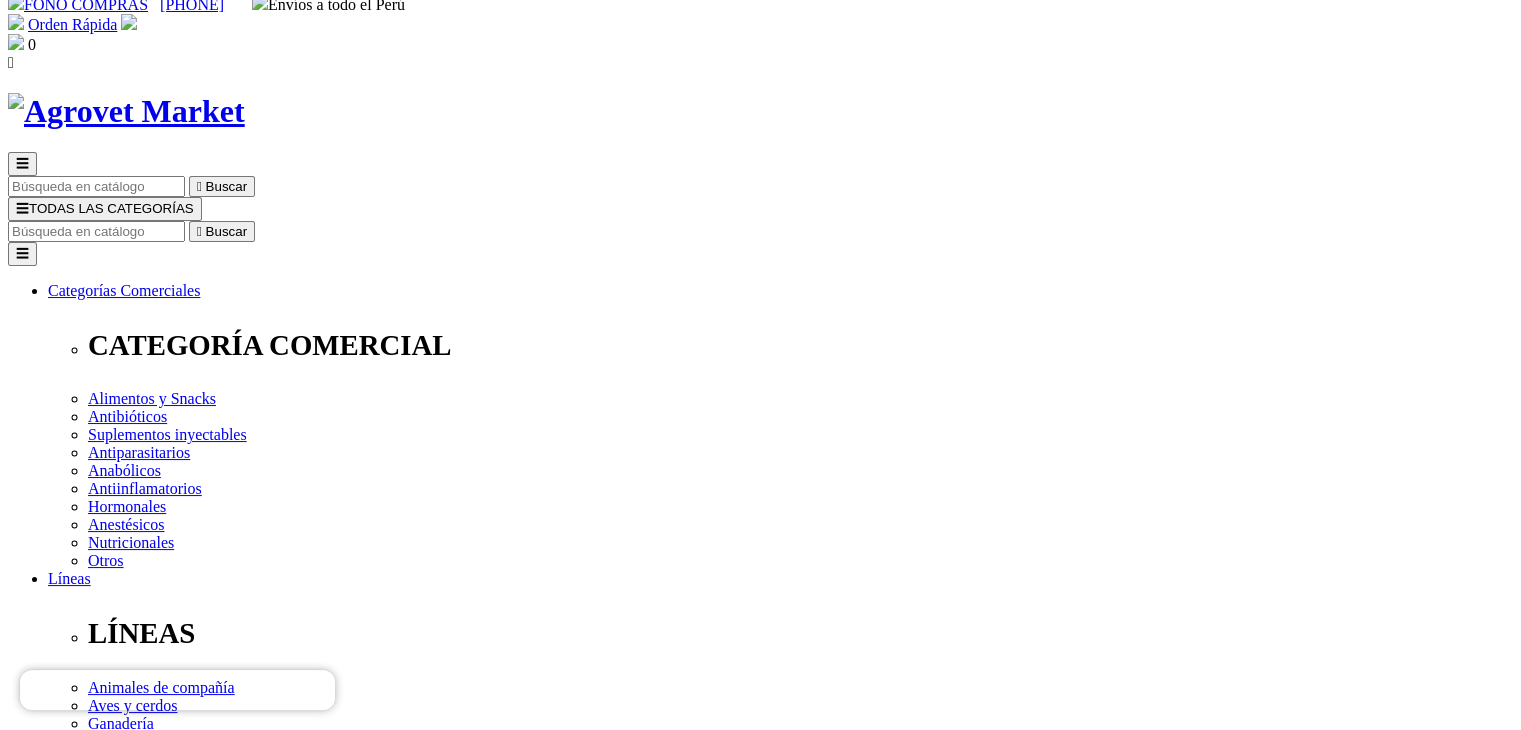 scroll, scrollTop: 0, scrollLeft: 0, axis: both 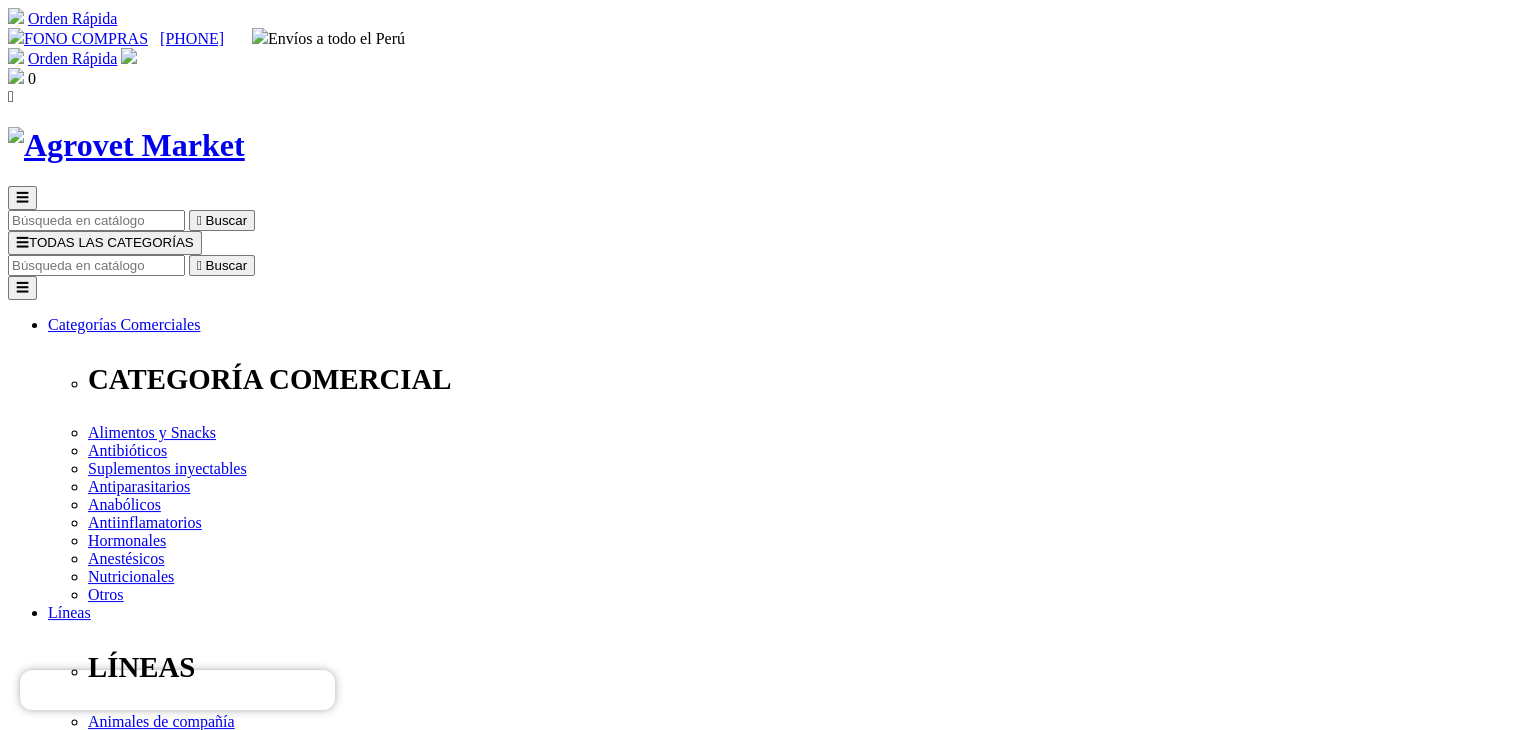 click at bounding box center [96, 265] 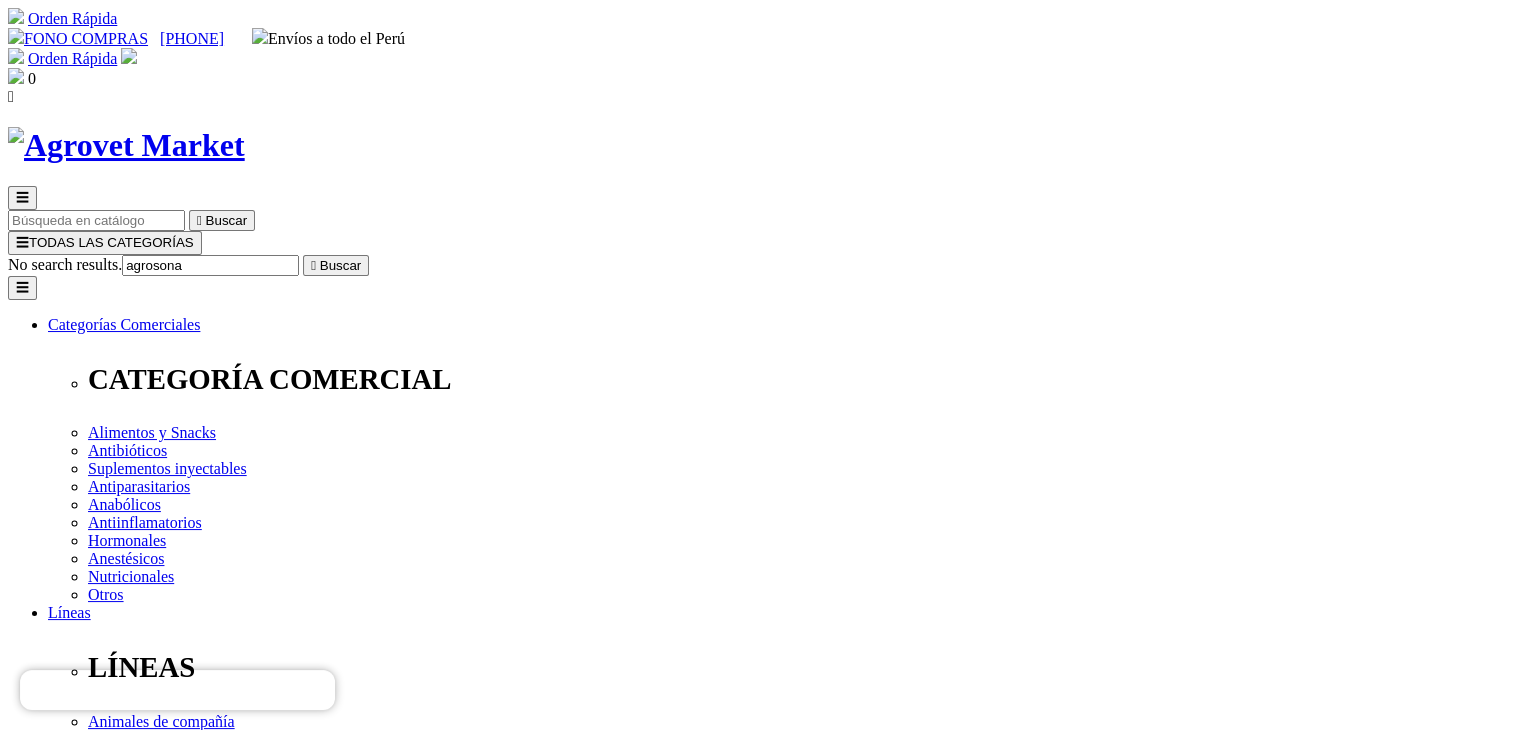 type on "agrosona" 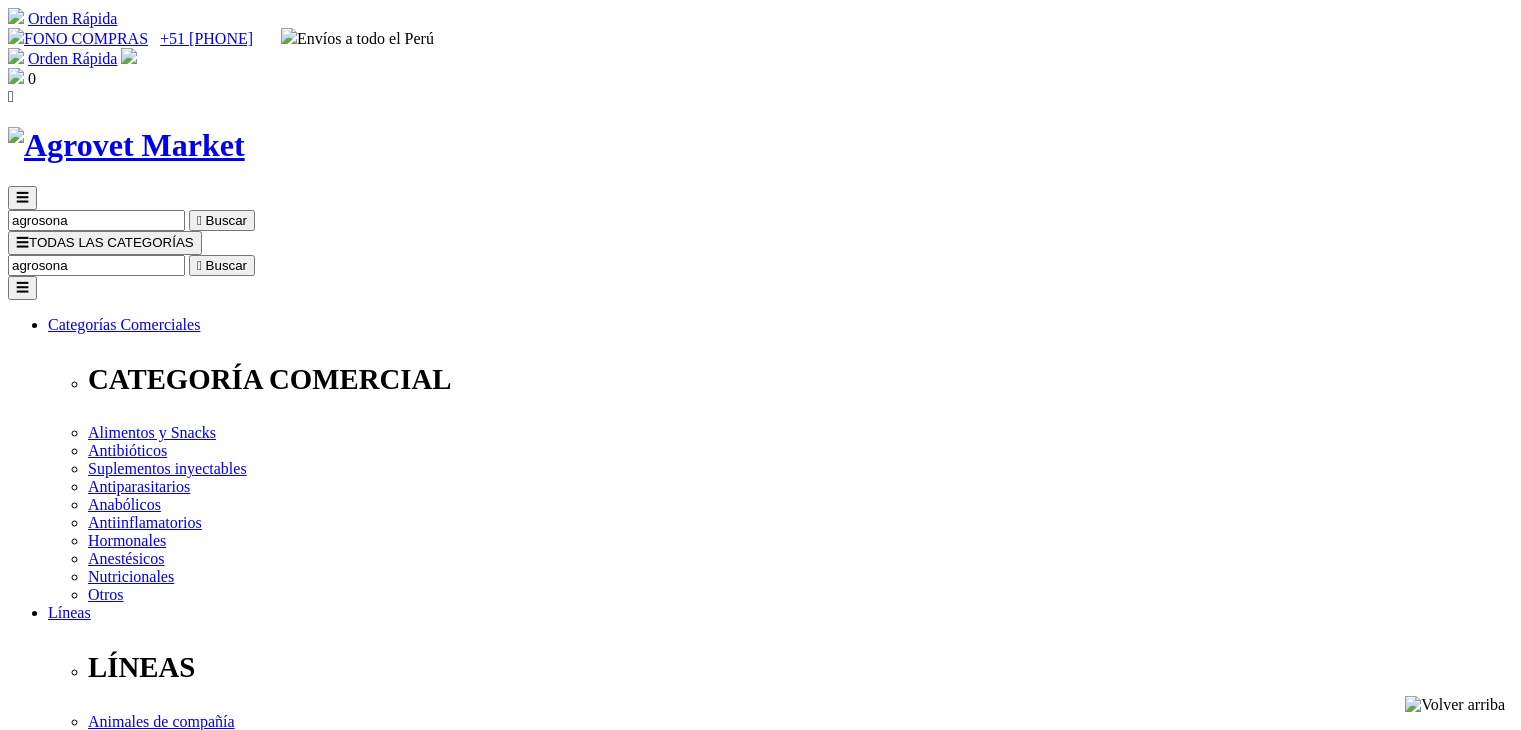 scroll, scrollTop: 0, scrollLeft: 0, axis: both 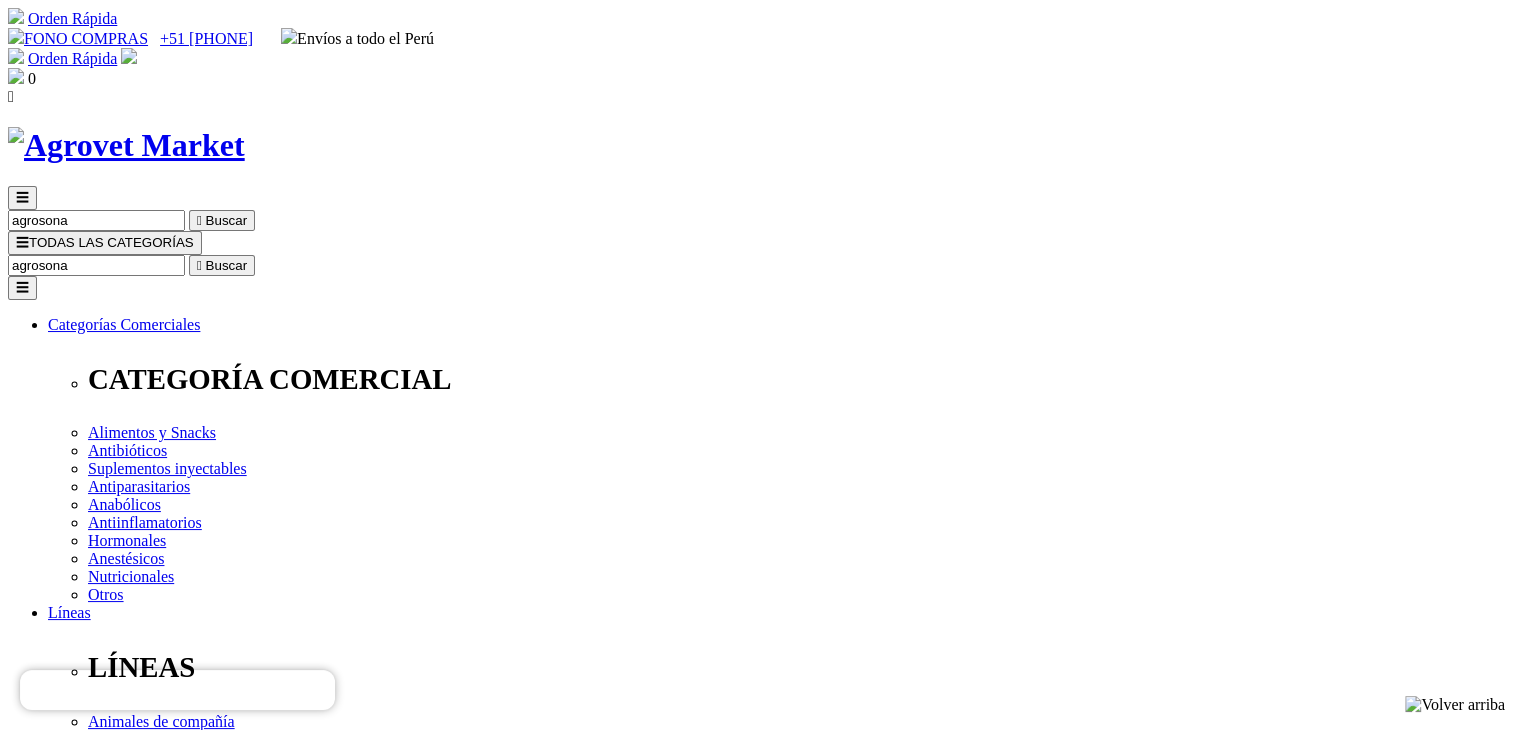 click on "agrosona" at bounding box center [96, 265] 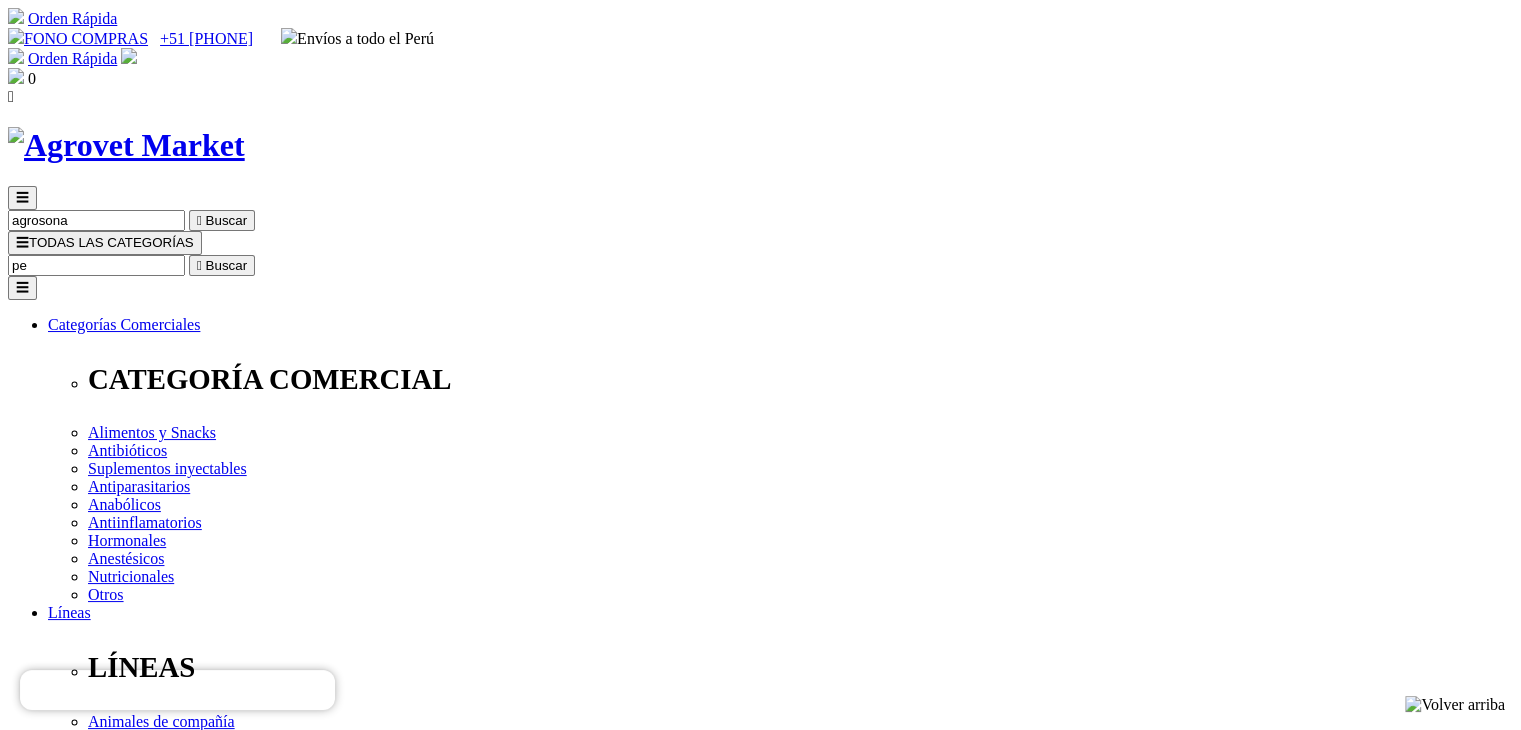 type on "pen" 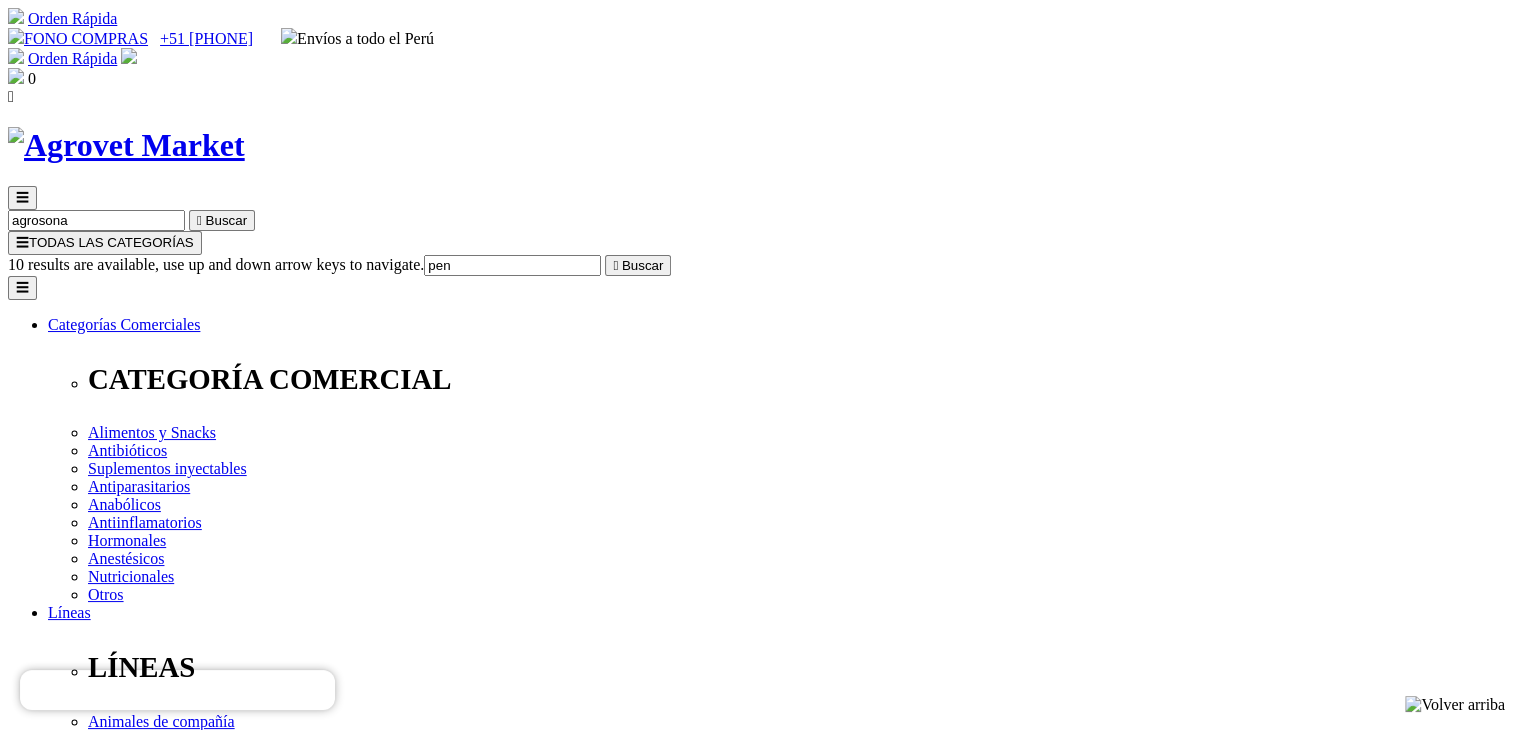 click on "Pen Dexa Strep® 200/100/250" at bounding box center (155, 4139) 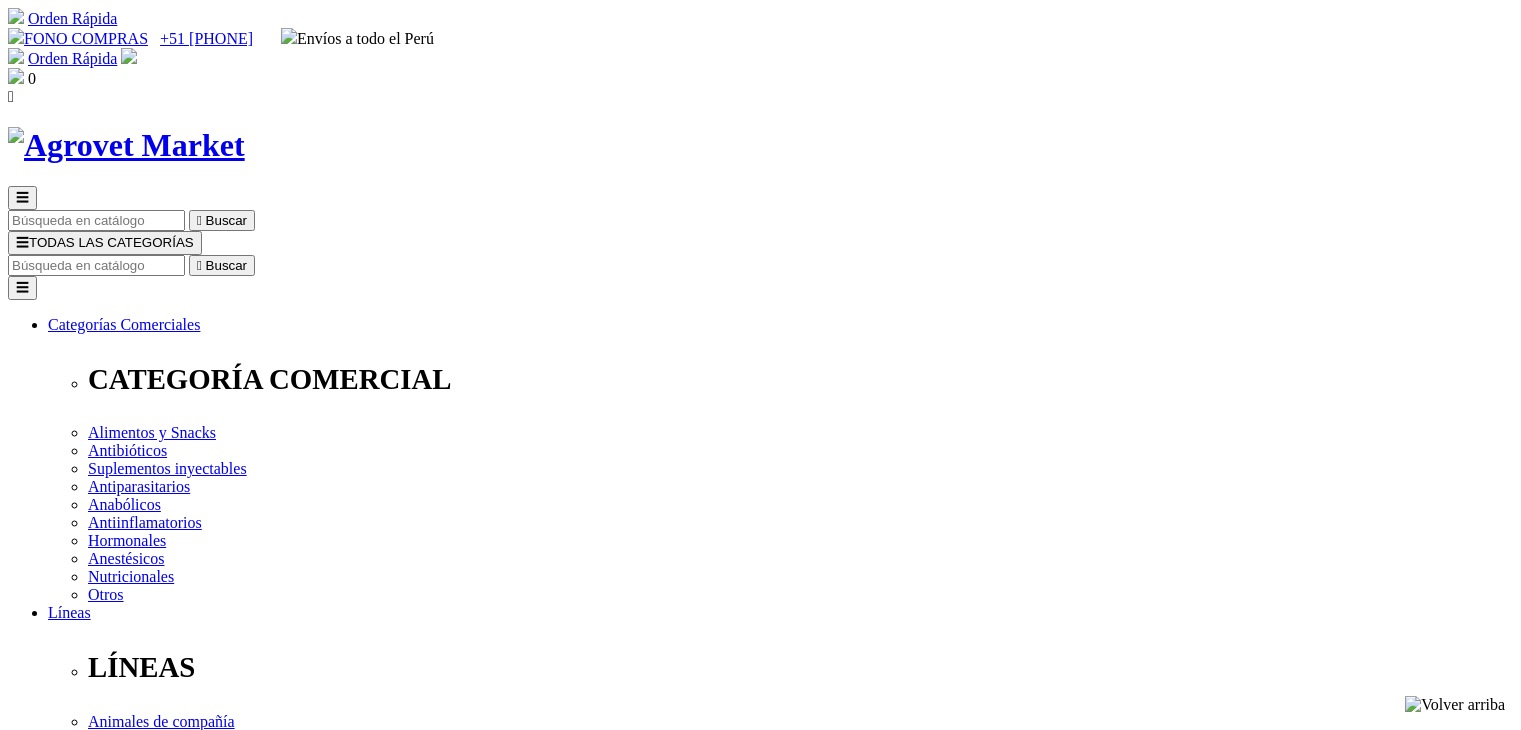 scroll, scrollTop: 0, scrollLeft: 0, axis: both 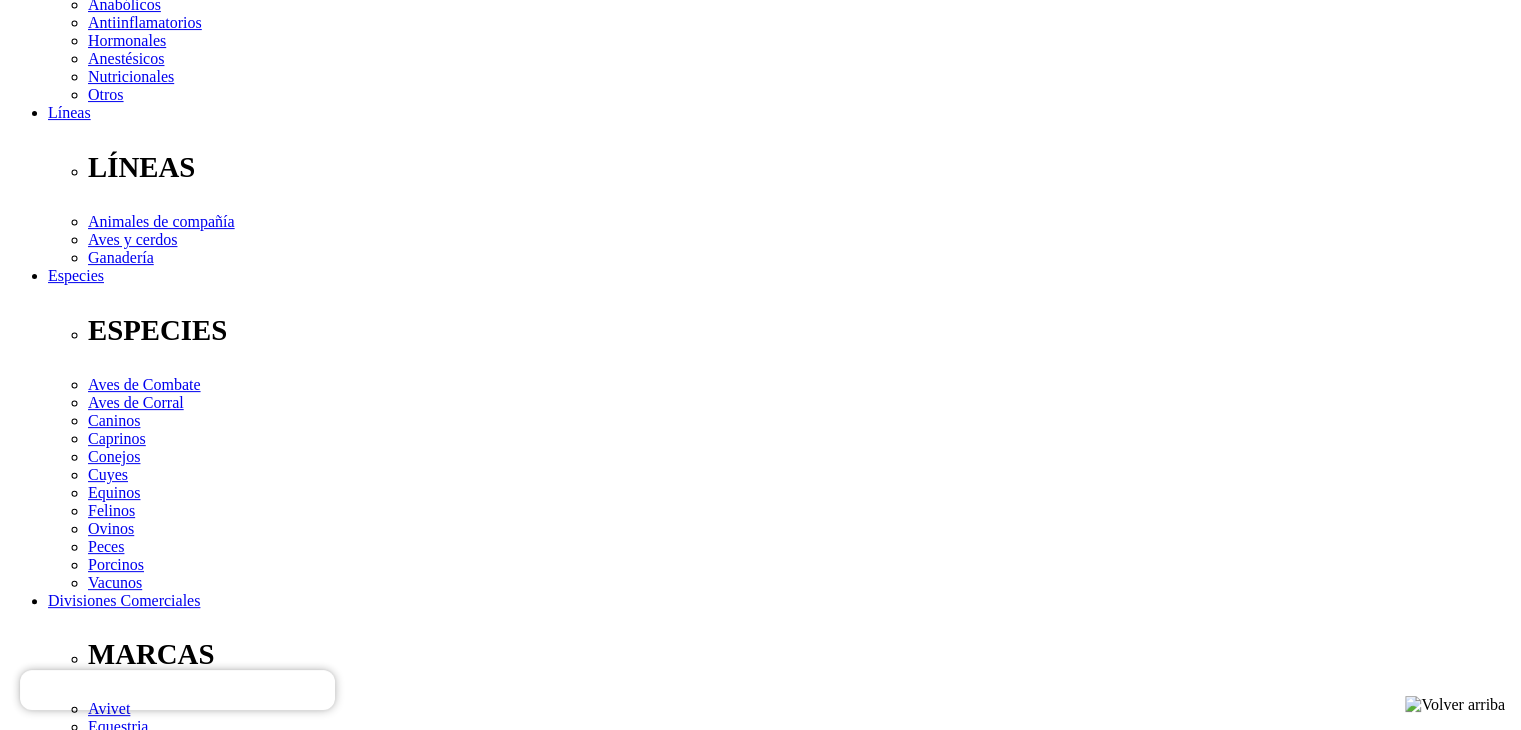 click on "Indicaciones" at bounding box center (88, 2769) 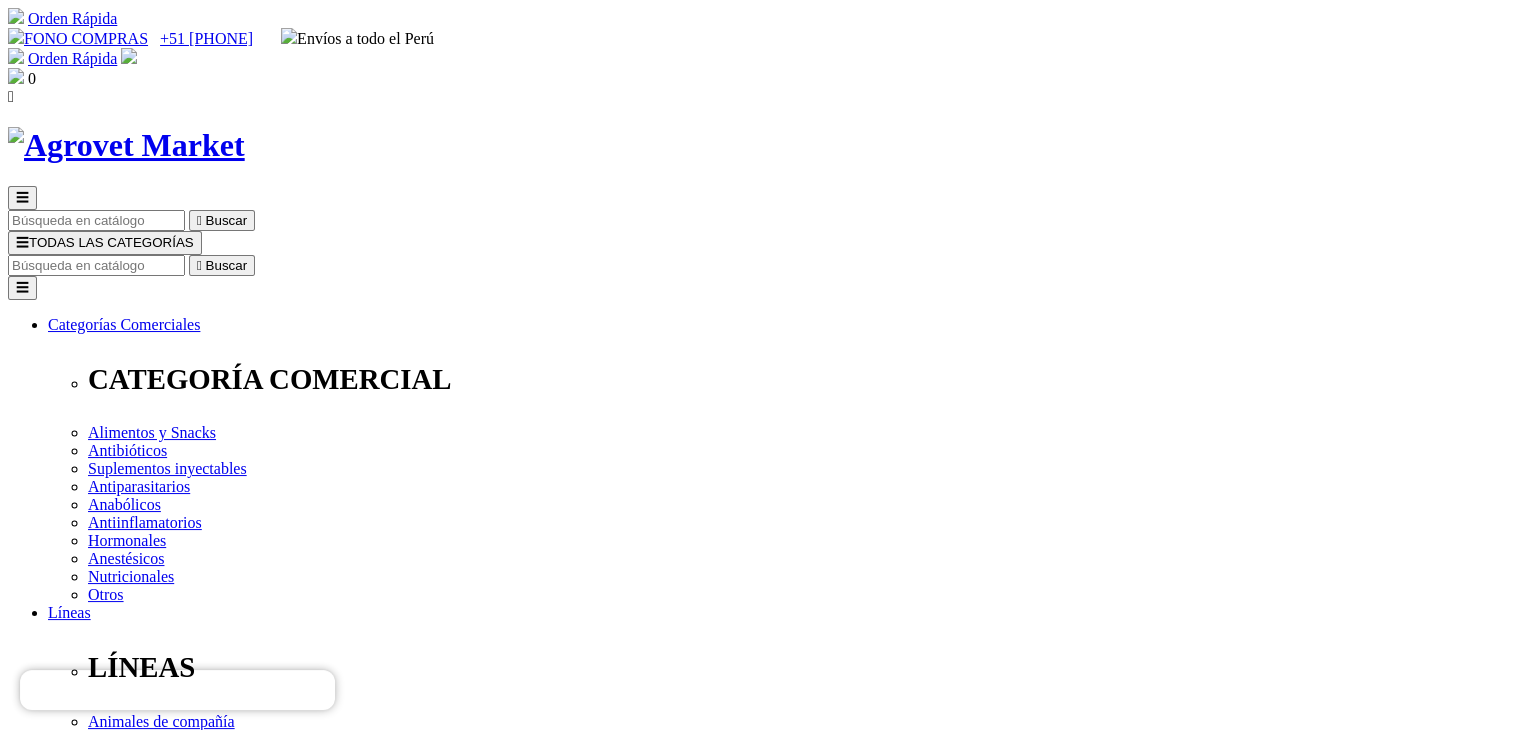 scroll, scrollTop: 0, scrollLeft: 0, axis: both 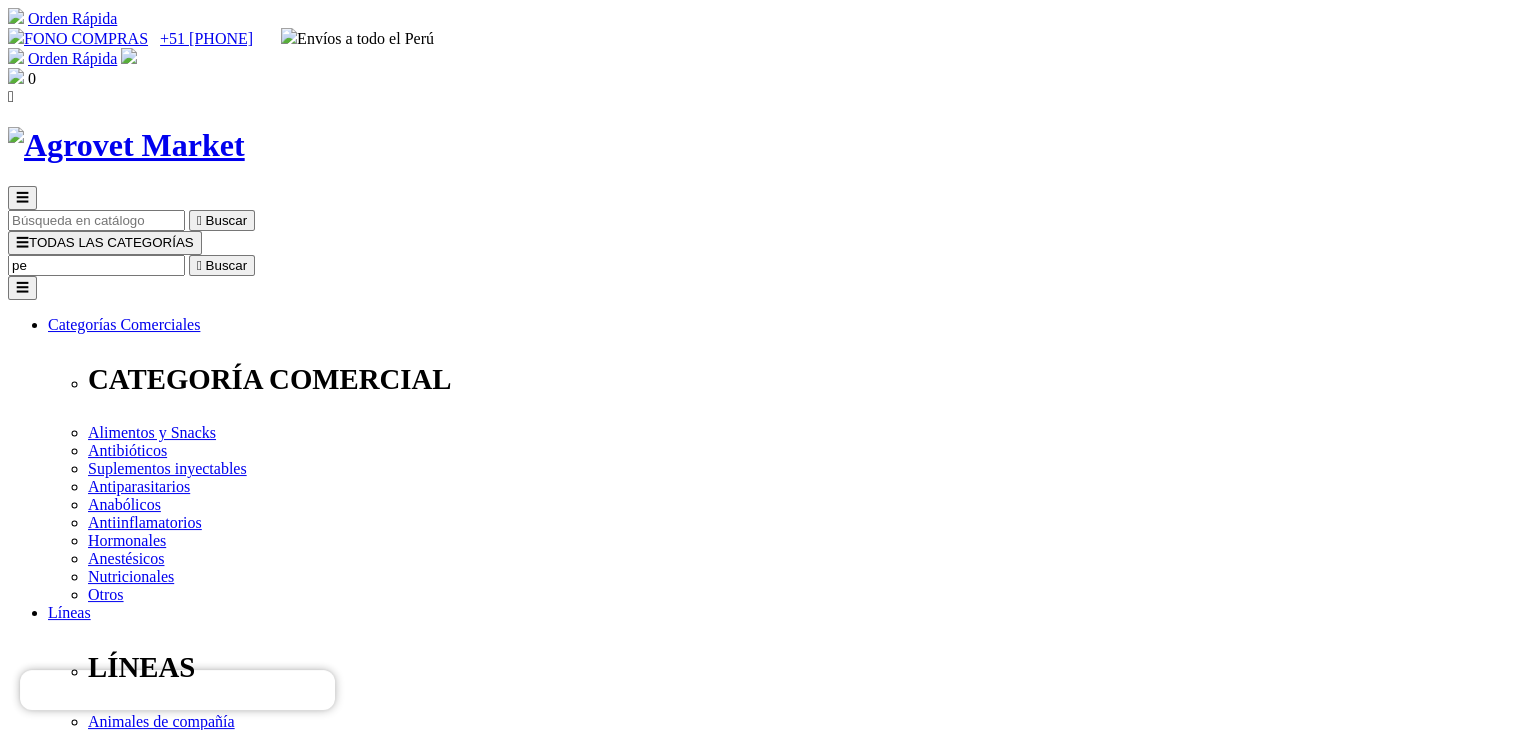 type on "pen" 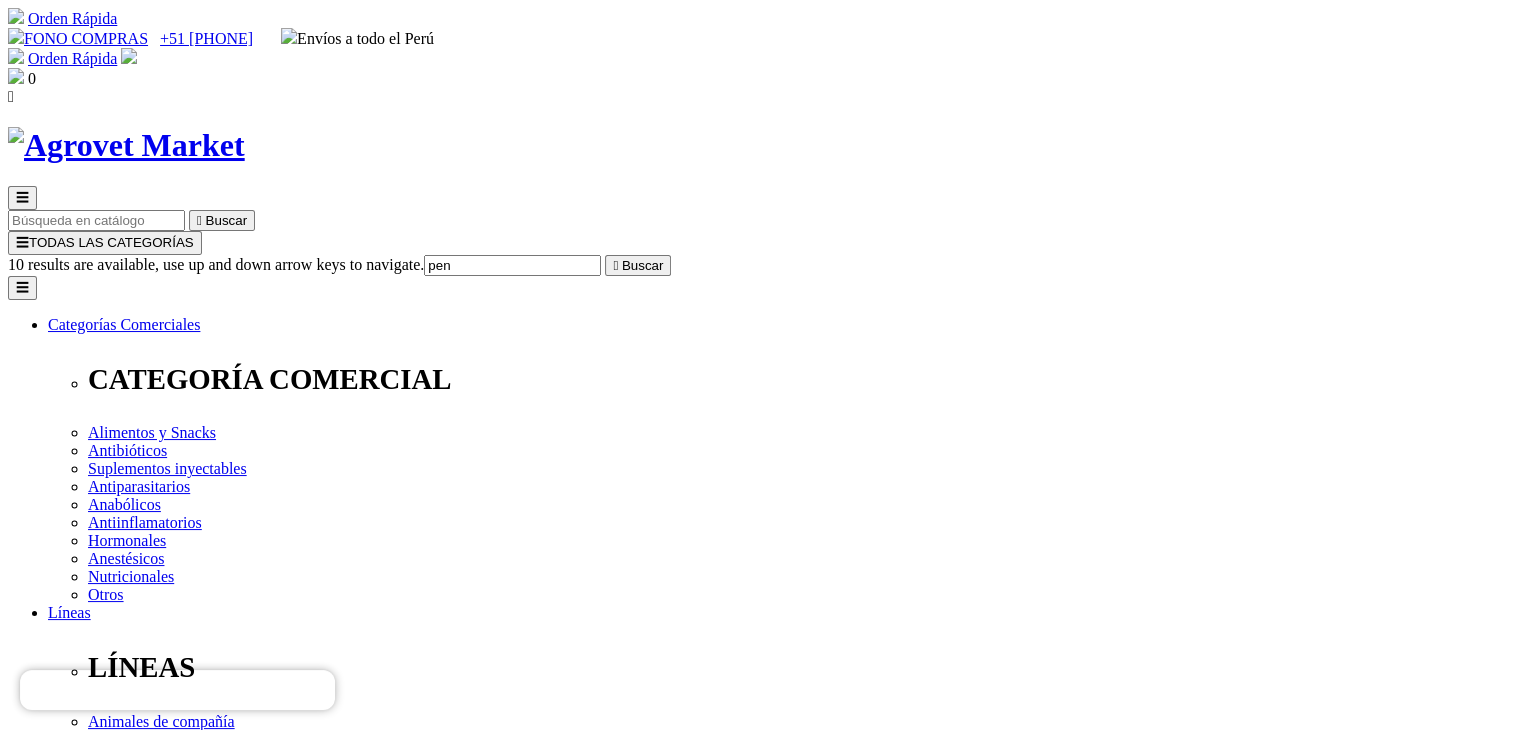 click on "Pen-Strep® 20/20" at bounding box center [115, 7833] 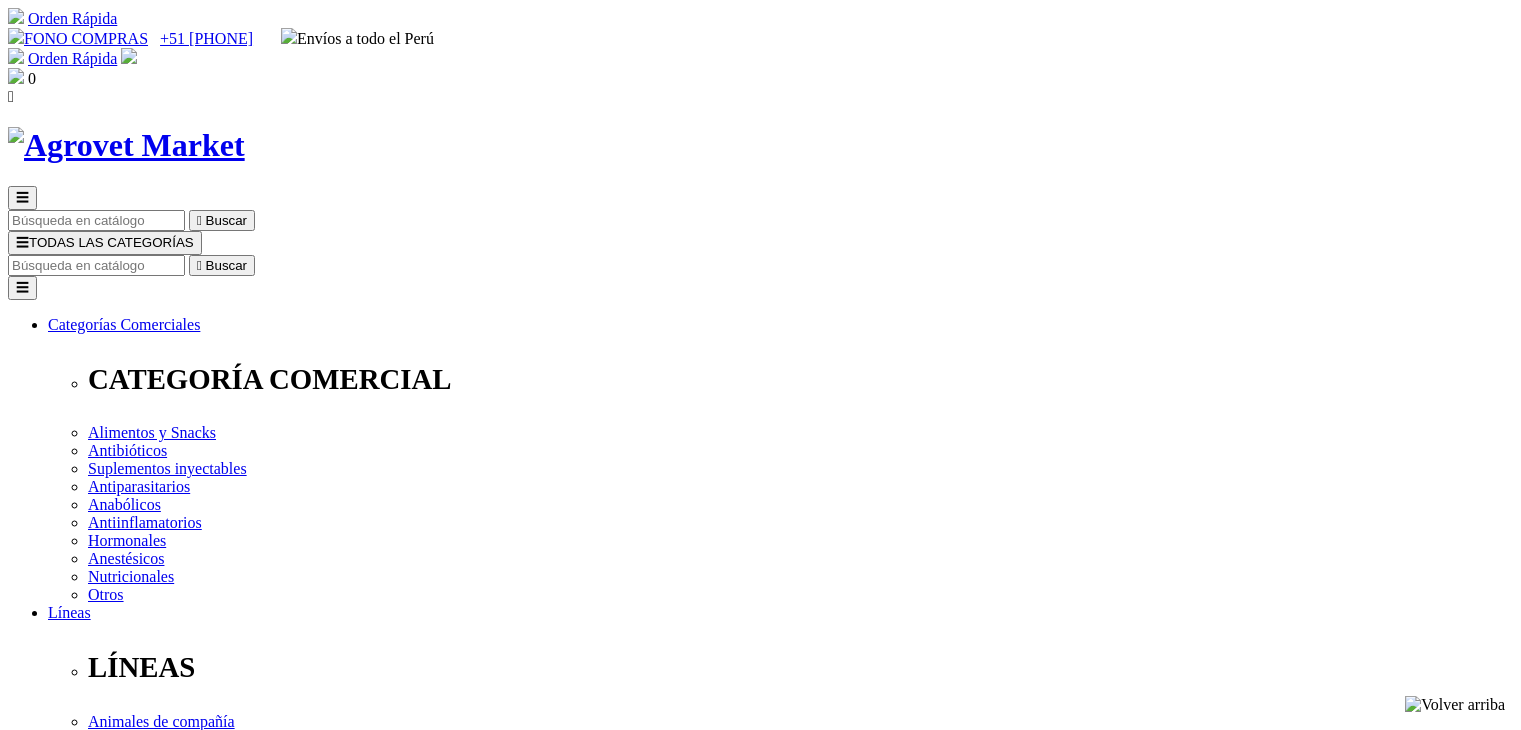 scroll, scrollTop: 0, scrollLeft: 0, axis: both 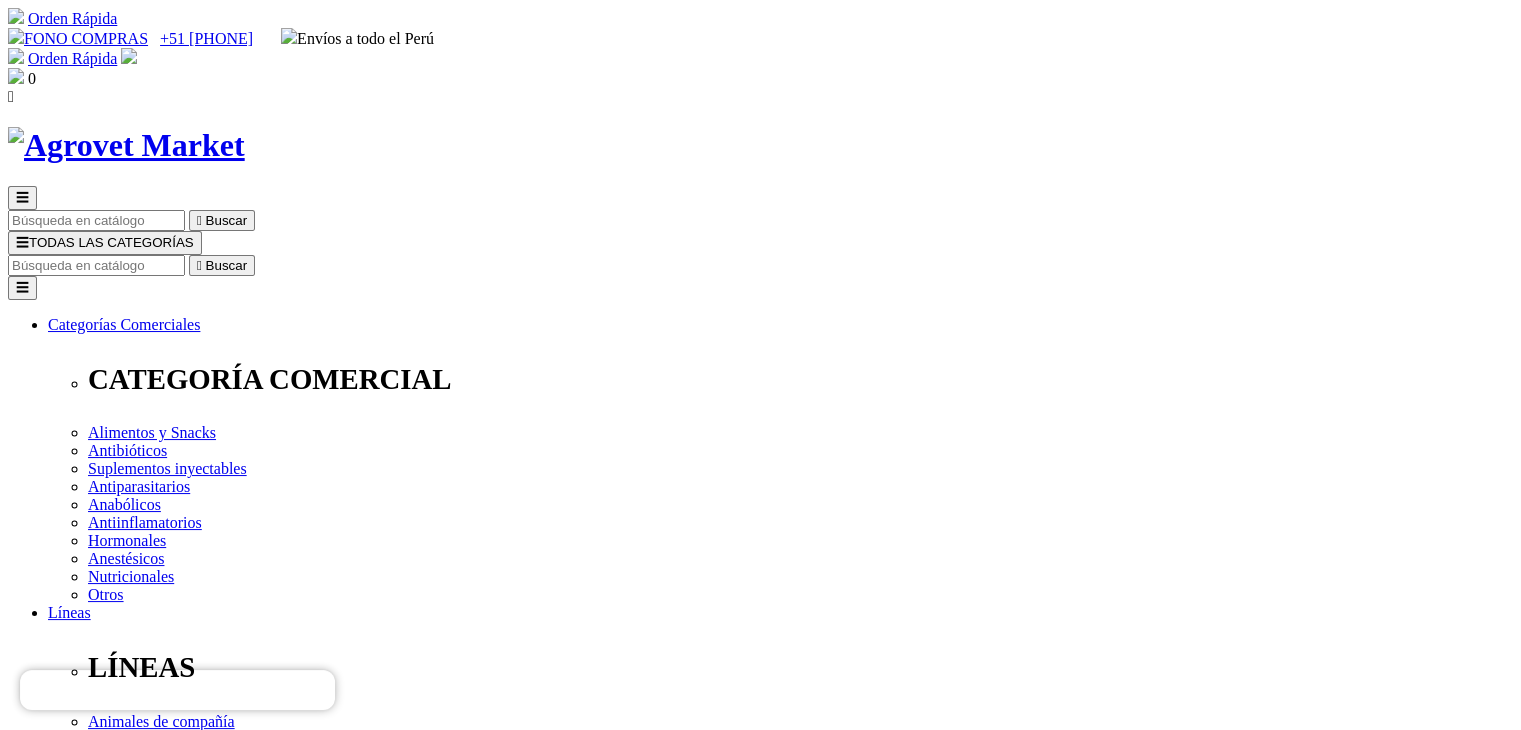 click at bounding box center [96, 265] 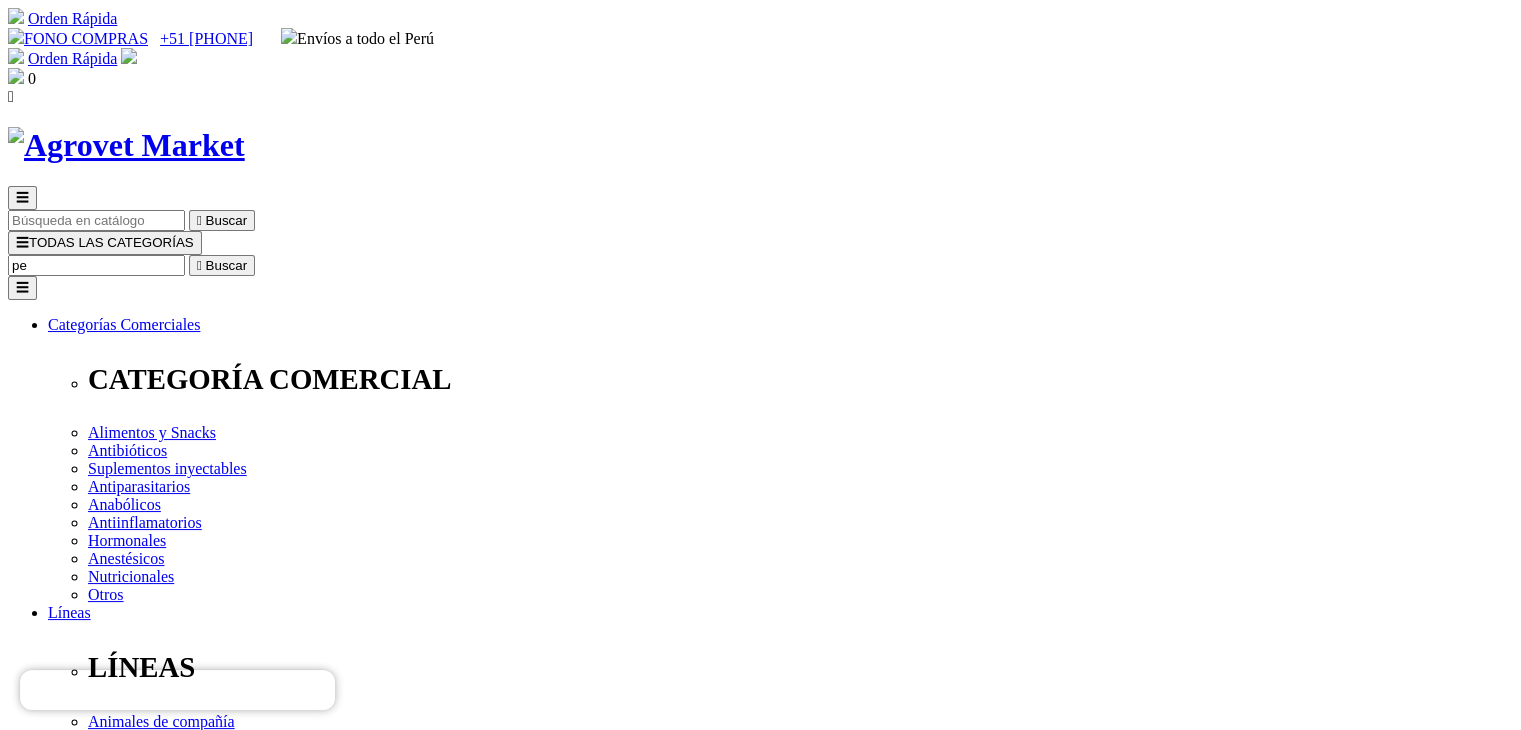 type on "pen" 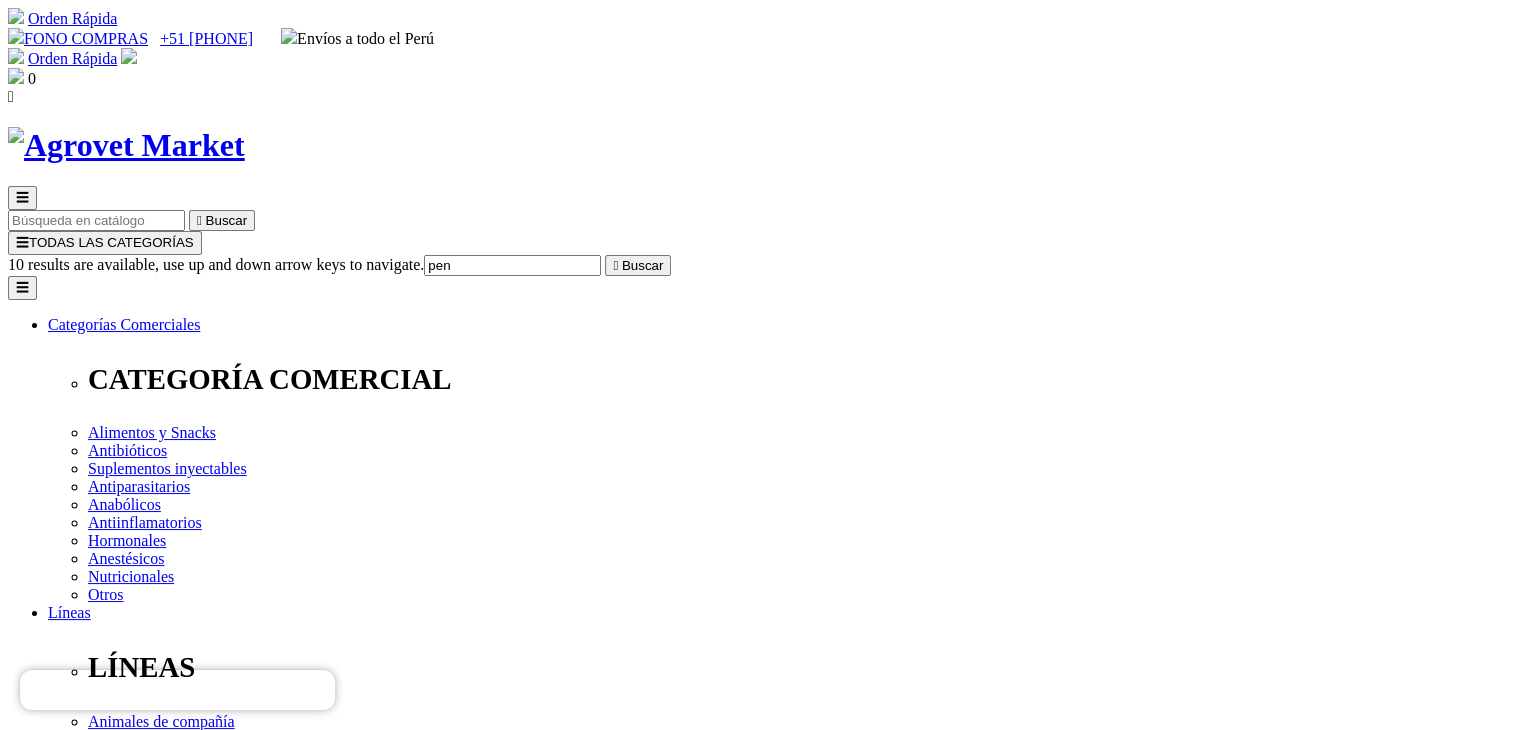 click on "Pen Duo Strep® 250/200" at bounding box center (138, 7888) 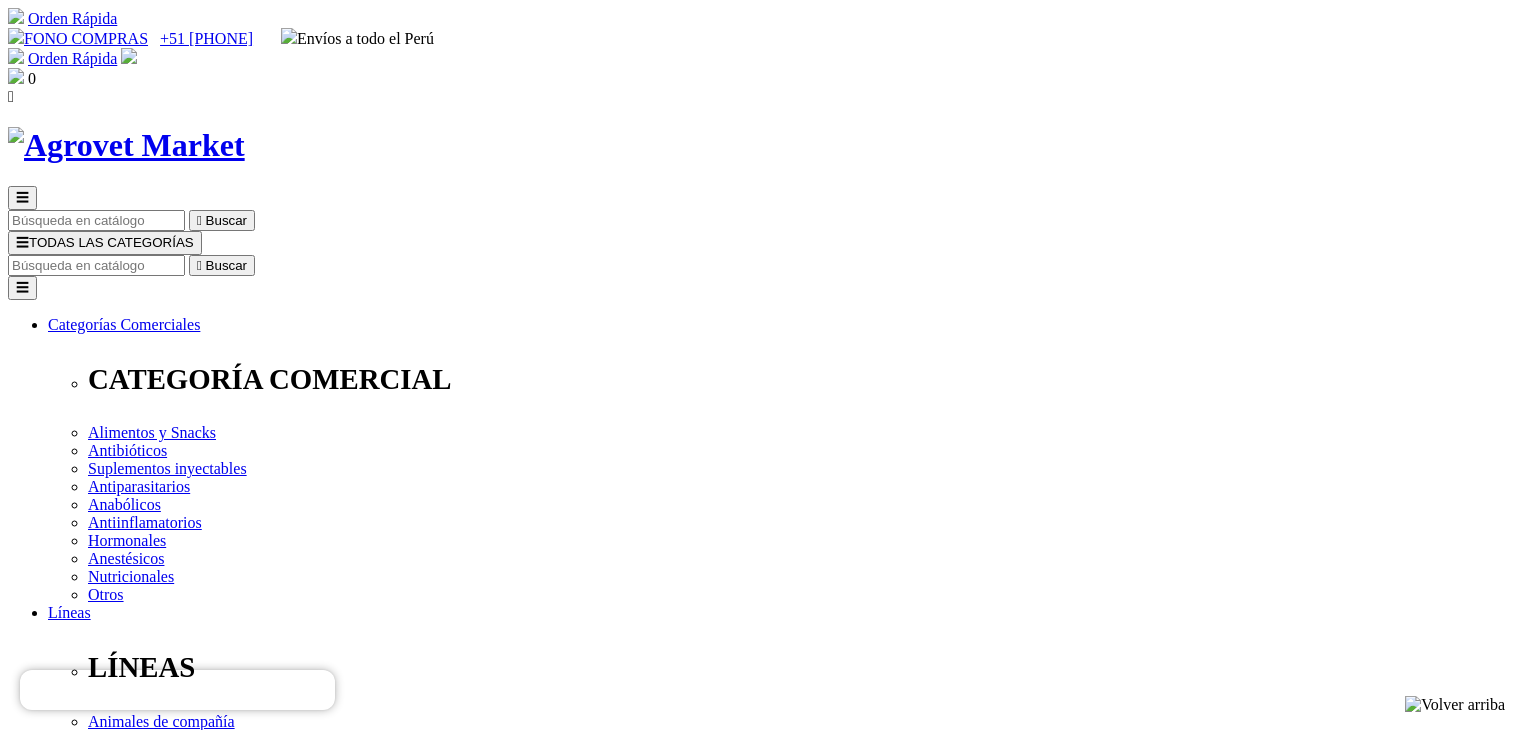 scroll, scrollTop: 0, scrollLeft: 0, axis: both 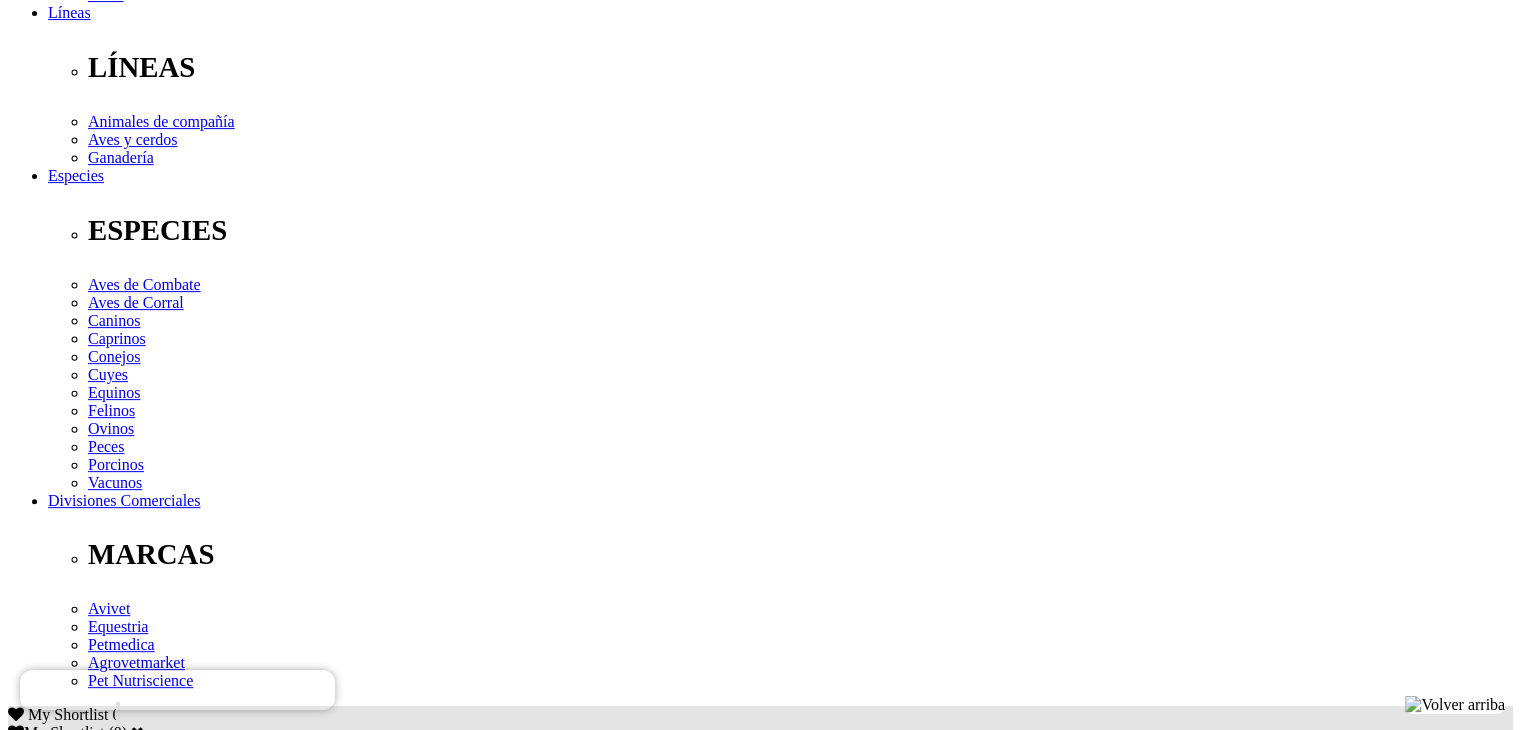 click on "Indicaciones" at bounding box center (88, 2687) 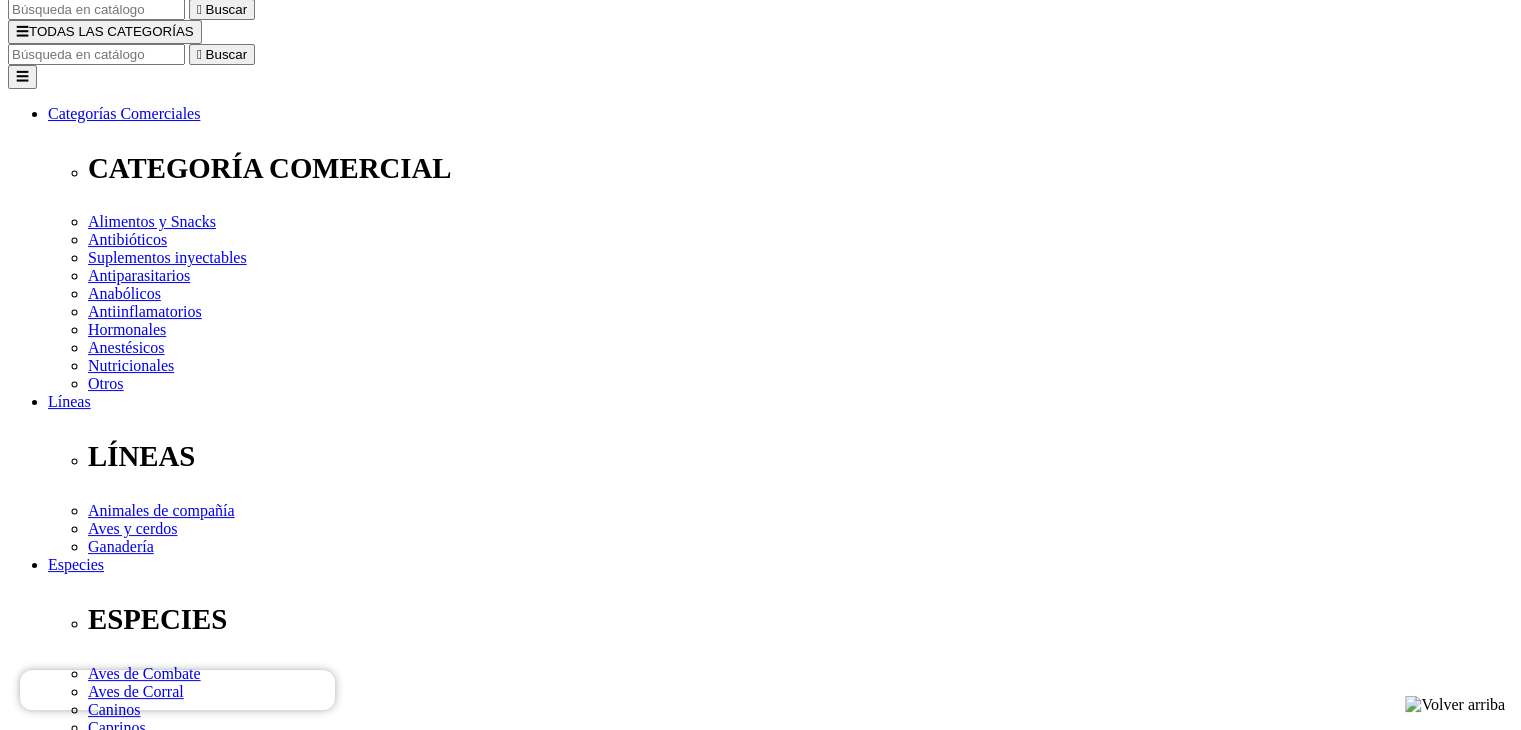 scroll, scrollTop: 0, scrollLeft: 0, axis: both 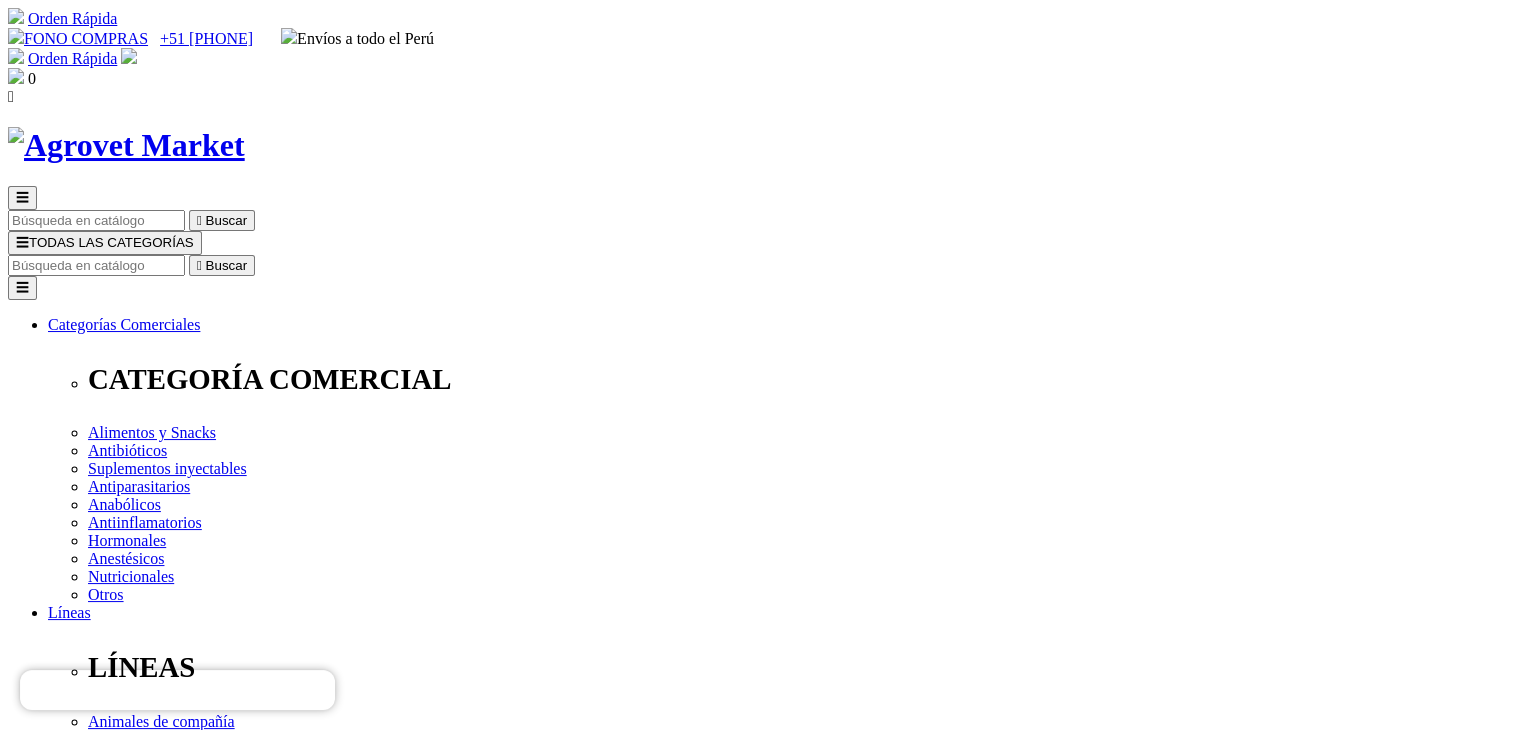 click at bounding box center (96, 265) 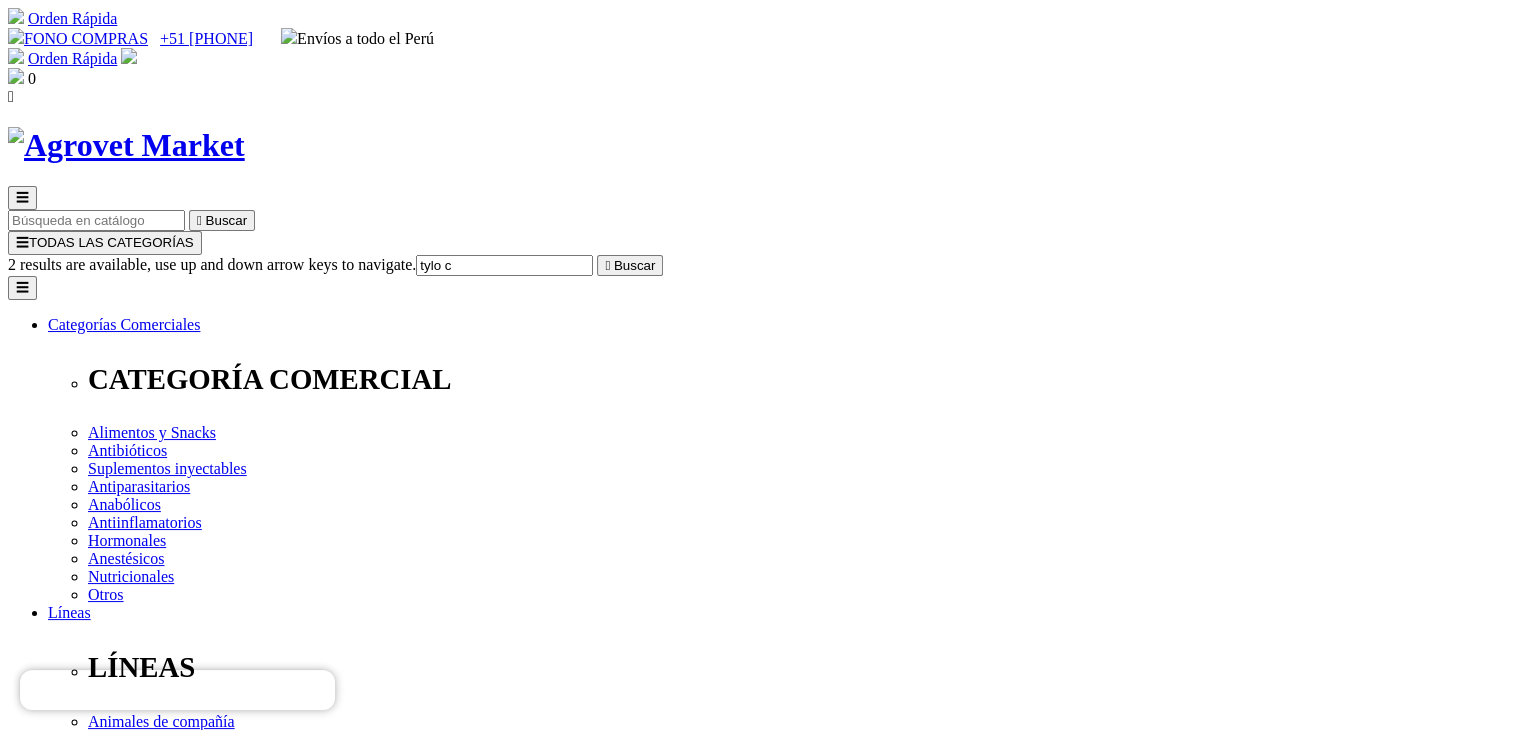 type on "tylo co" 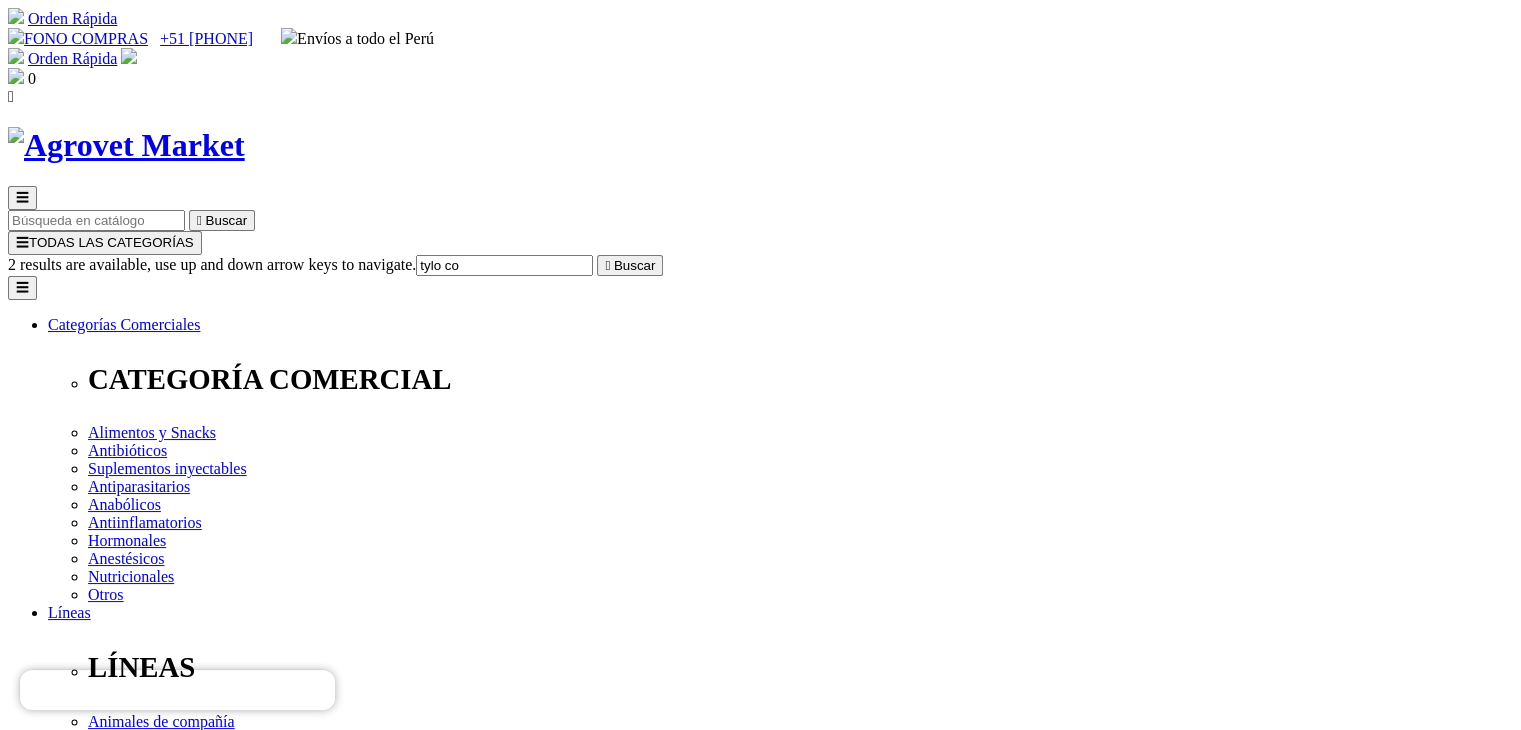 click on ">  Tylo-Combisone®" at bounding box center [112, 7834] 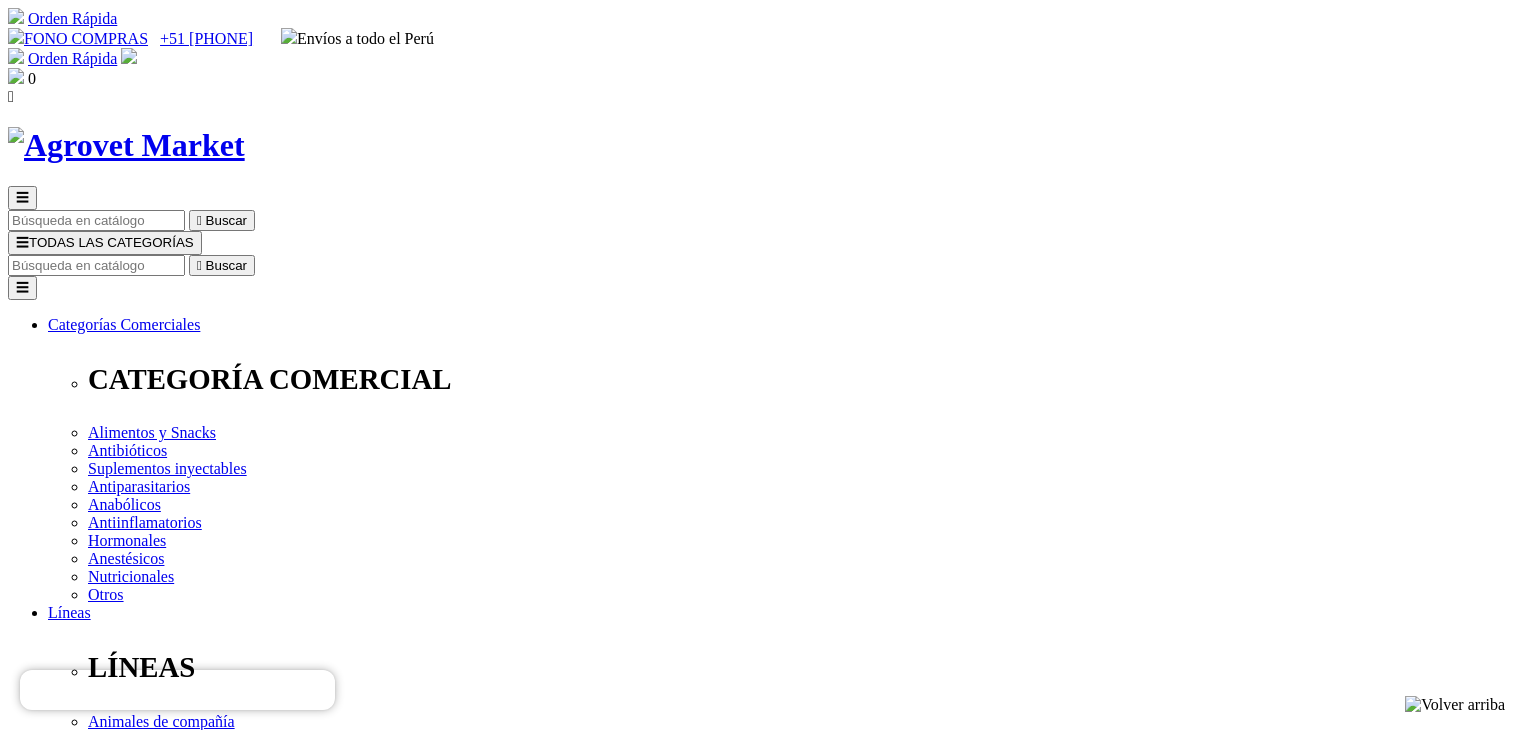 scroll, scrollTop: 0, scrollLeft: 0, axis: both 